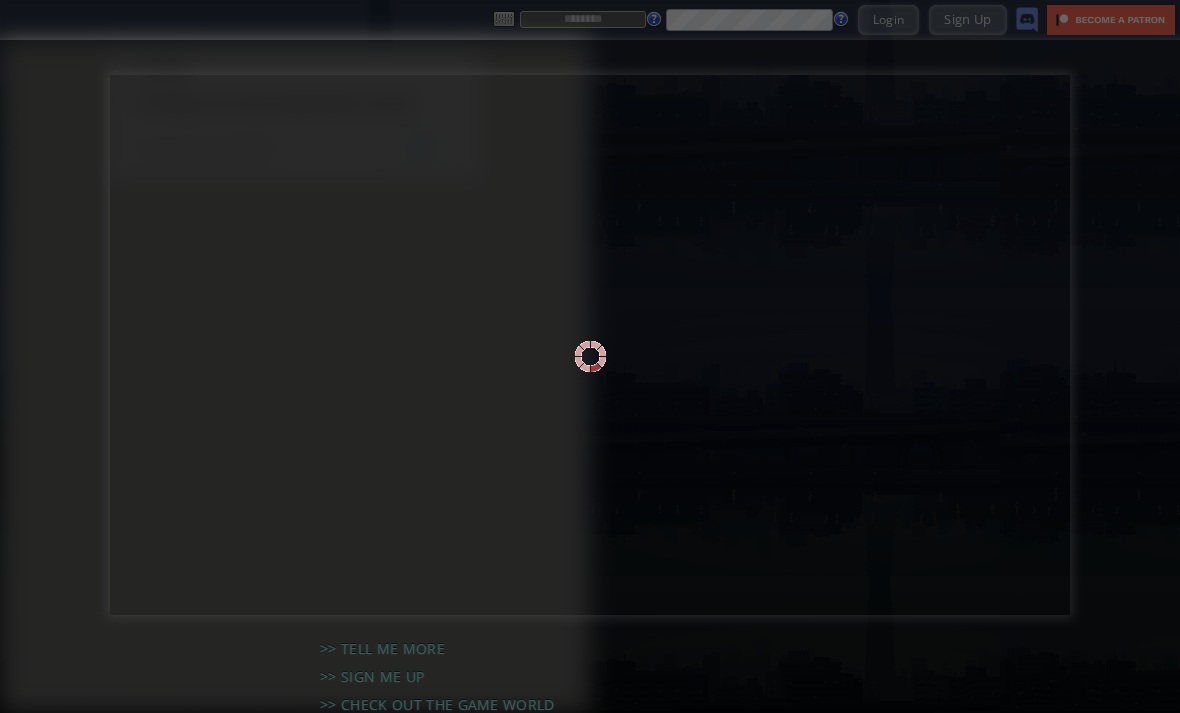 scroll, scrollTop: 0, scrollLeft: 0, axis: both 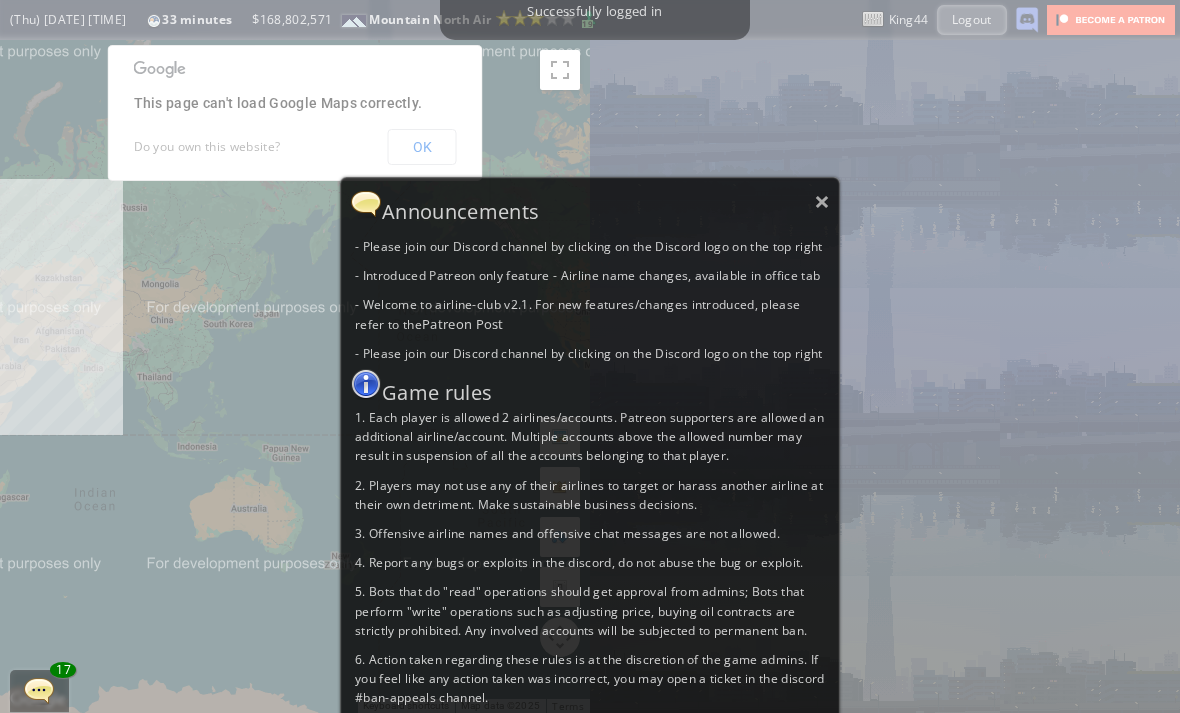 click on "×" at bounding box center (822, 201) 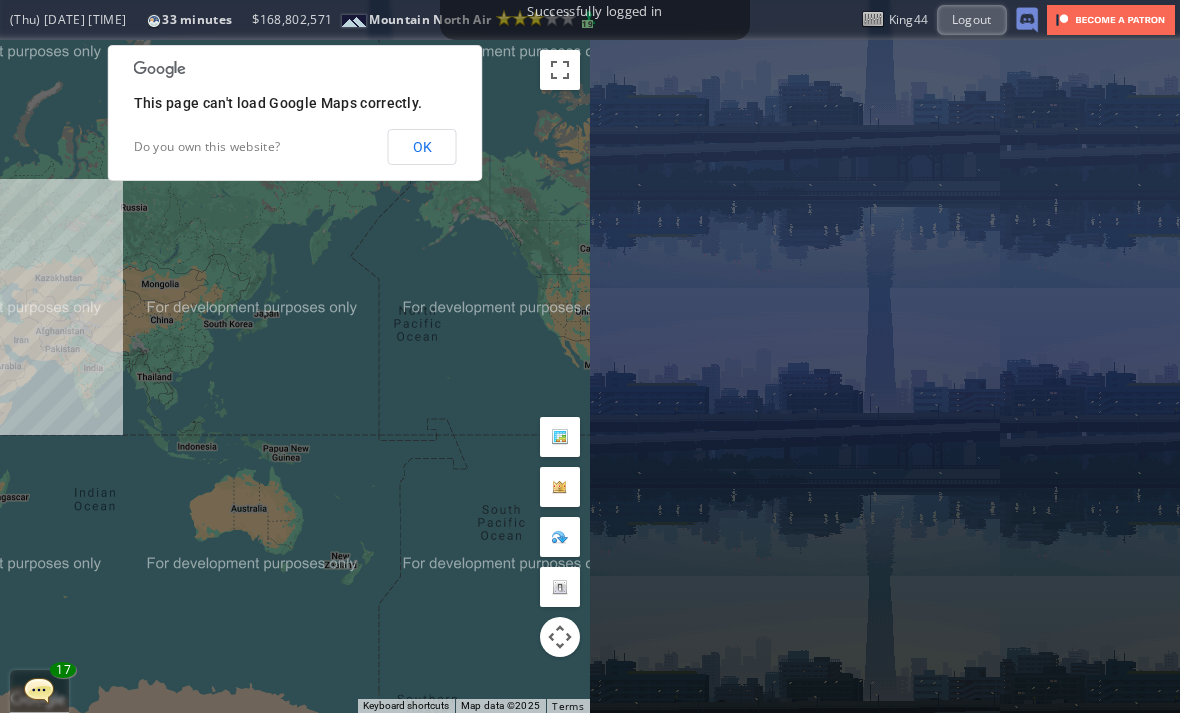 click on "To navigate the map with touch gestures double-tap and hold your finger on the map, then drag the map. ← Move left → Move right ↑ Move up ↓ Move down + Zoom in - Zoom out Home Jump left by 75% End Jump right by 75% Page Up Jump up by 75% Page Down Jump down by 75% To navigate, press the arrow keys. Keyboard shortcuts Map Data Map data ©2025 Map data ©2025 500 km  Click to toggle between metric and imperial units Terms Report a map error This page can't load Google Maps correctly. Do you own this website? OK
Current Details
From:
To:
Flight Code:
Distance:
airplane:
Price:" at bounding box center [590, 376] 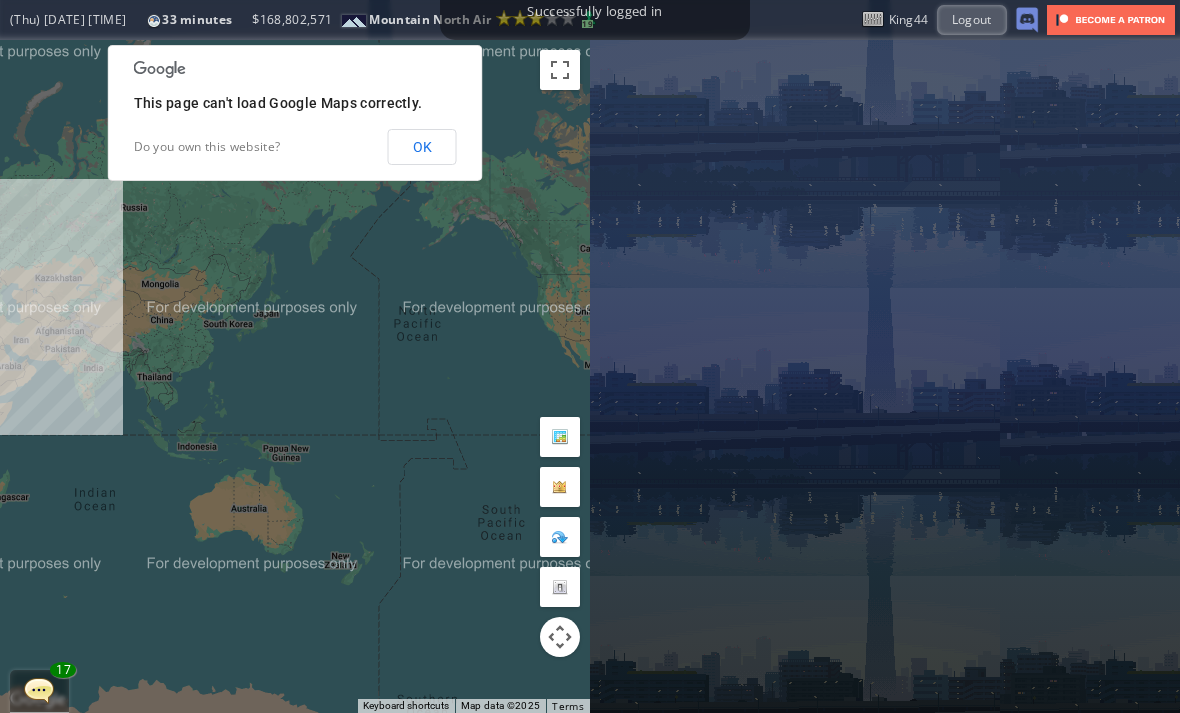 click on "OK" at bounding box center (422, 147) 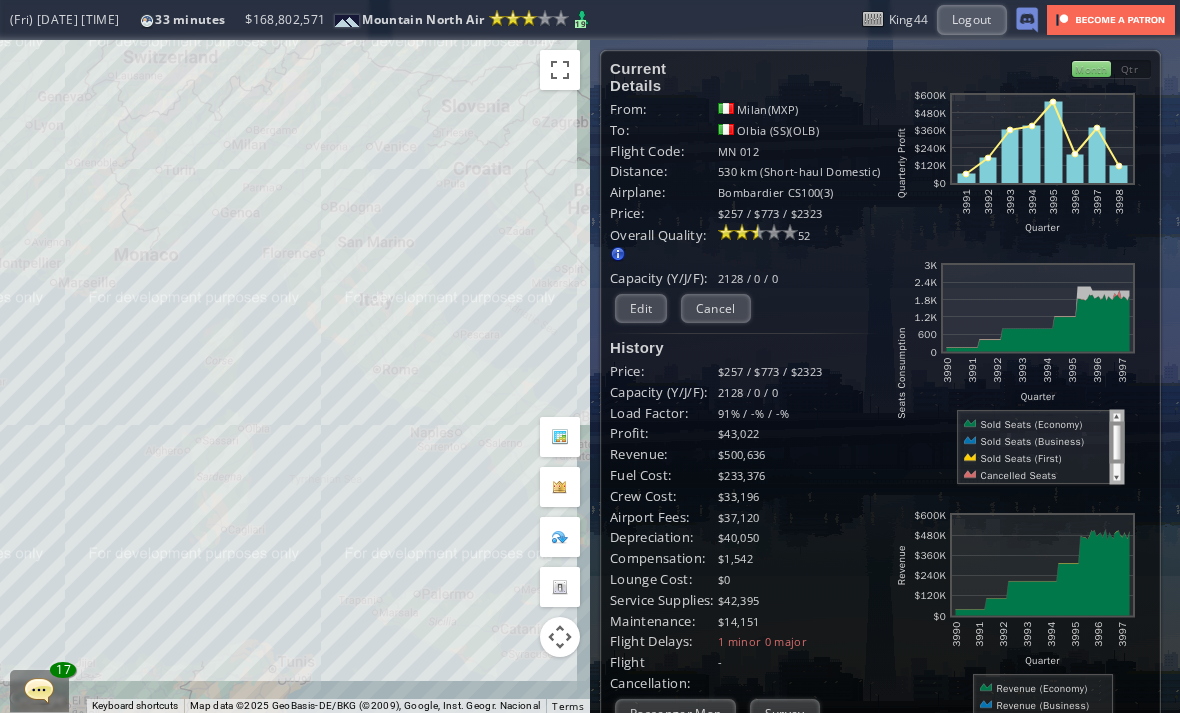 click on "Current Details
From:
Milan([AIRPORT_CODE])
To:
Olbia (SS)([AIRPORT_CODE])
Flight Code:
MN 012
Distance:
530 km (Short-haul Domestic)
airplane:
Bombardier CS100(3)
Price:
$257 / $773 / $2323
Overall Quality:
Overall quality is determined by:
- Fleet Age per Route
- Service Star level per route
- Company wide Service Quality
52" at bounding box center (745, 542) 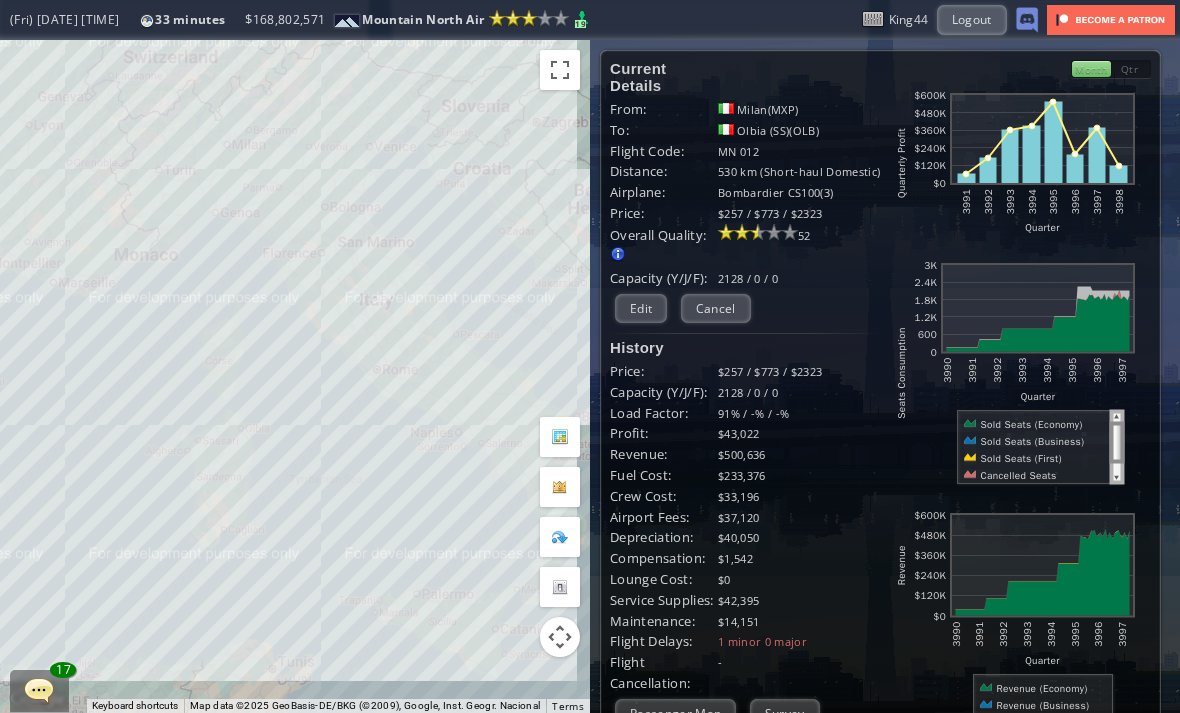 click on "Edit" at bounding box center (641, 308) 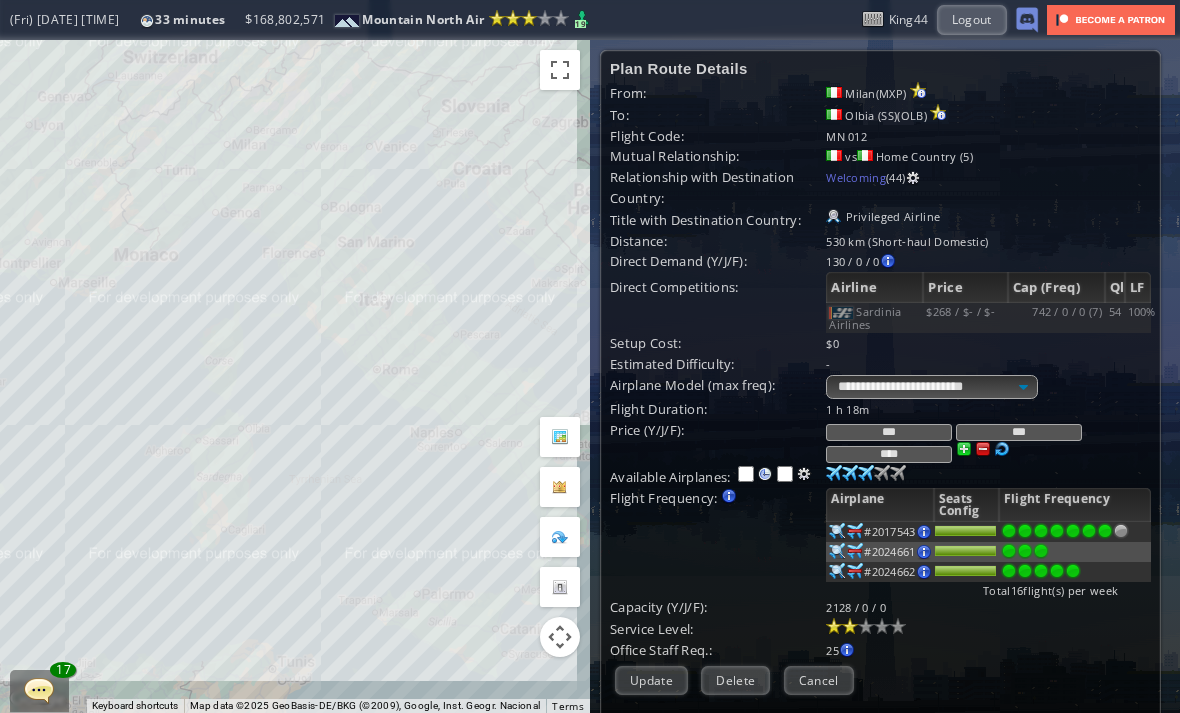 click at bounding box center [1105, 531] 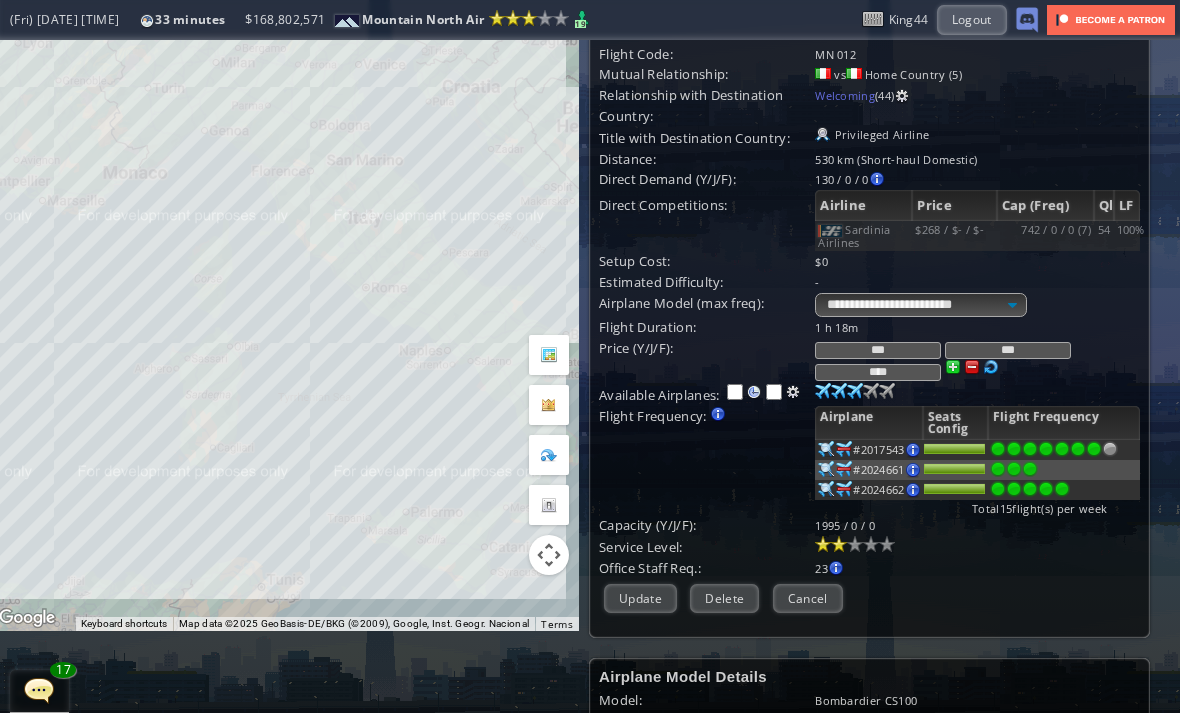 scroll, scrollTop: 90, scrollLeft: 7, axis: both 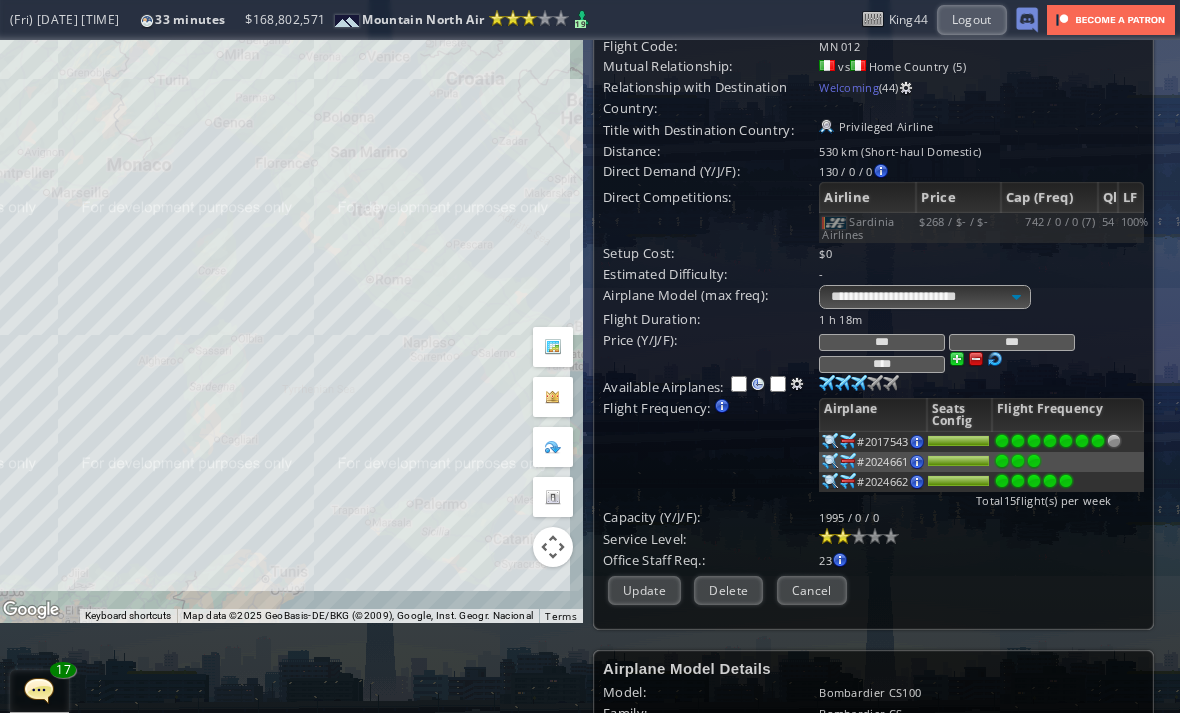 click on "Update" at bounding box center [644, 590] 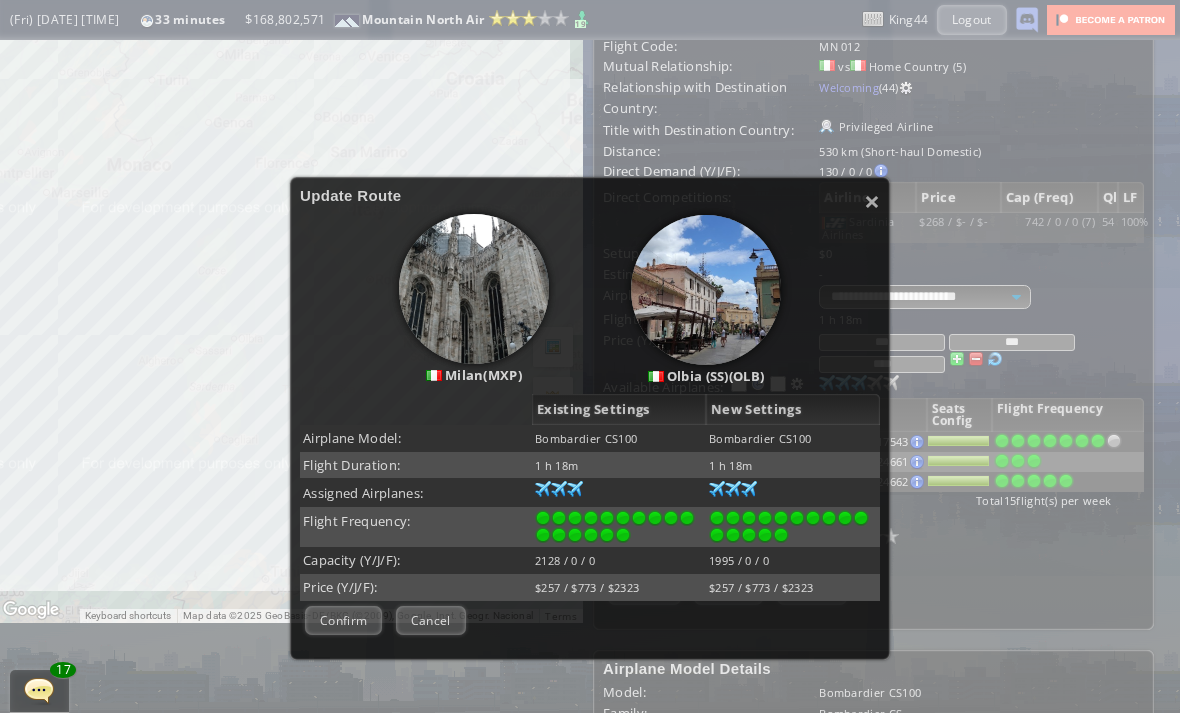 click on "Confirm" at bounding box center (343, 620) 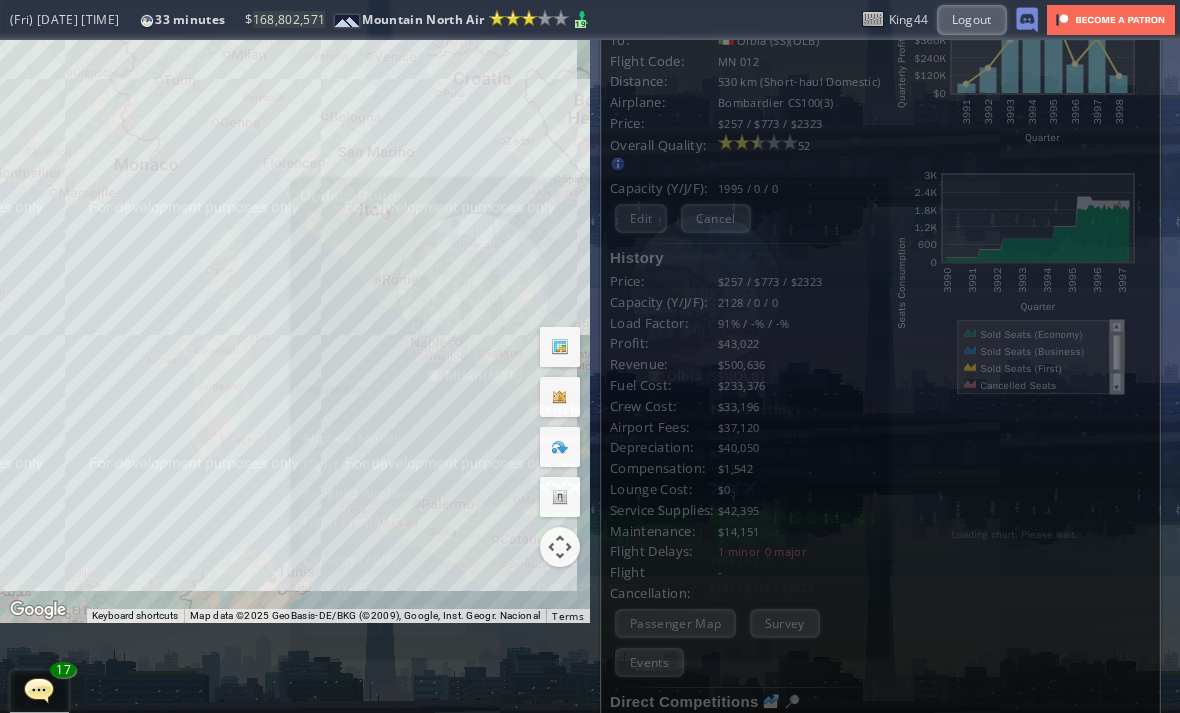 scroll, scrollTop: 90, scrollLeft: 0, axis: vertical 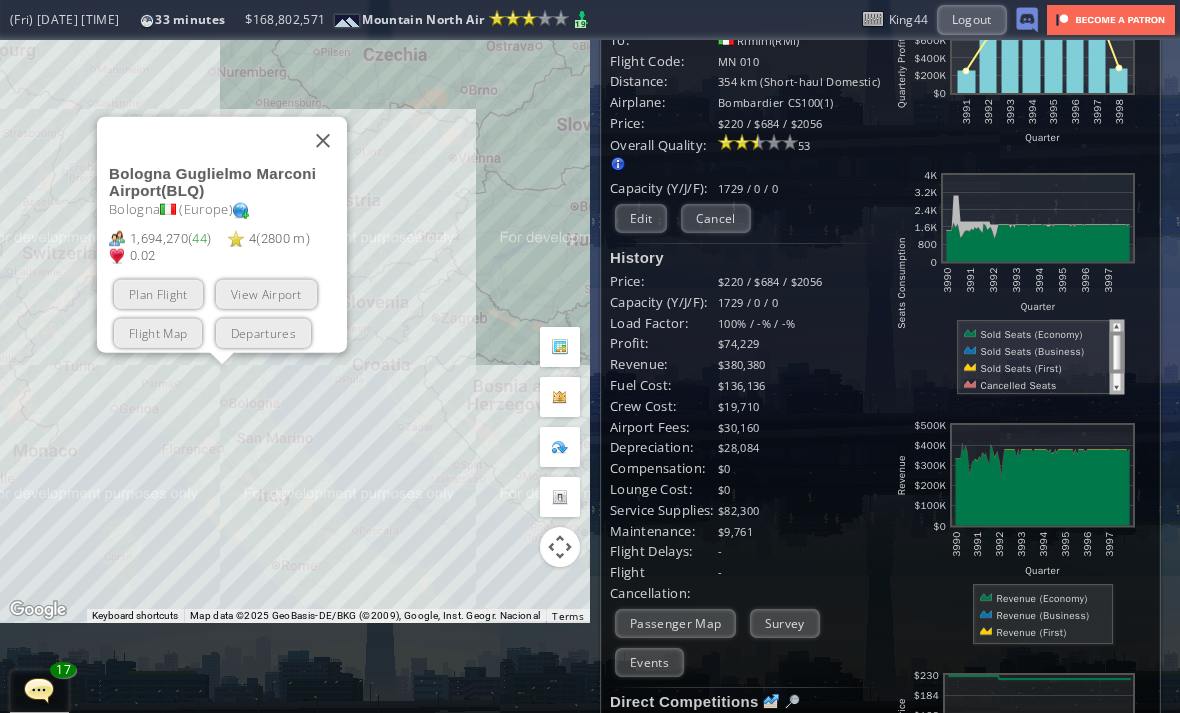 click at bounding box center [323, 140] 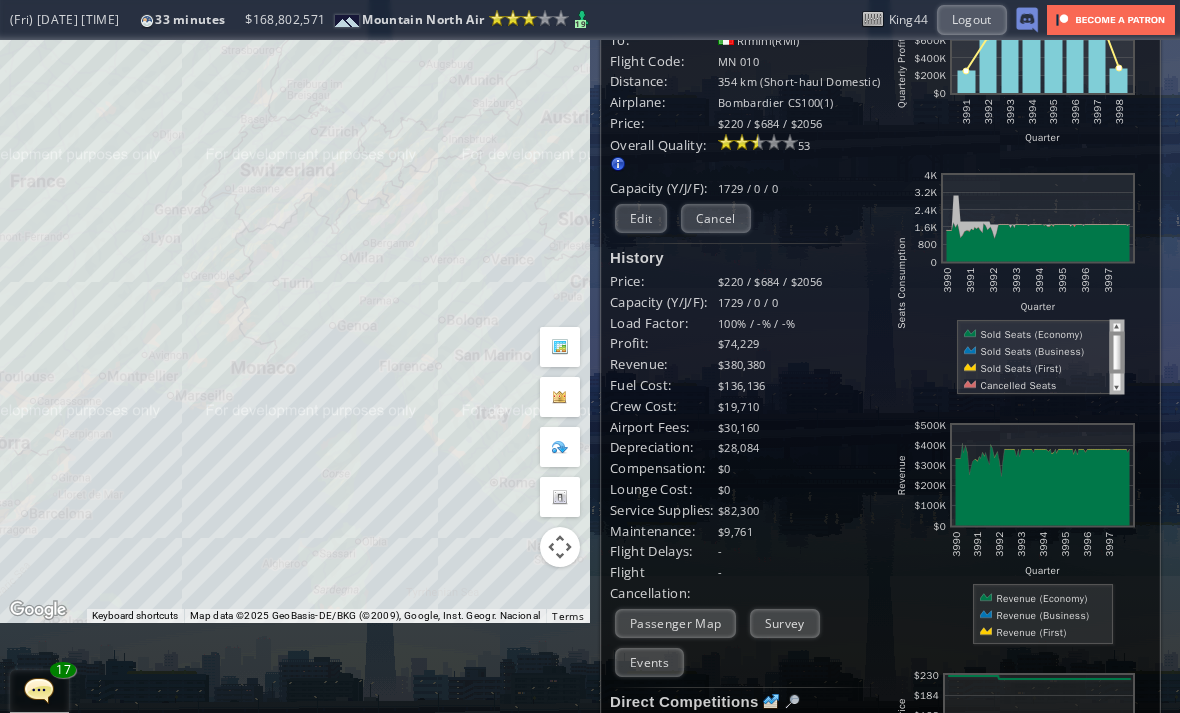 click at bounding box center (39, 690) 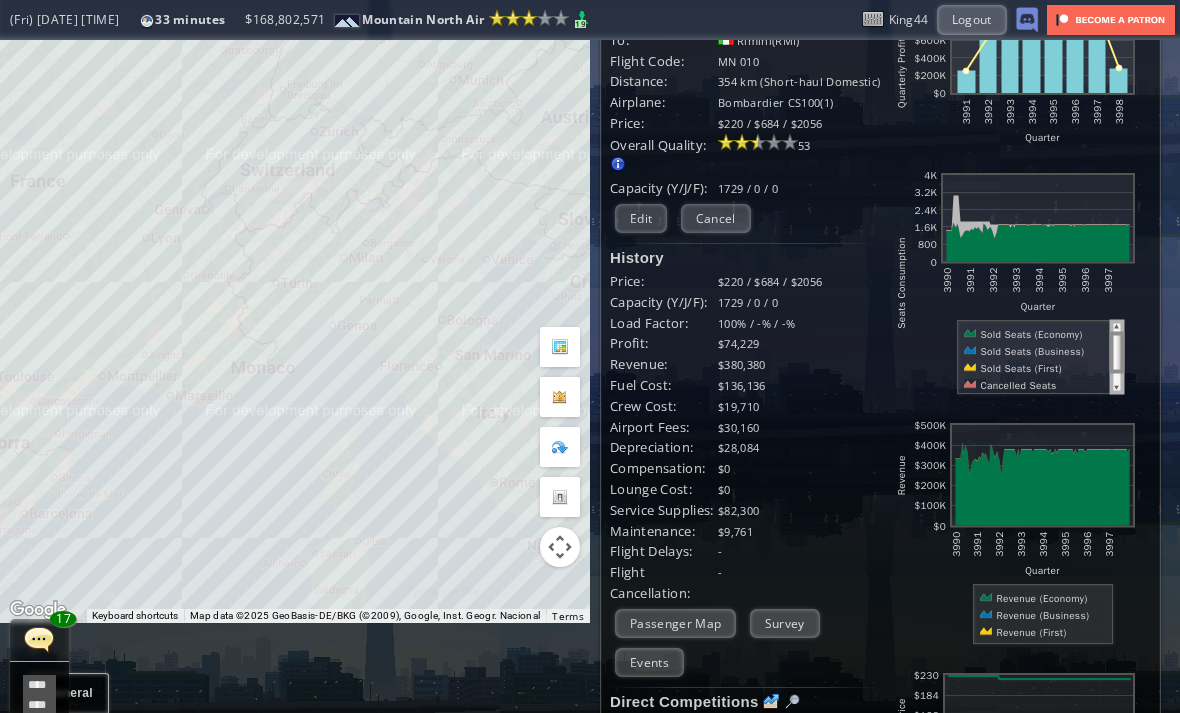 scroll, scrollTop: 498, scrollLeft: 0, axis: vertical 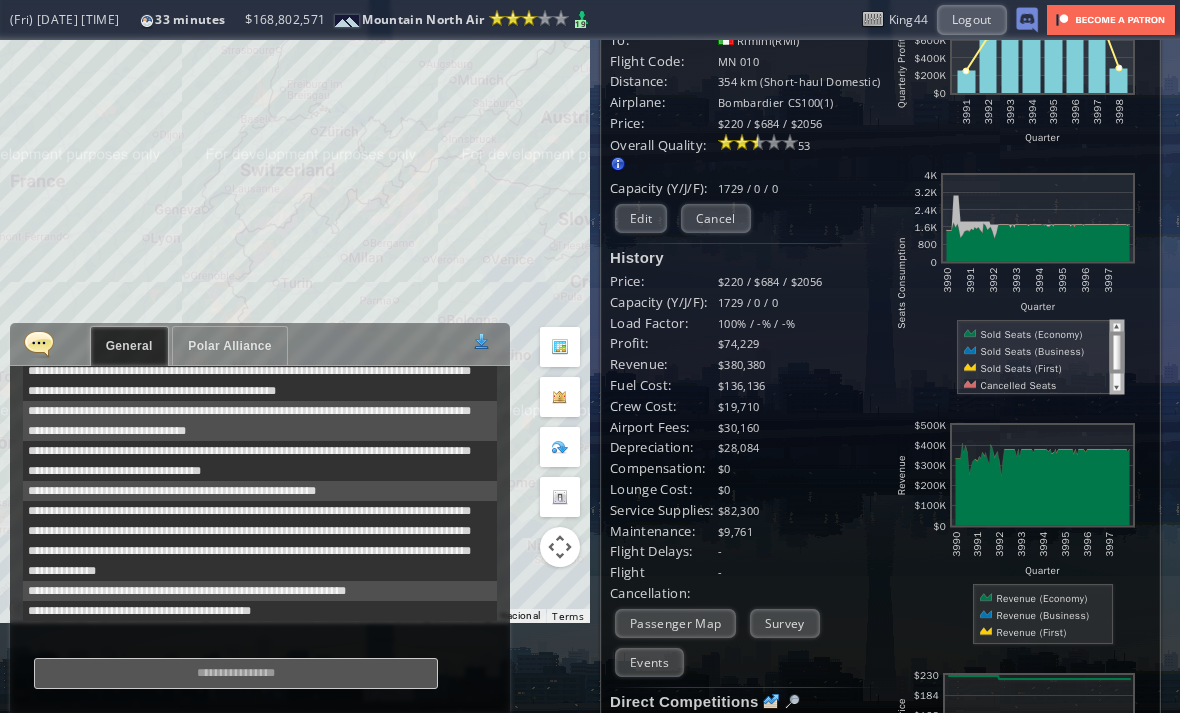 click on "Polar Alliance" at bounding box center [229, 346] 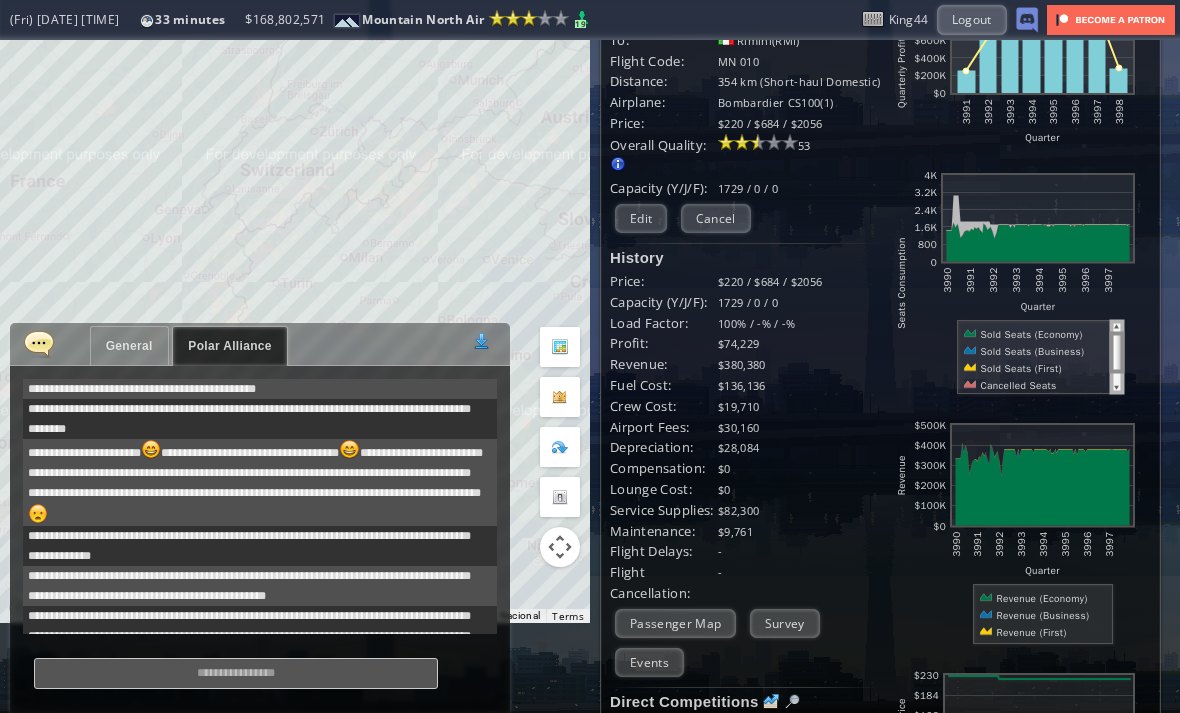 scroll, scrollTop: 655, scrollLeft: 0, axis: vertical 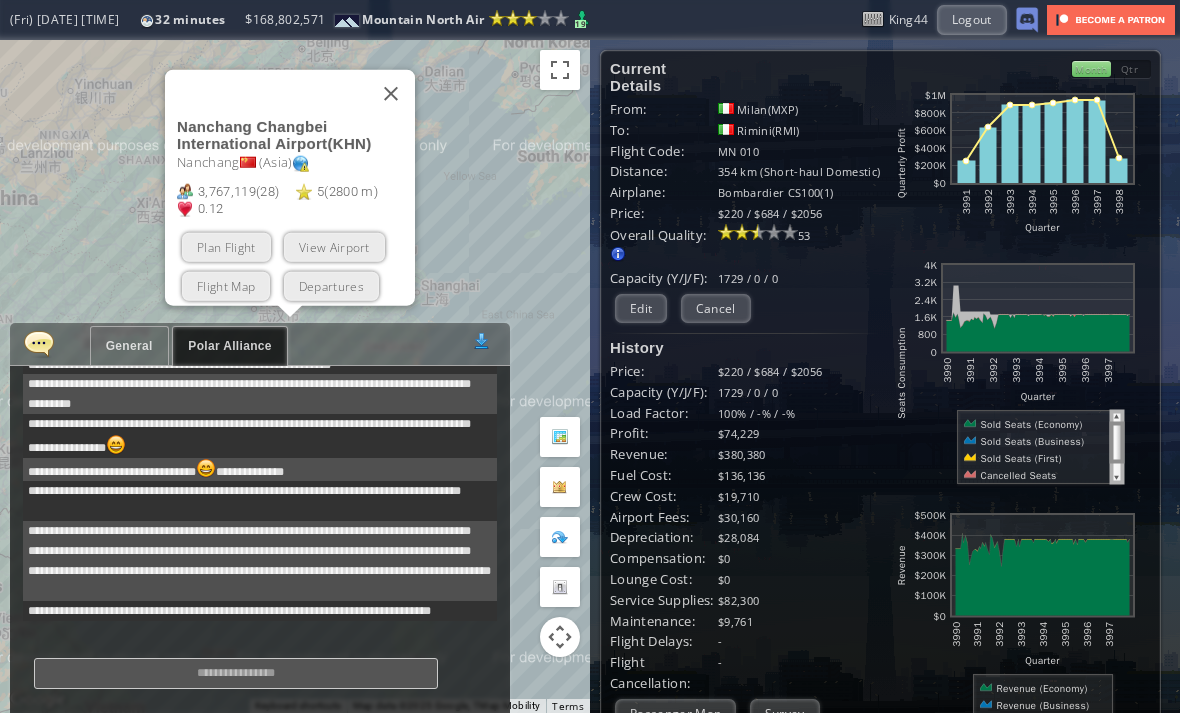 click at bounding box center (391, 93) 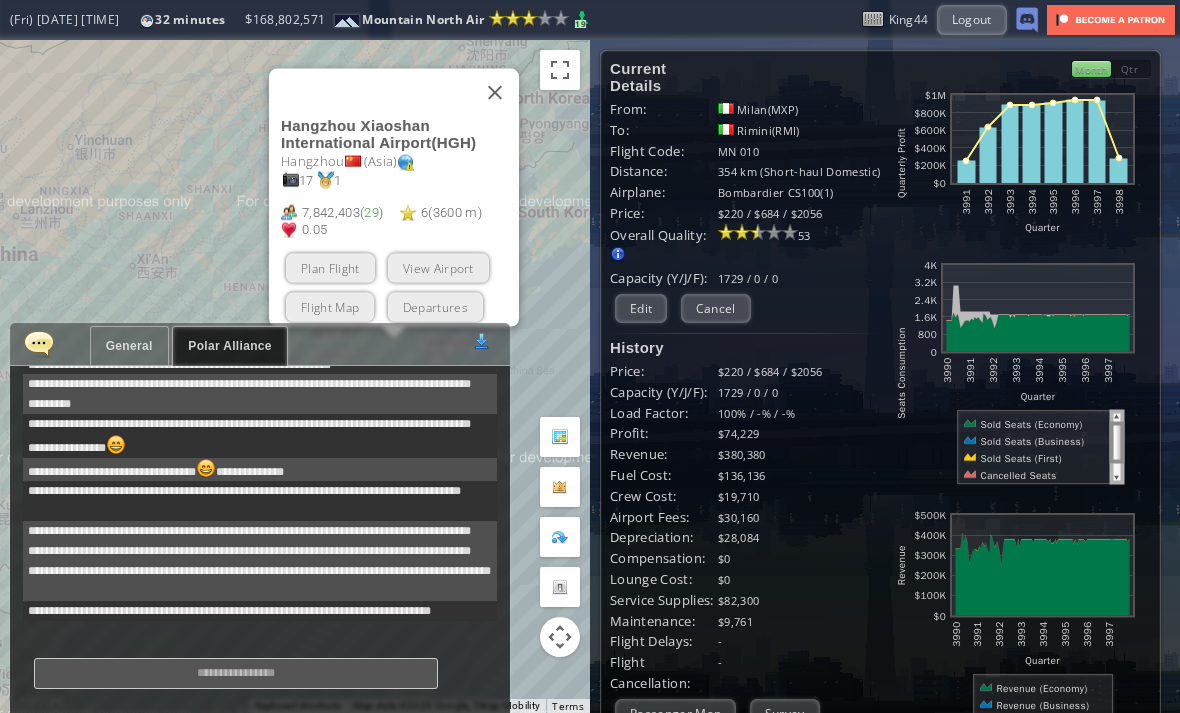 click on "Flight Map" at bounding box center (330, 306) 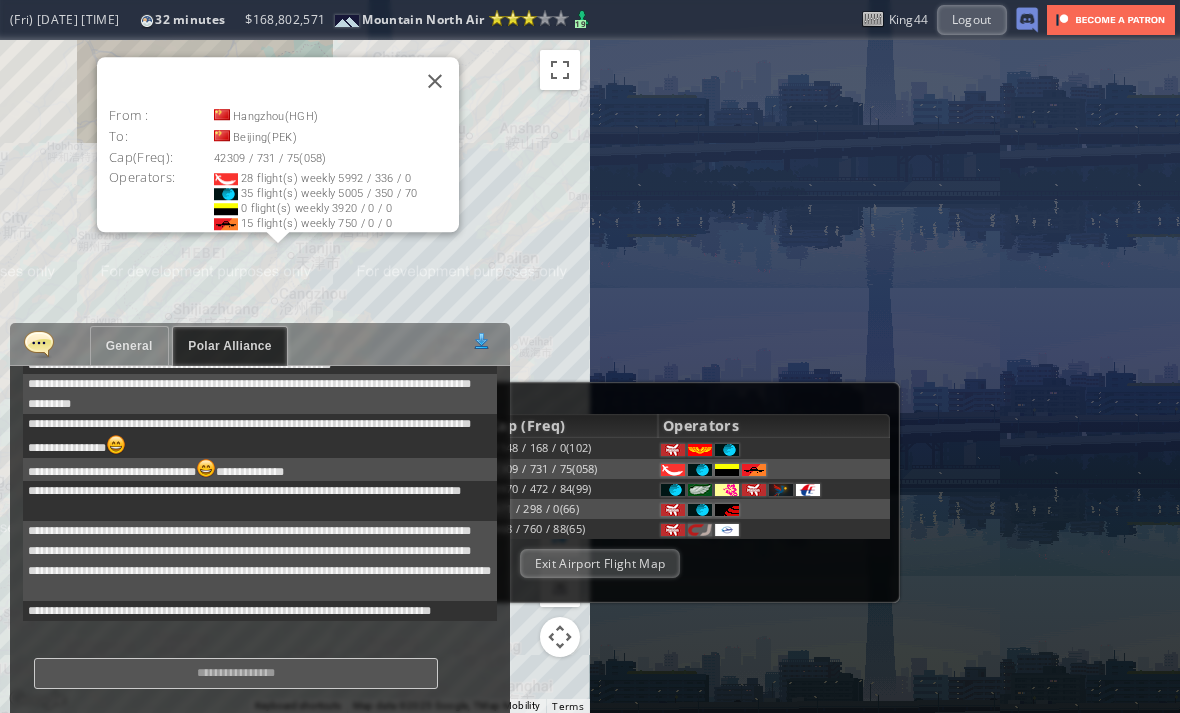 click at bounding box center [435, 81] 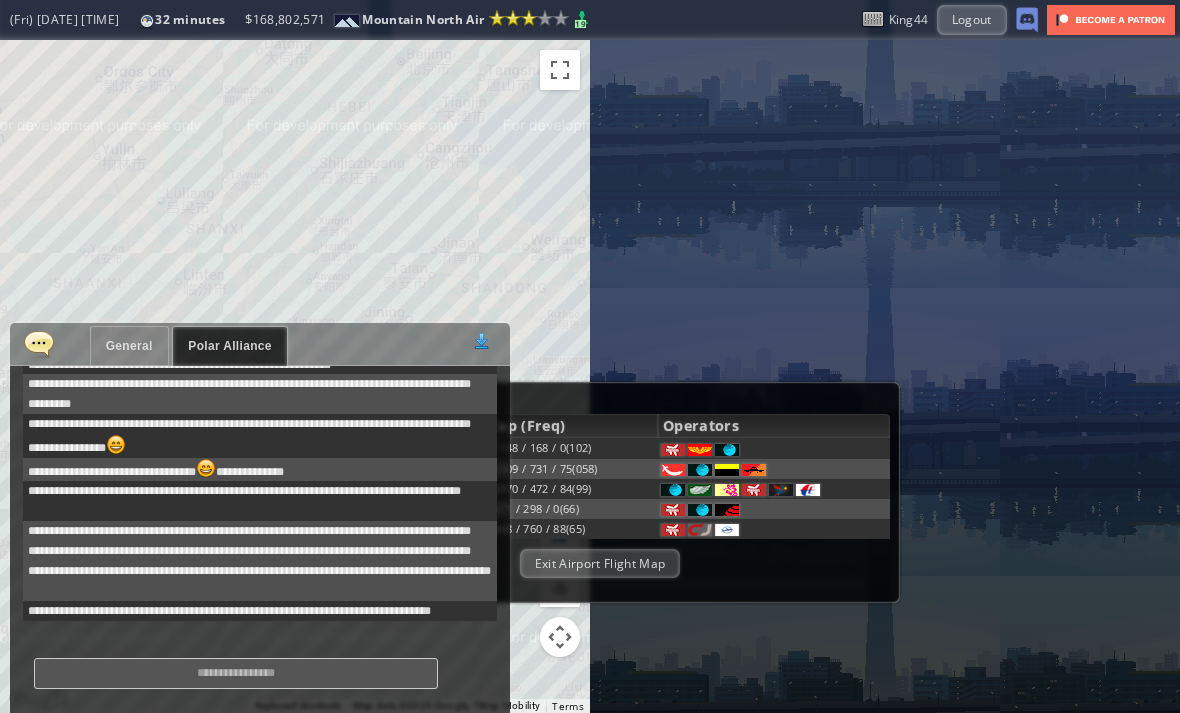 click on "Exit Airport Flight Map" at bounding box center (600, 563) 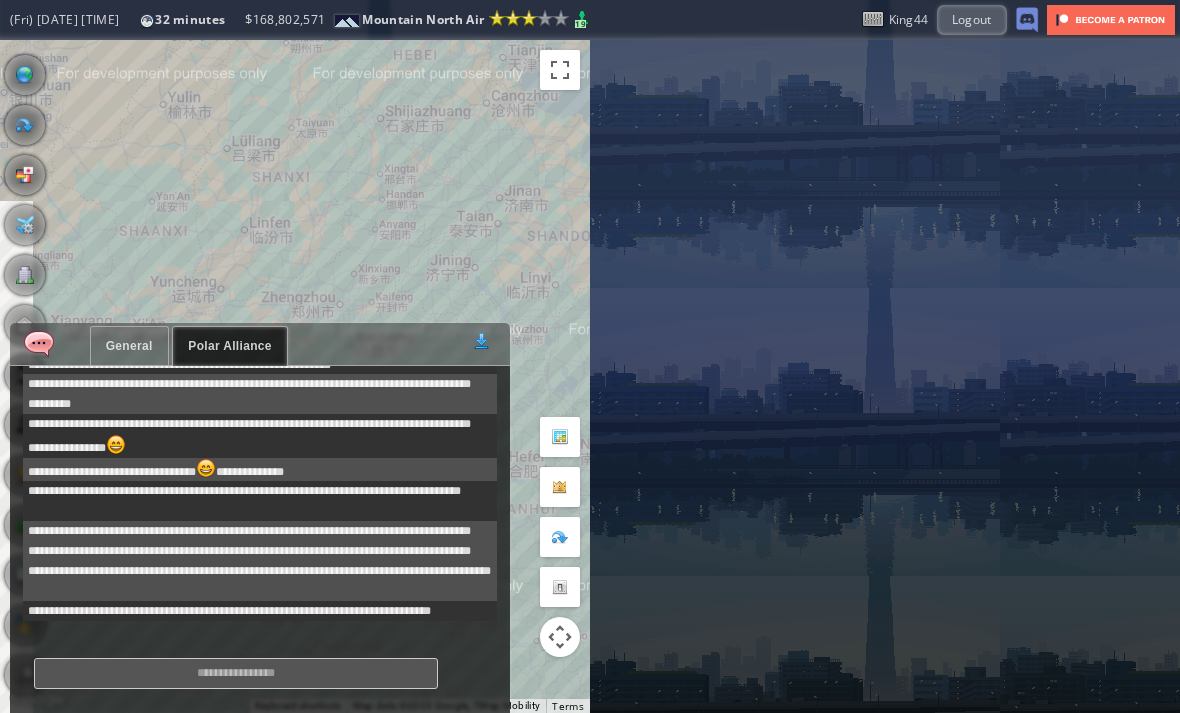 scroll, scrollTop: 40, scrollLeft: 0, axis: vertical 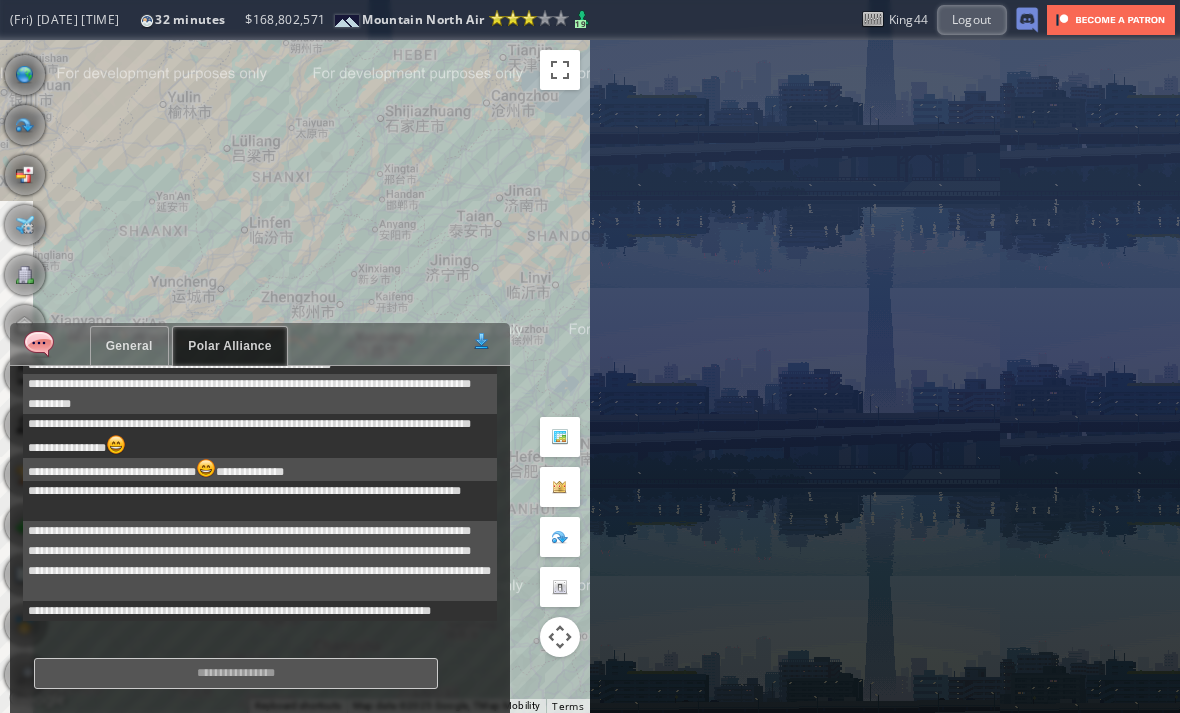 click at bounding box center [39, 343] 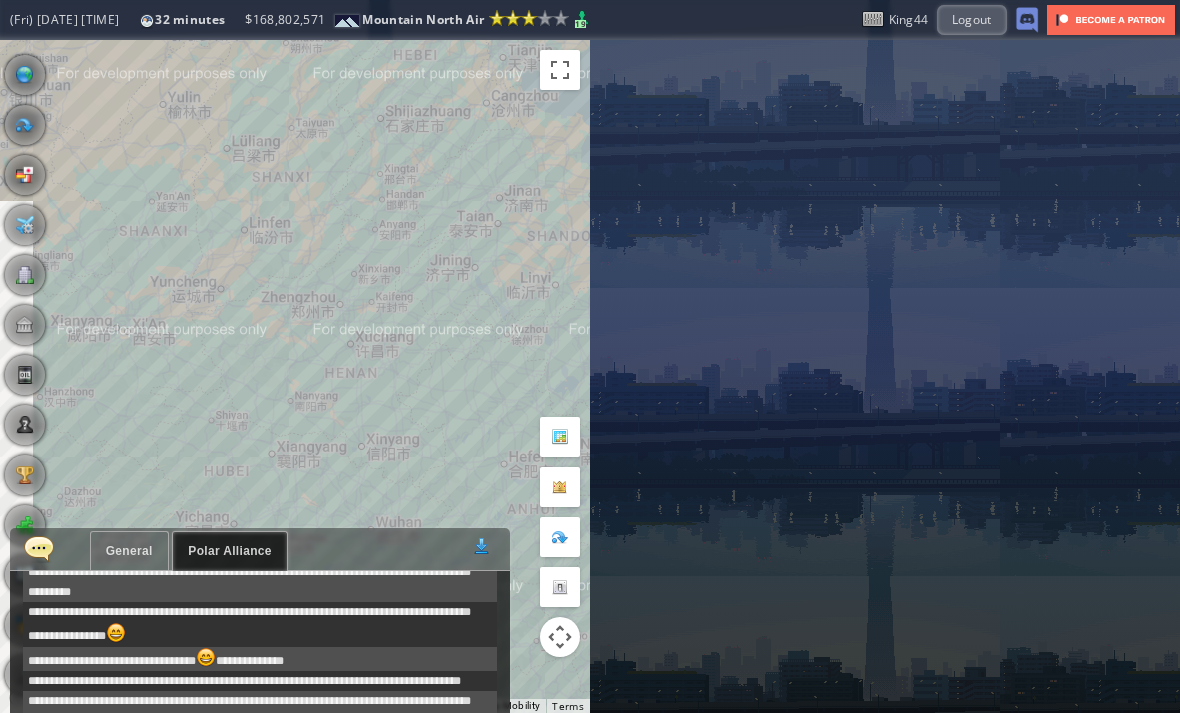 scroll, scrollTop: 655, scrollLeft: 0, axis: vertical 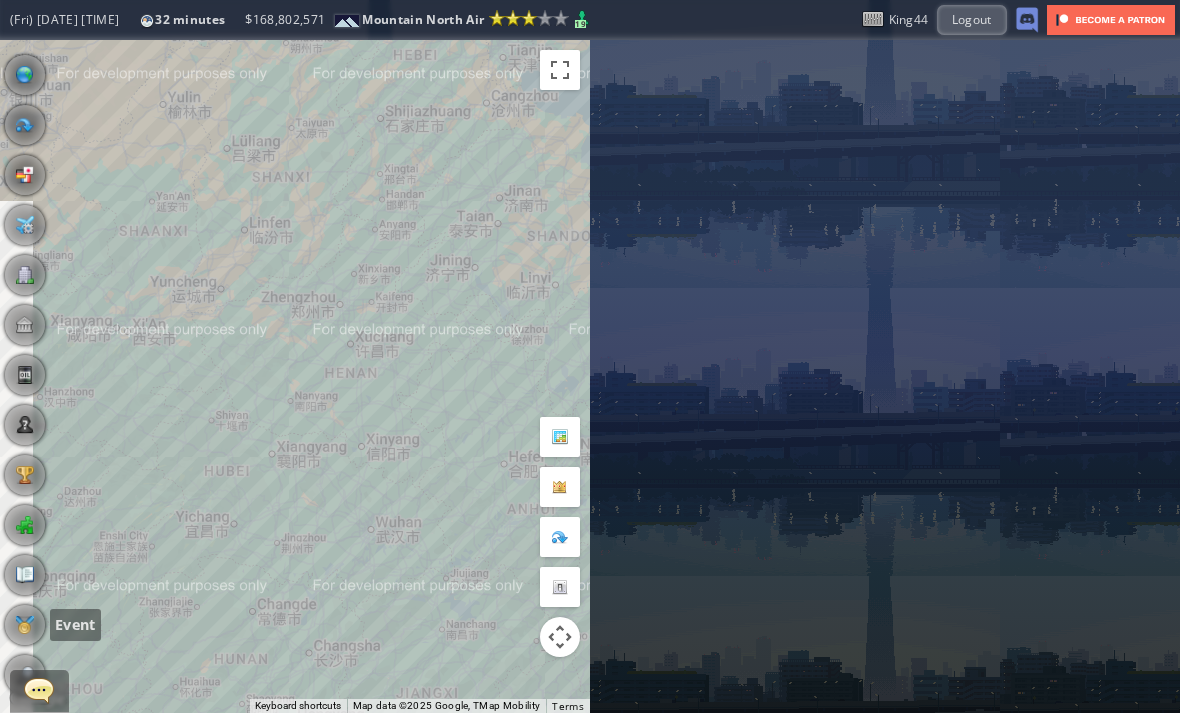 click at bounding box center (25, 625) 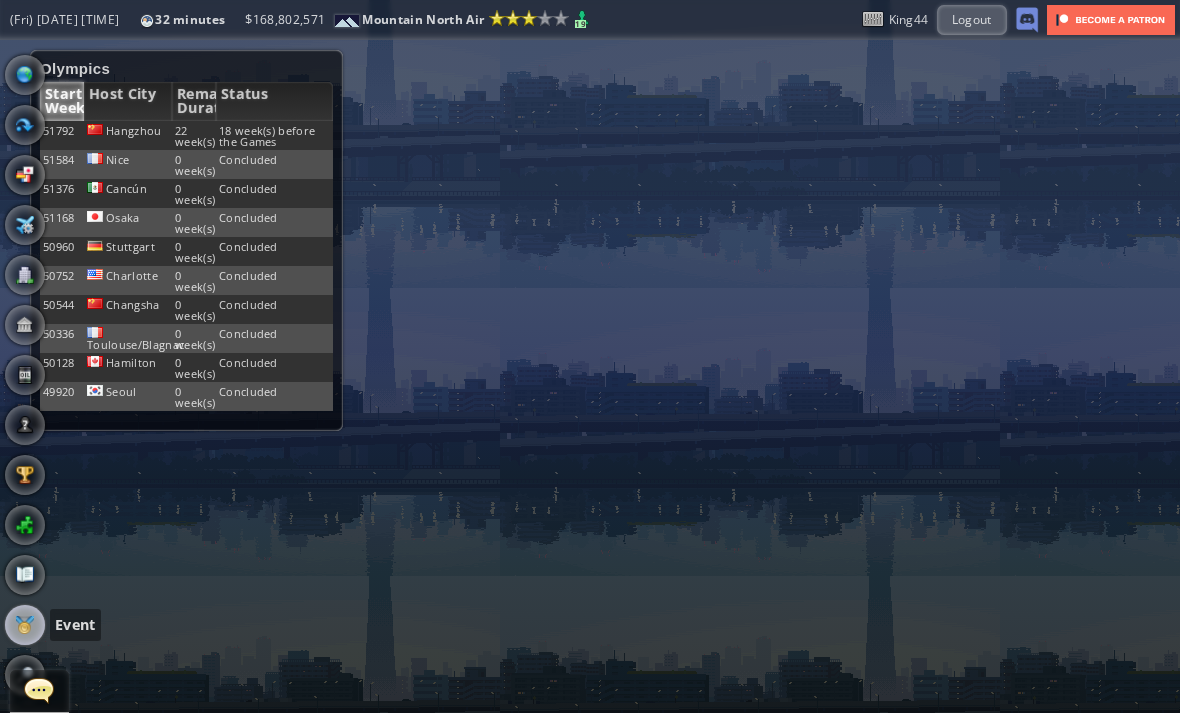 click on "Hangzhou" at bounding box center [128, 135] 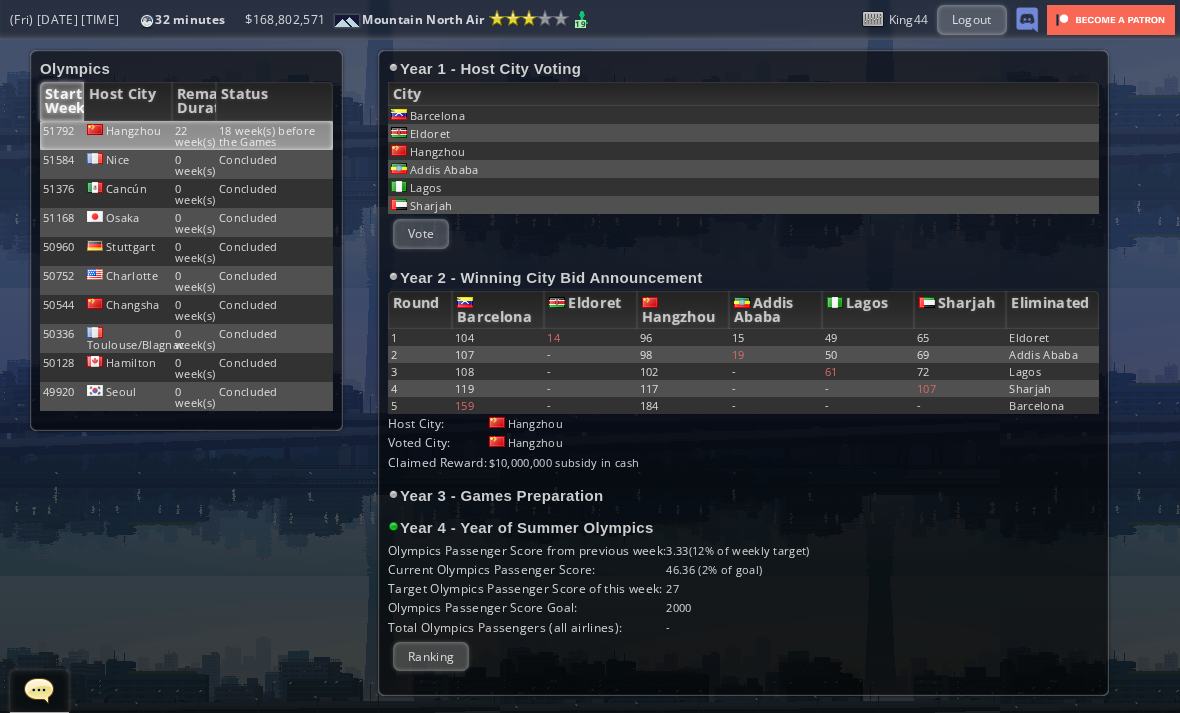 click on "Ranking" at bounding box center (431, 656) 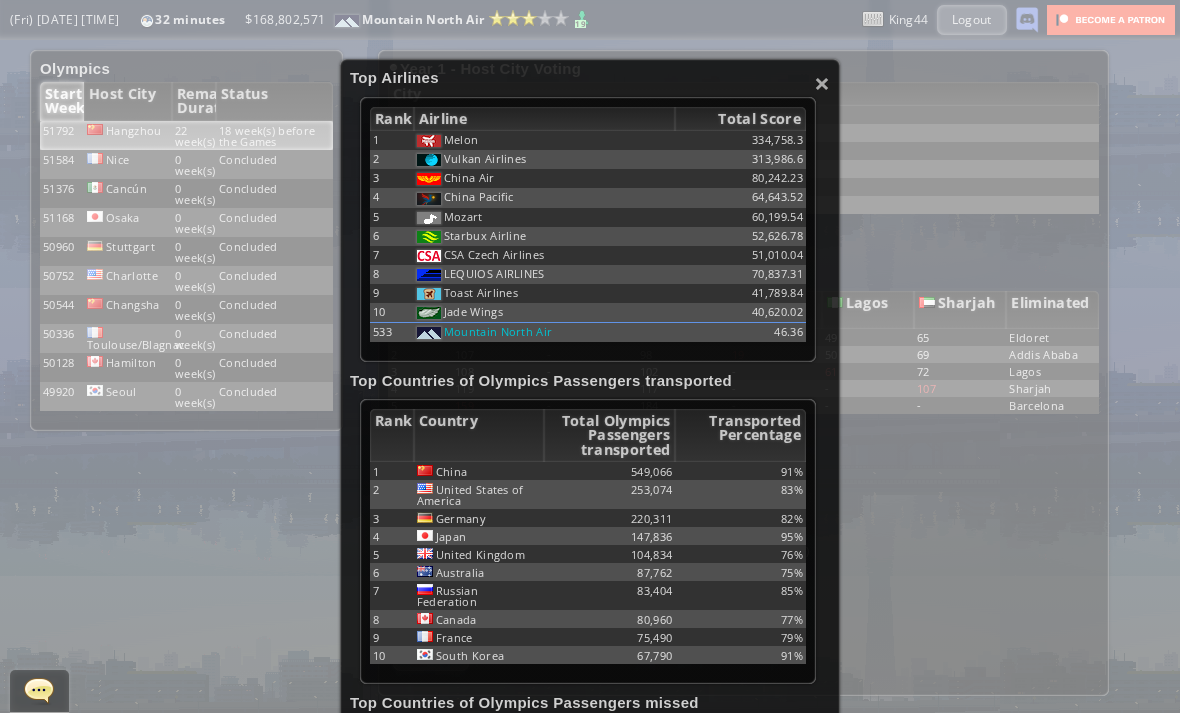click on "×" at bounding box center (822, 83) 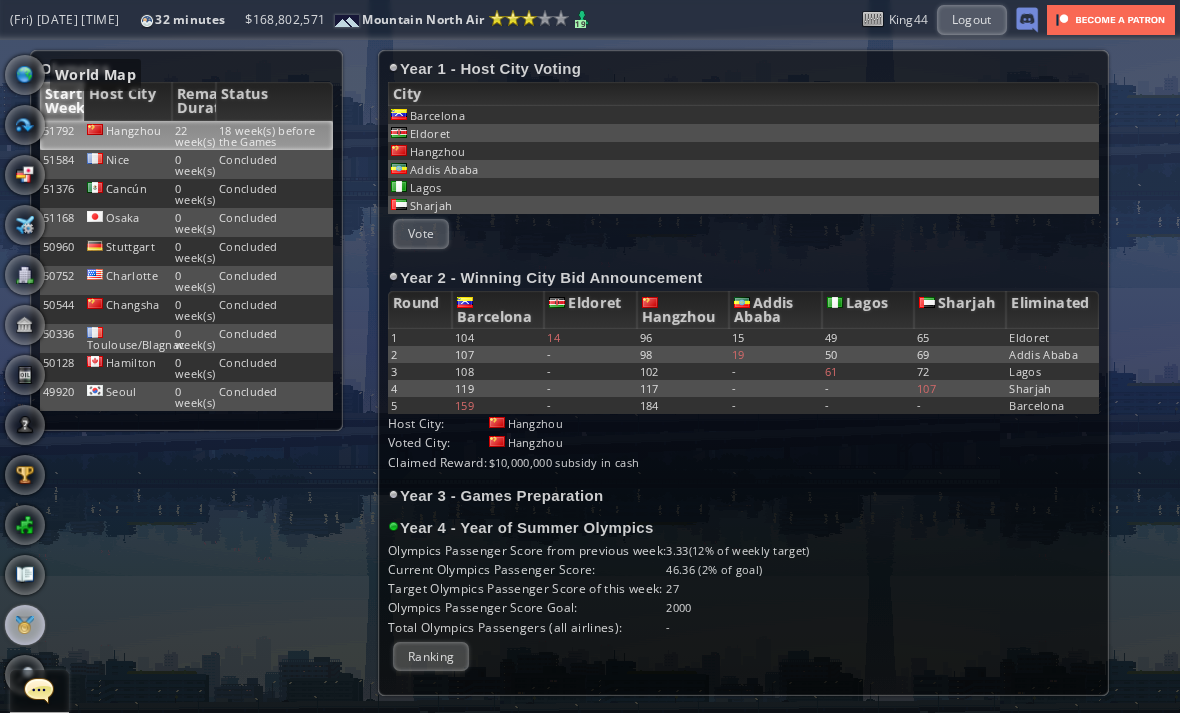 click at bounding box center (25, 75) 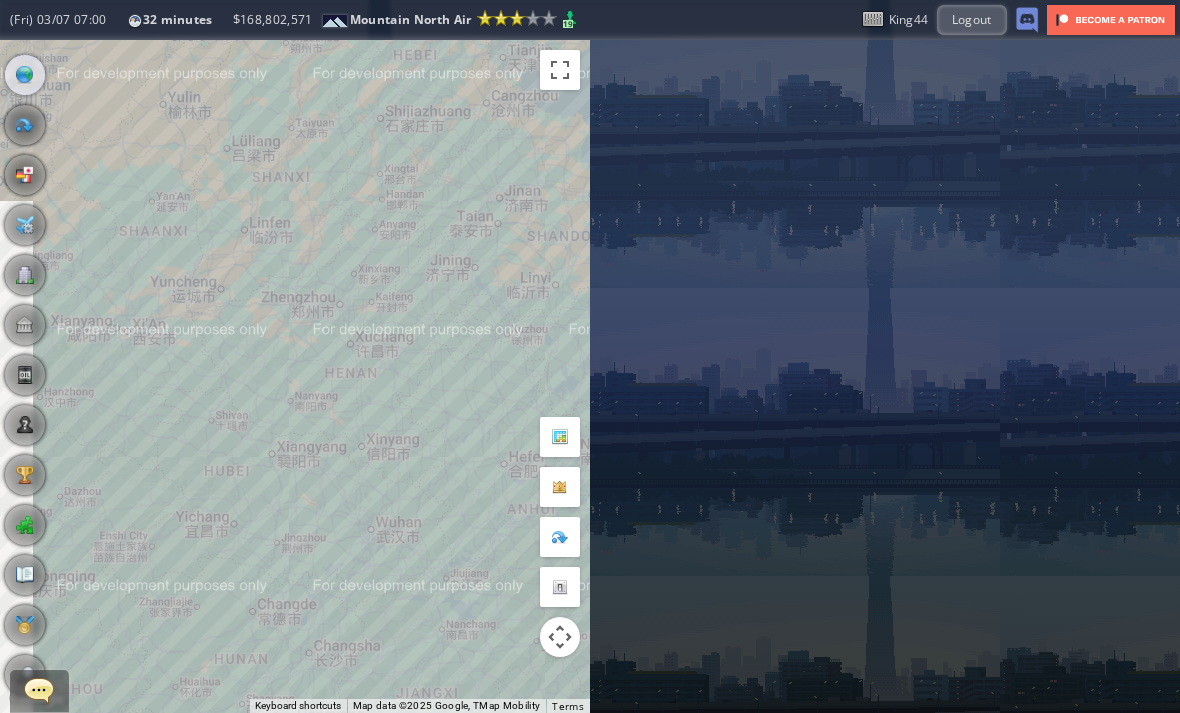 click at bounding box center (39, 690) 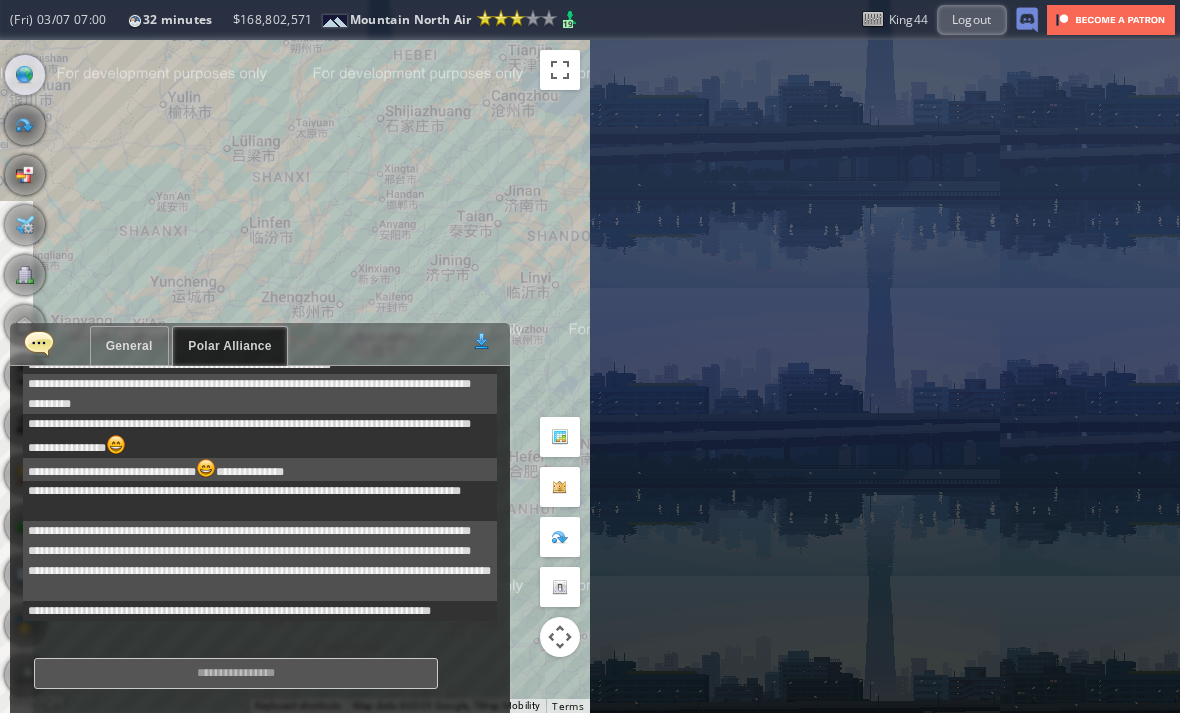 click at bounding box center (236, 673) 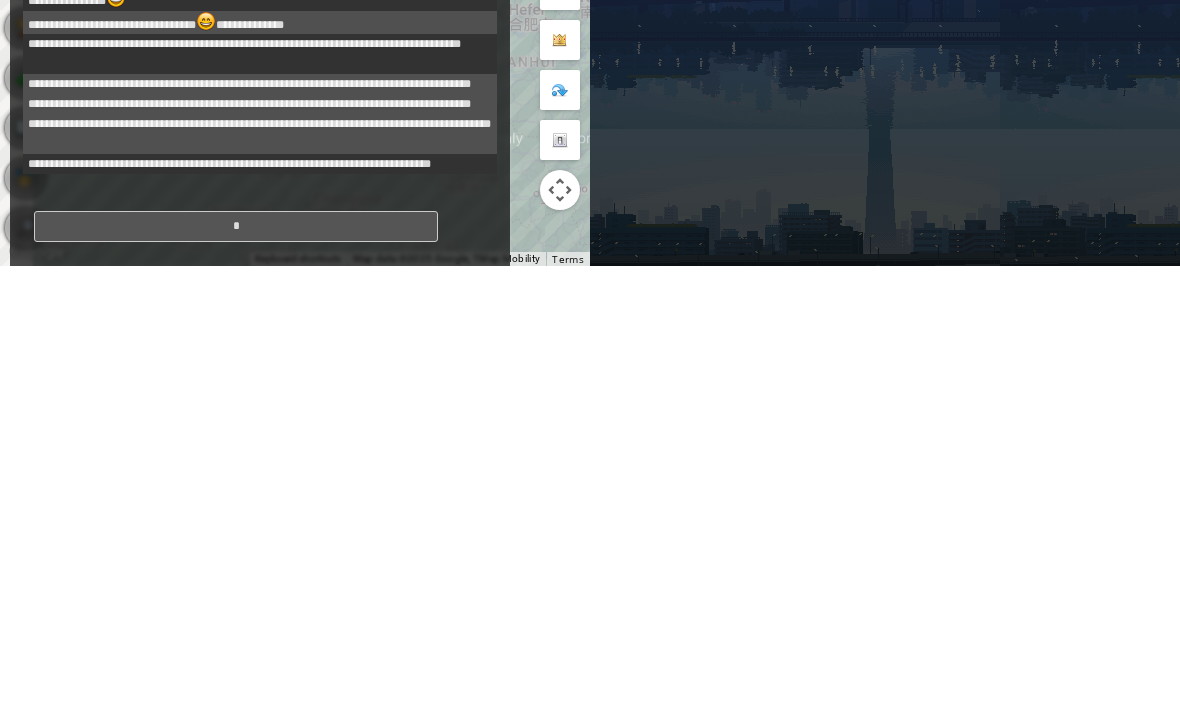 scroll, scrollTop: 65, scrollLeft: 0, axis: vertical 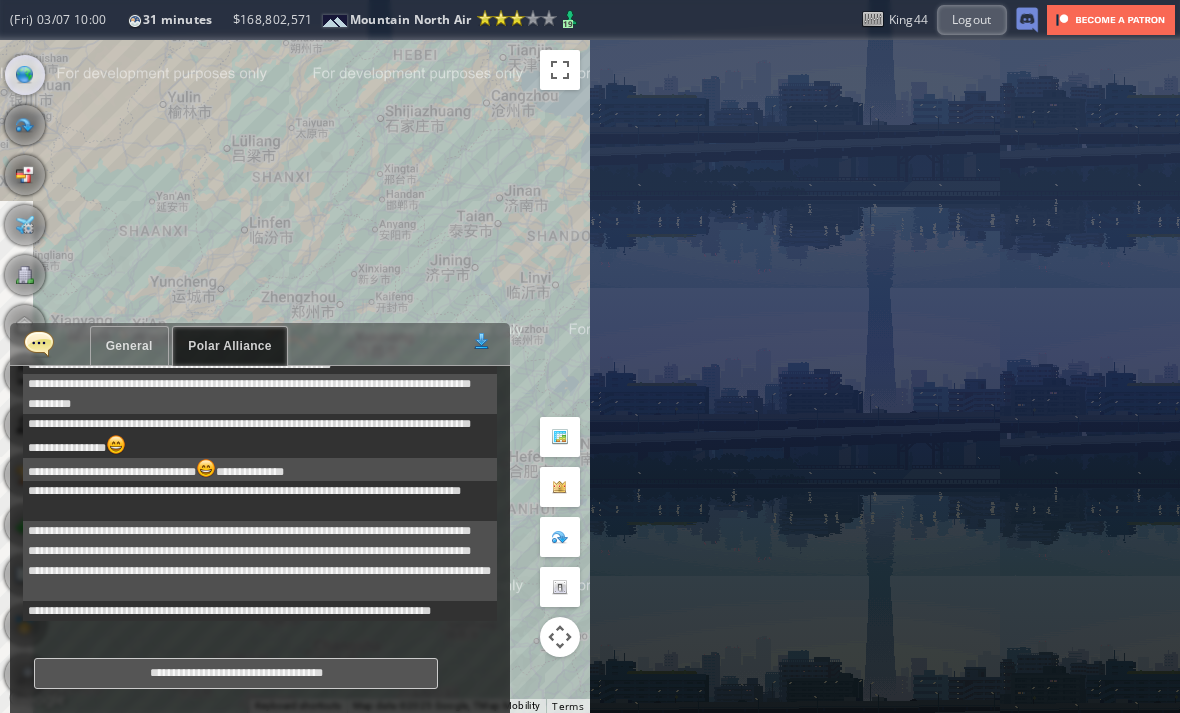 type on "**********" 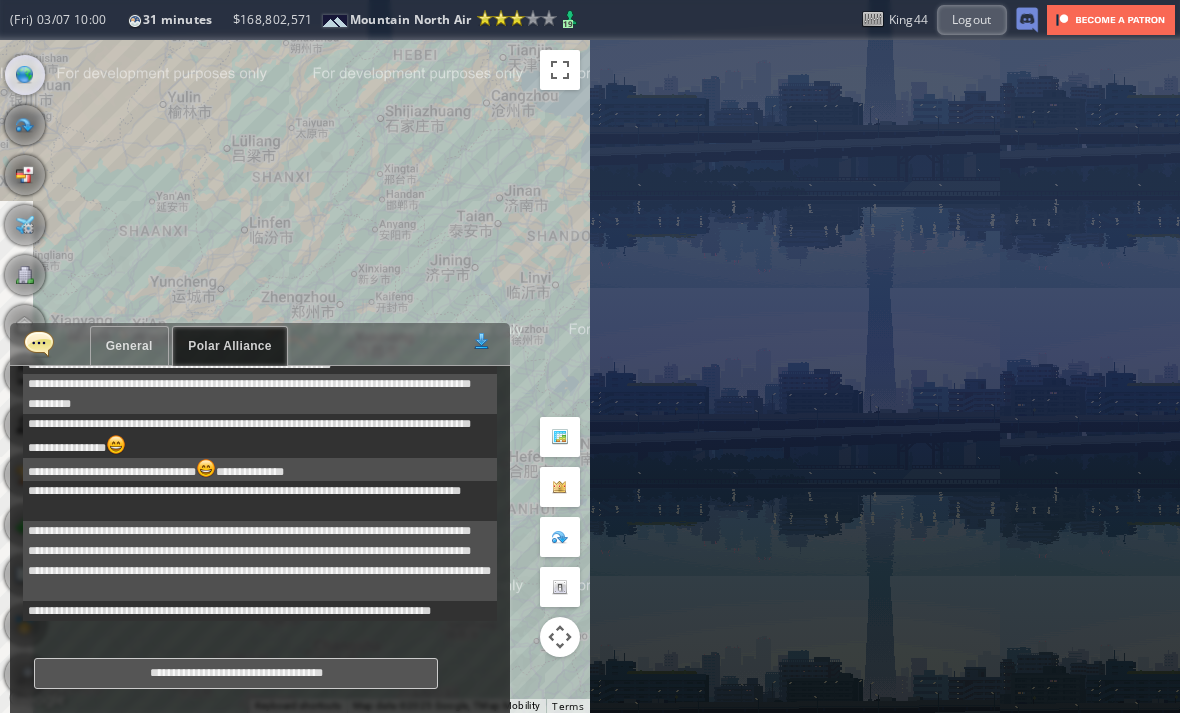 click at bounding box center (7, 356) 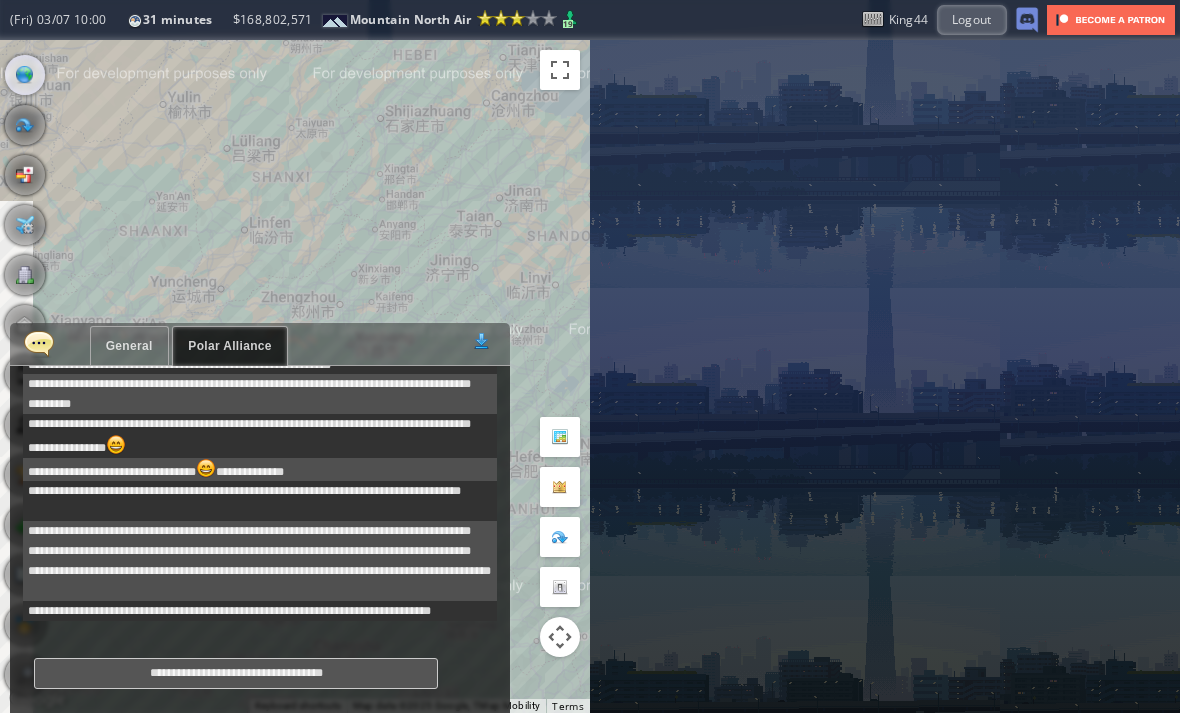 click at bounding box center (39, 343) 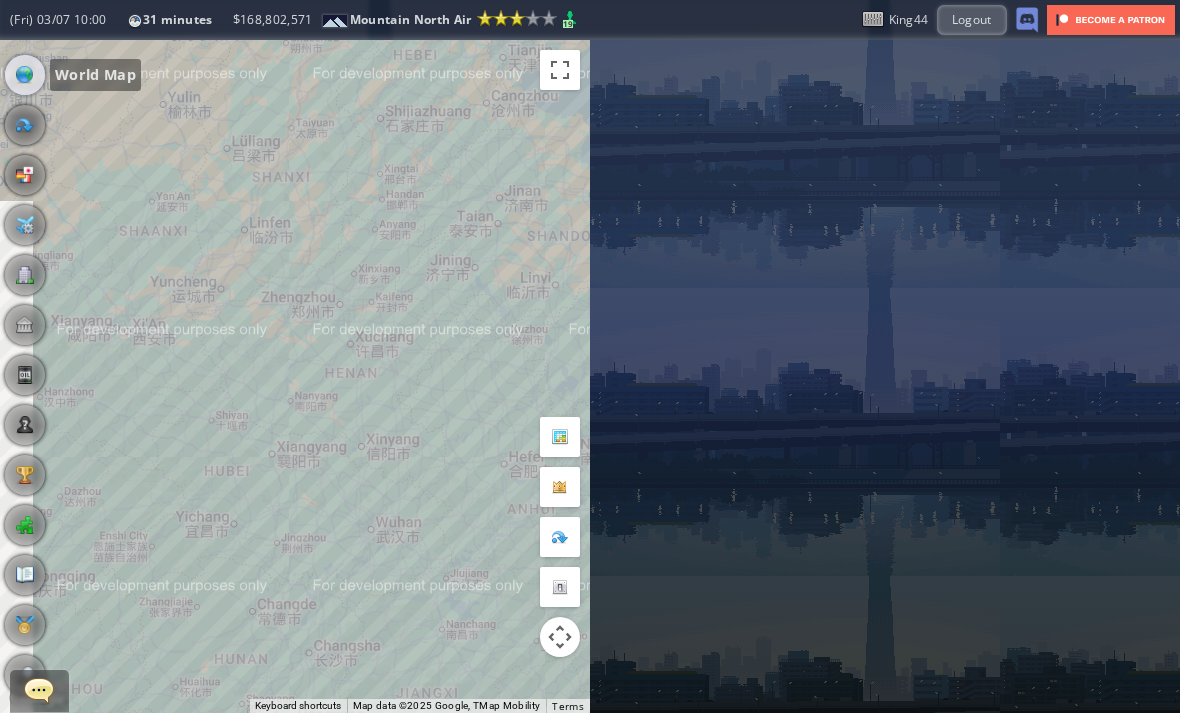 click at bounding box center [25, 75] 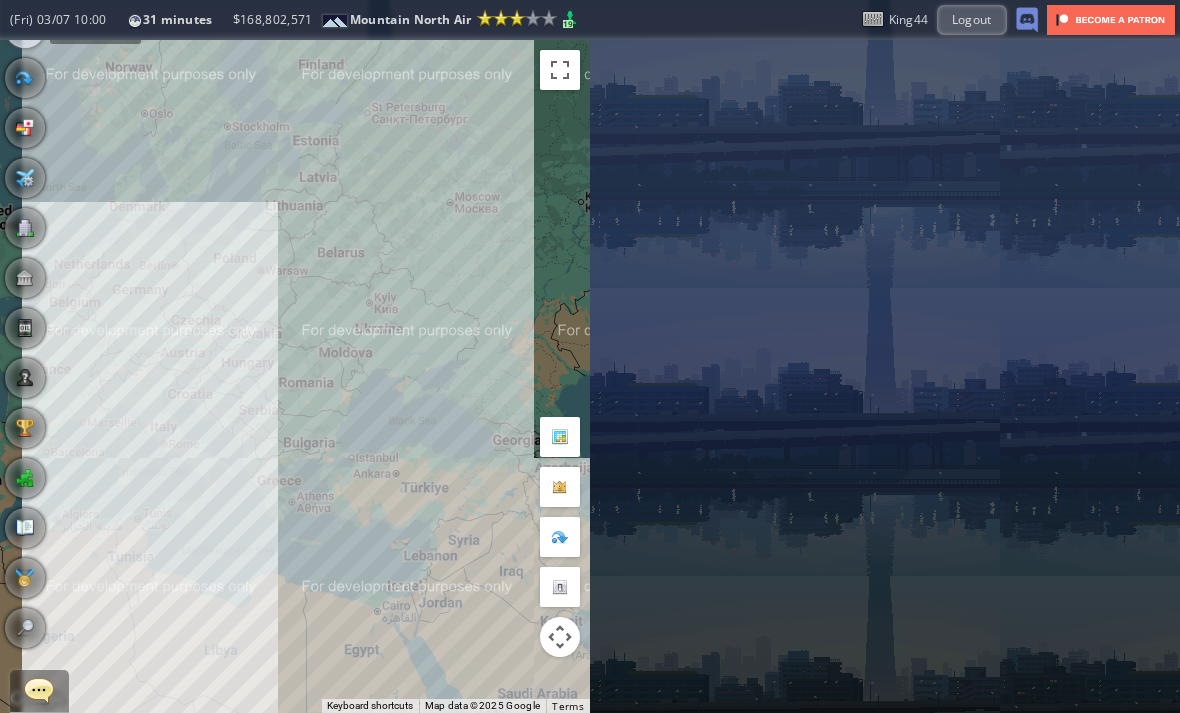 scroll, scrollTop: 47, scrollLeft: 0, axis: vertical 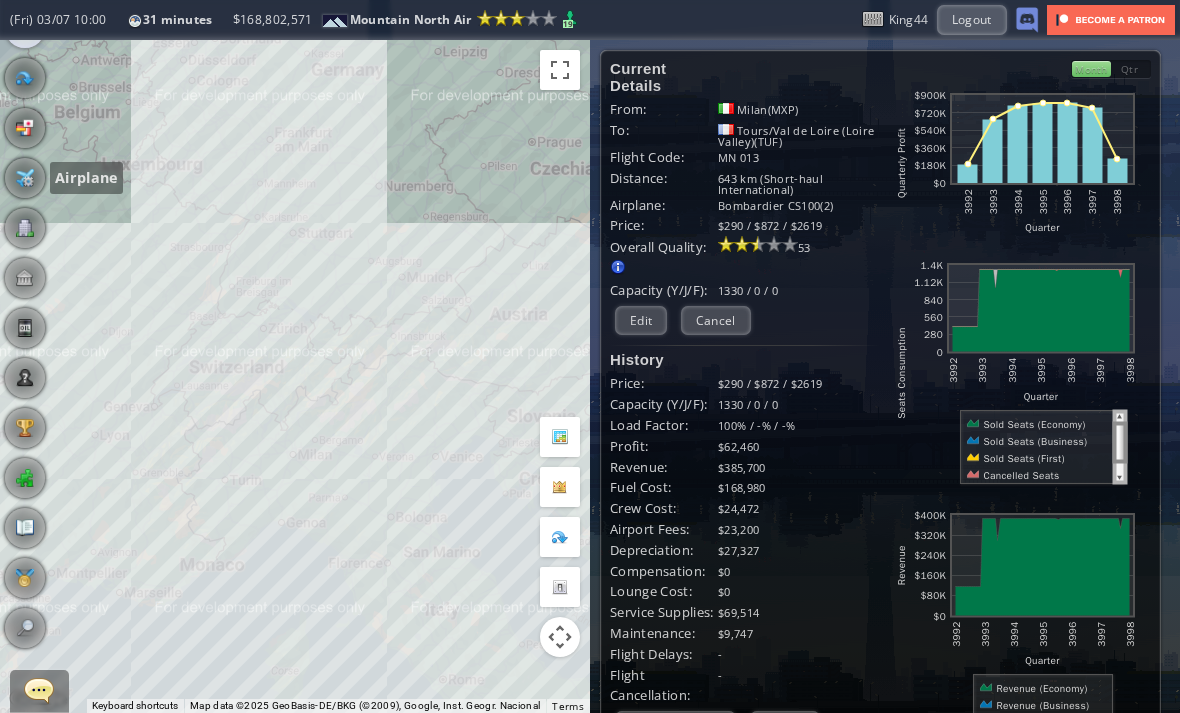 click at bounding box center [25, 178] 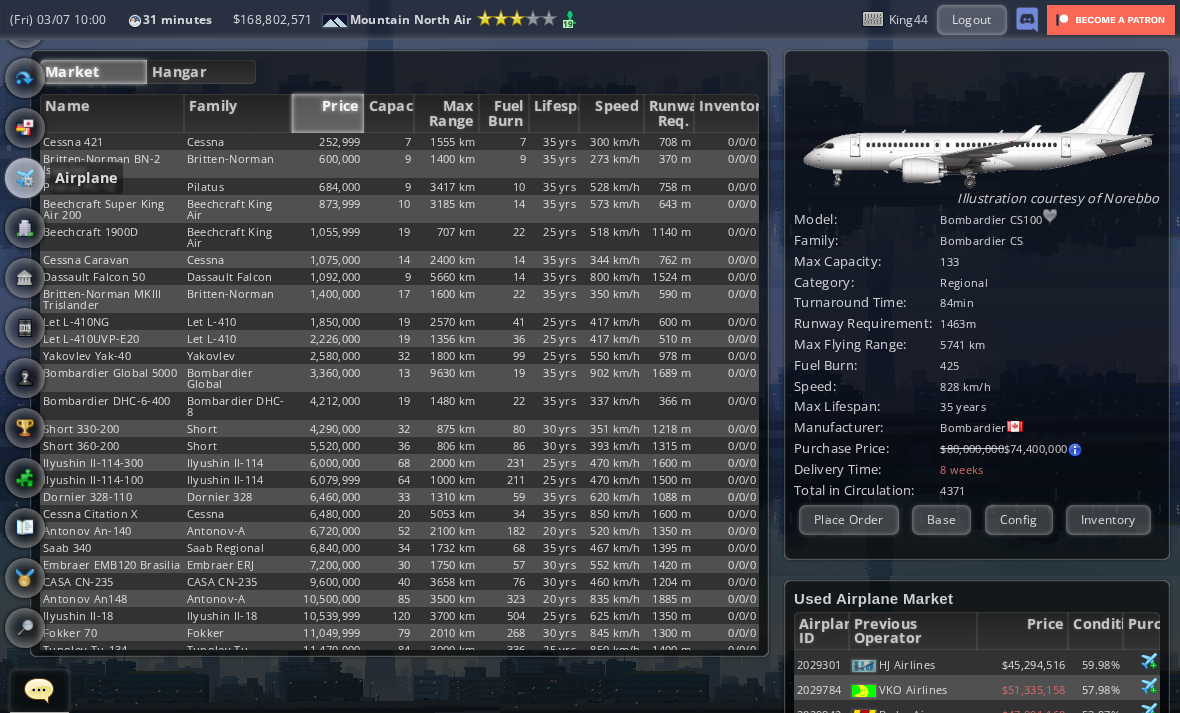 click on "Hangar" at bounding box center [201, 72] 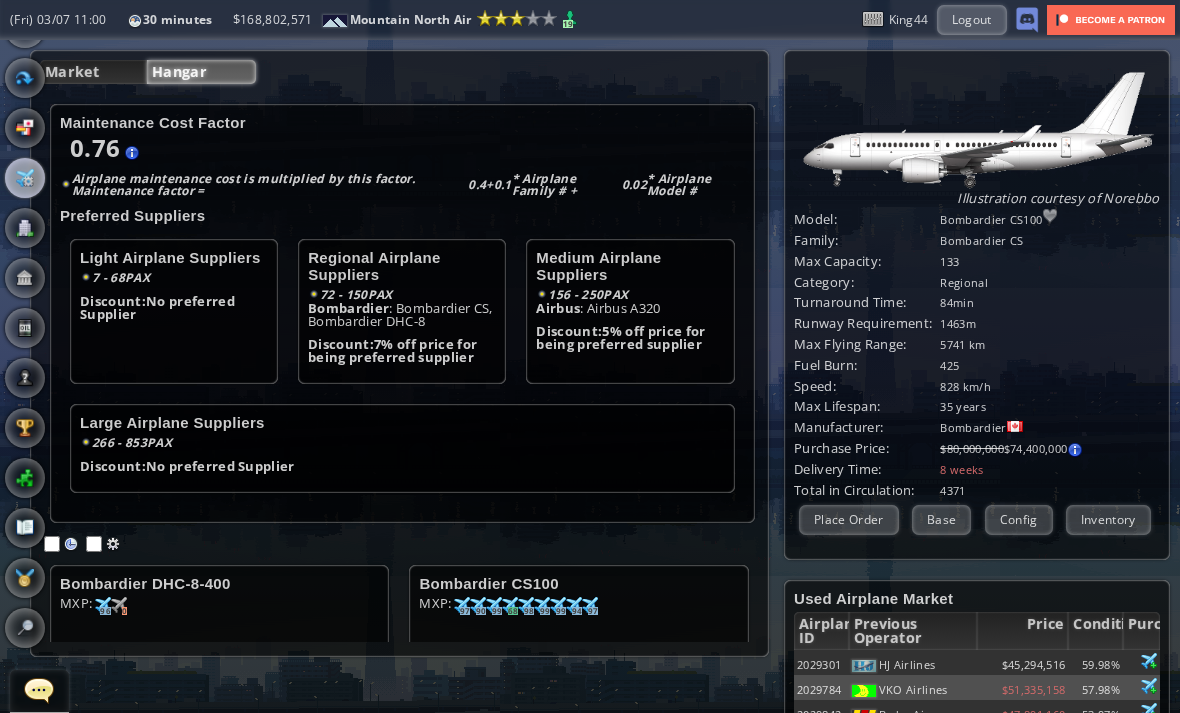click at bounding box center [25, 28] 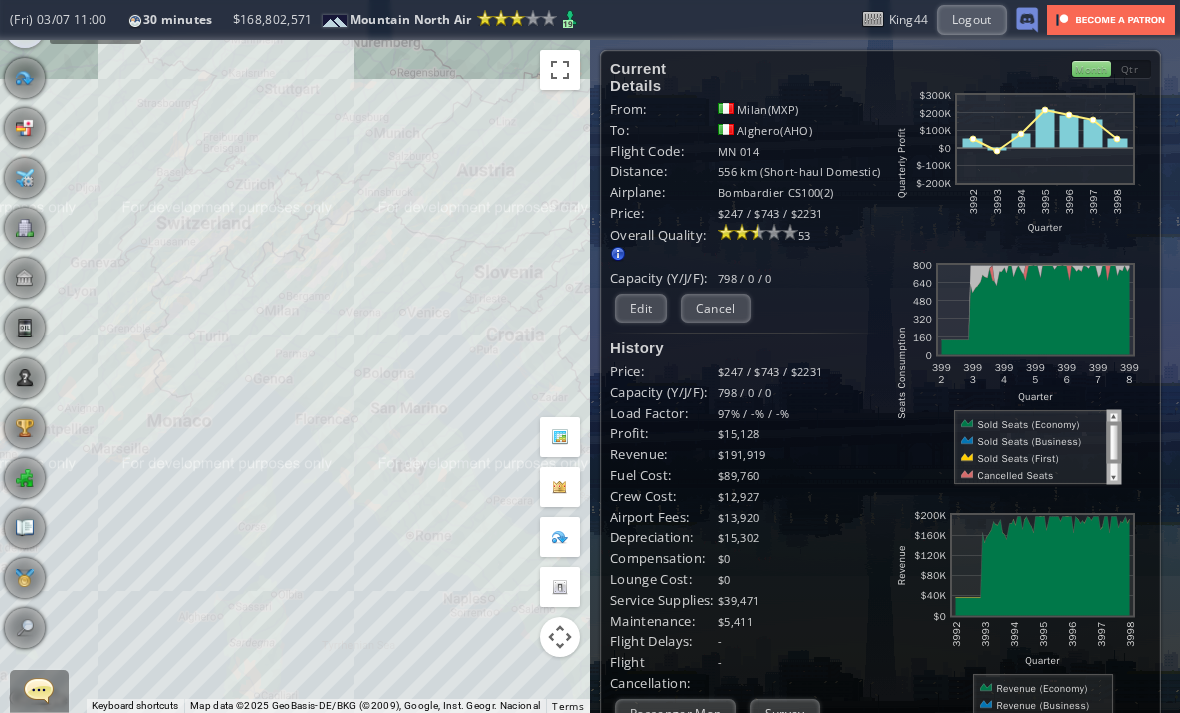 click on "Edit" at bounding box center [641, 308] 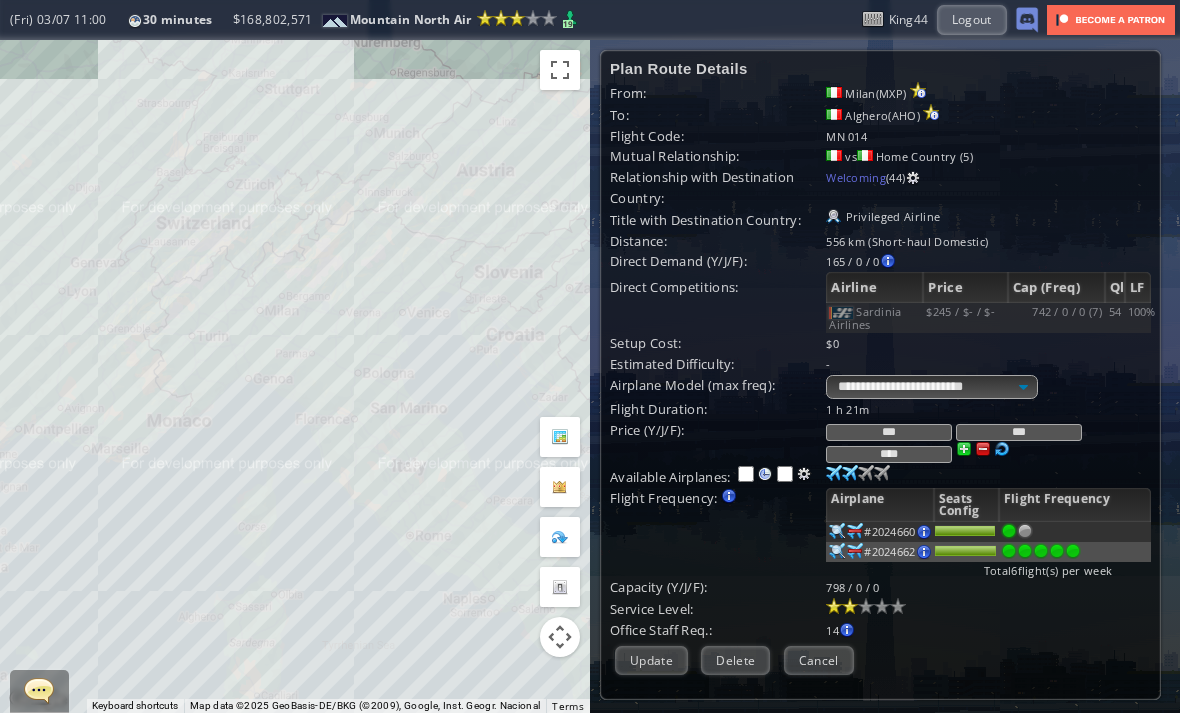 click on "-" at bounding box center [988, 364] 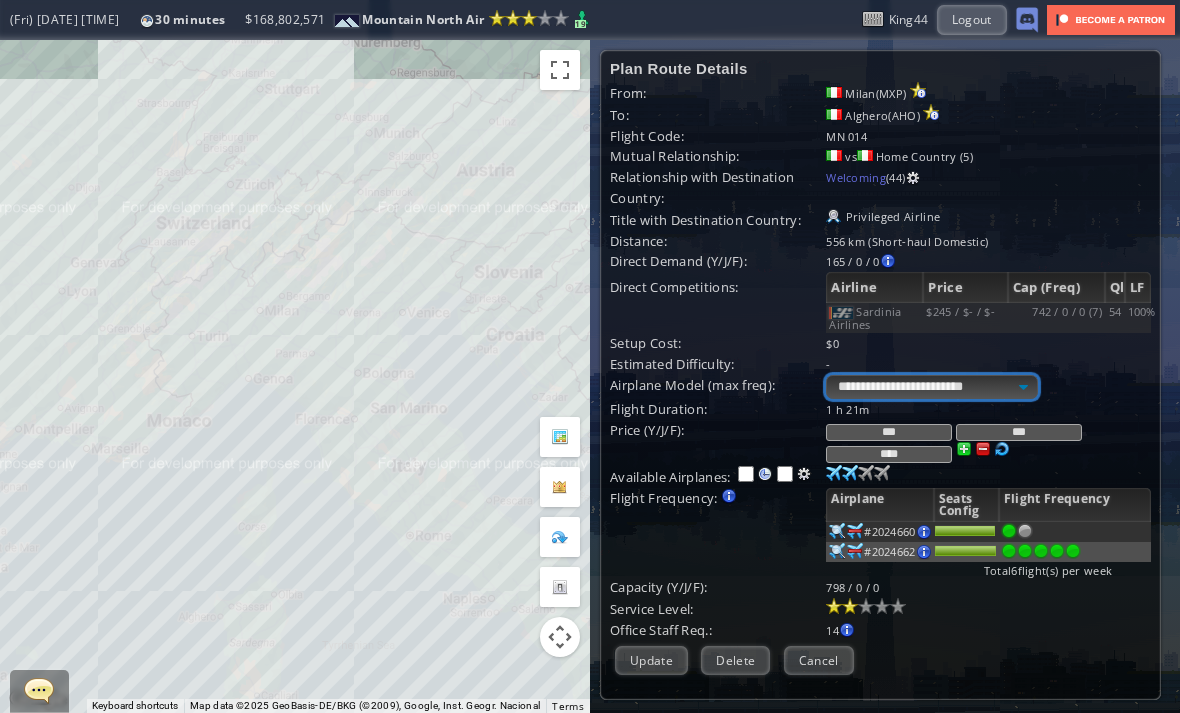 click on "**********" at bounding box center [931, 387] 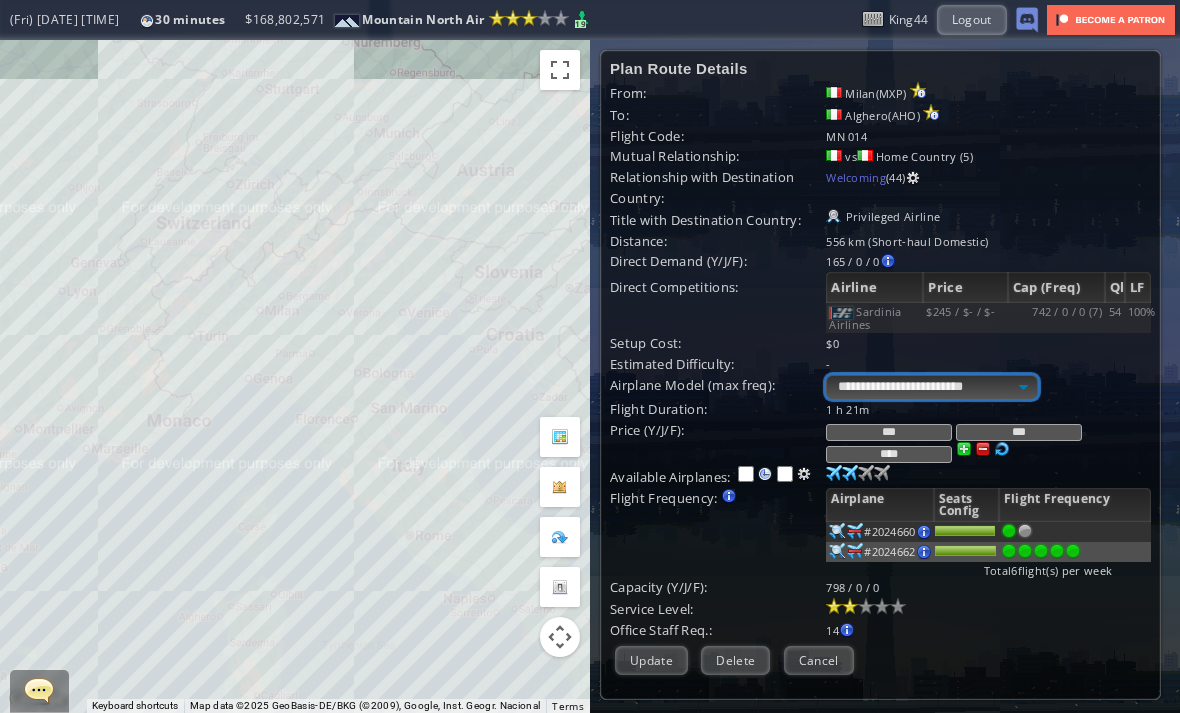 select on "**" 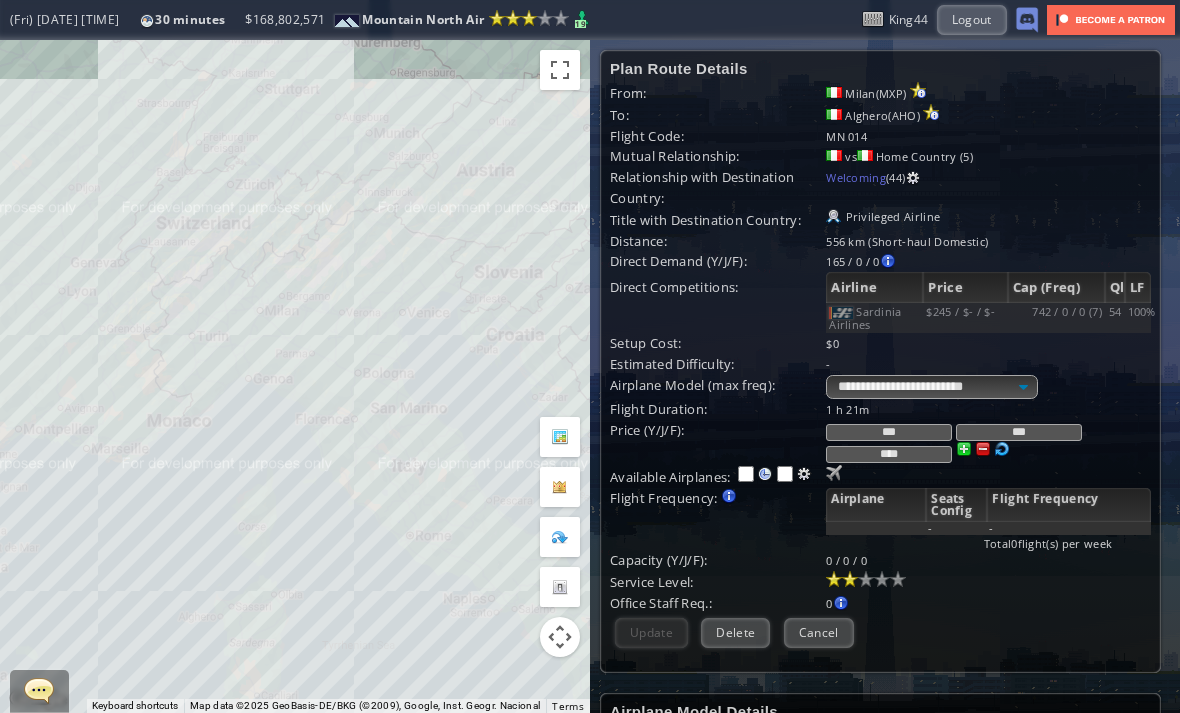 click at bounding box center (834, 473) 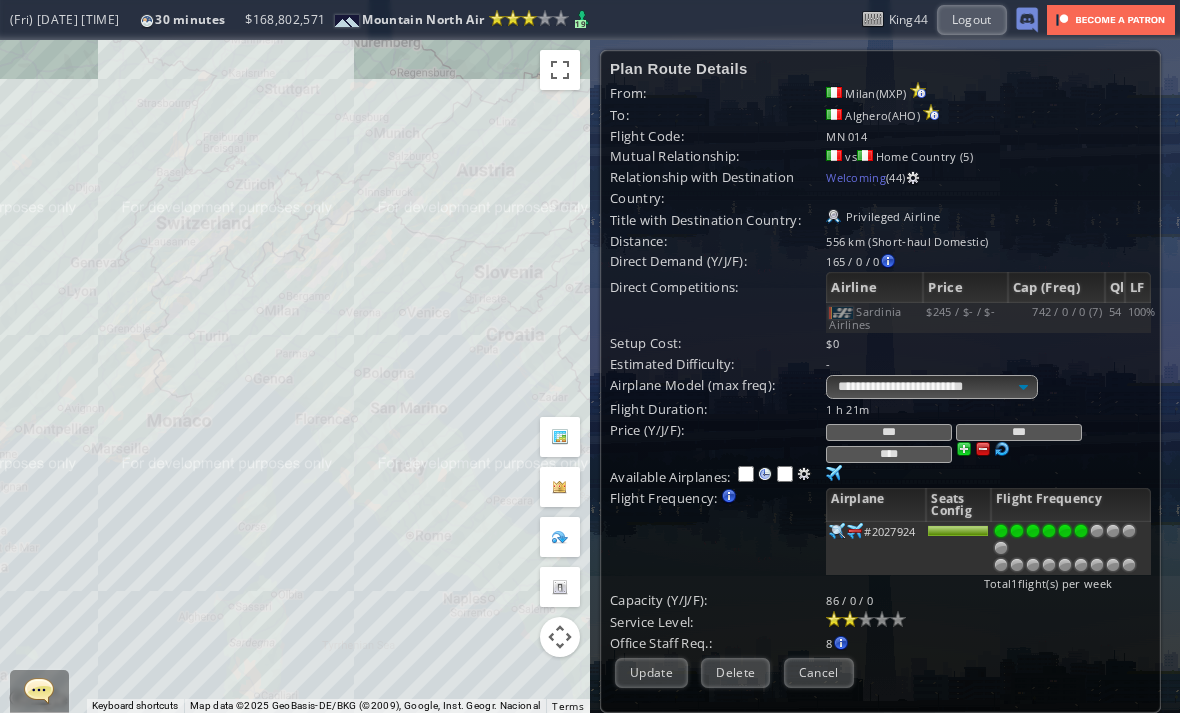 click at bounding box center (1081, 531) 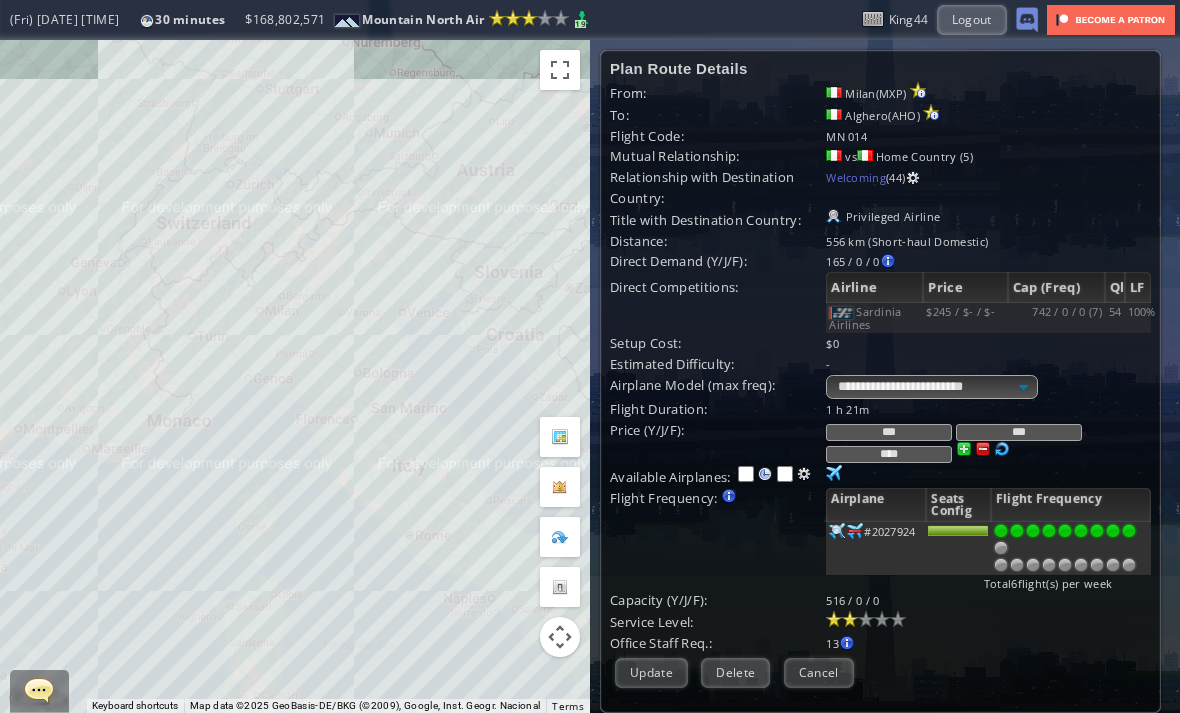 click at bounding box center (1129, 531) 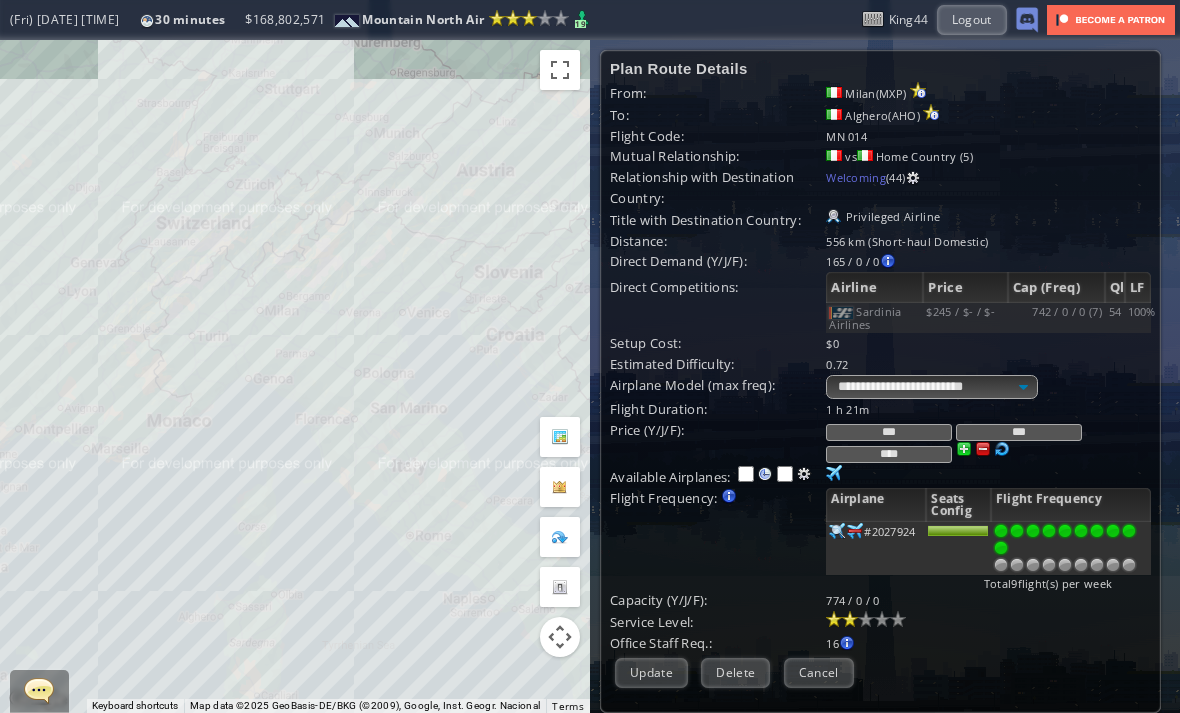 click at bounding box center (1001, 548) 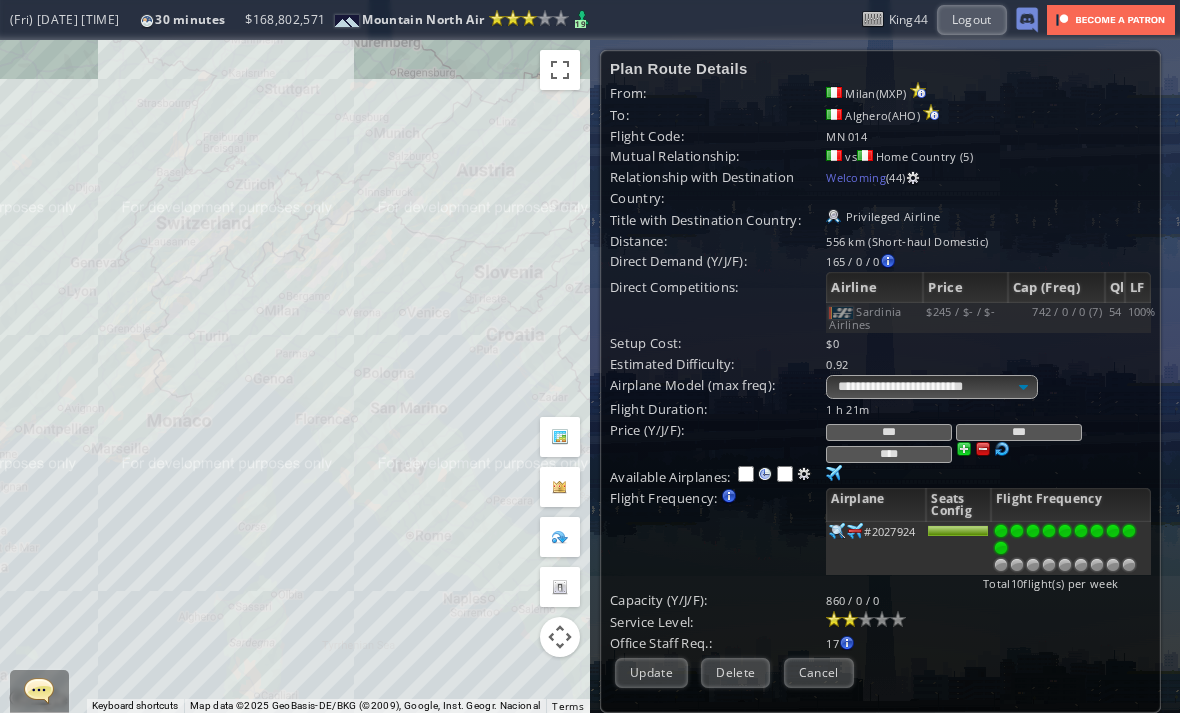 click on "Update" at bounding box center (651, 672) 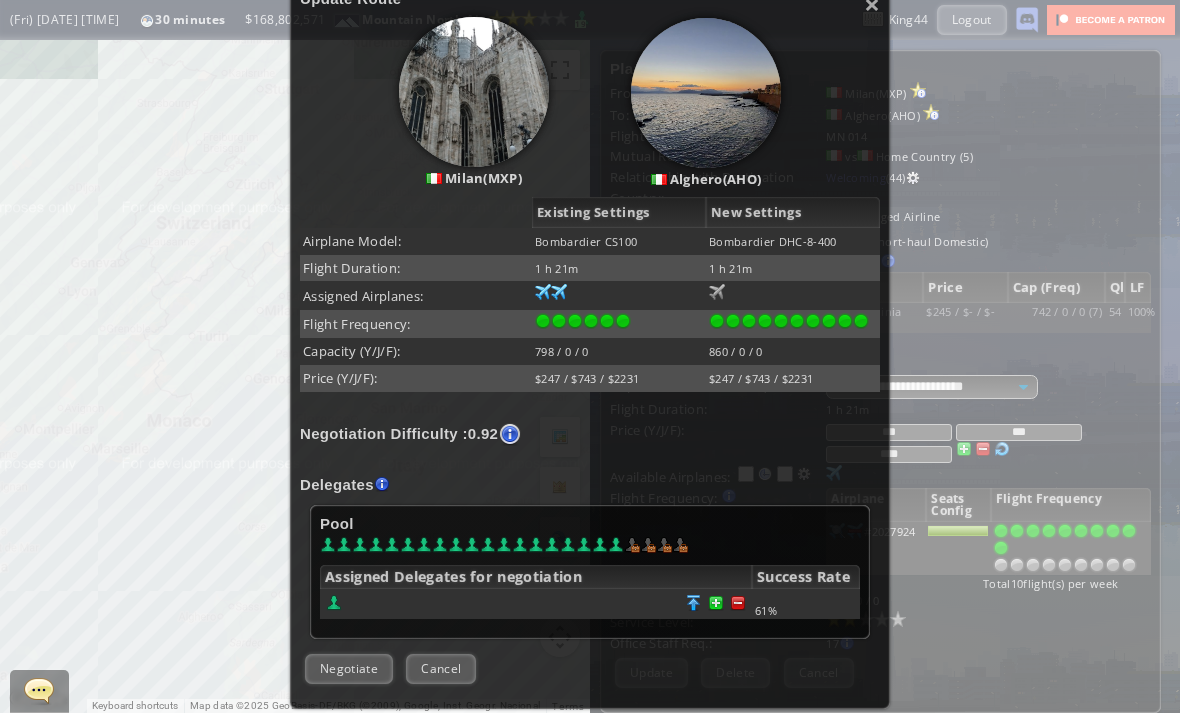 scroll, scrollTop: 194, scrollLeft: 0, axis: vertical 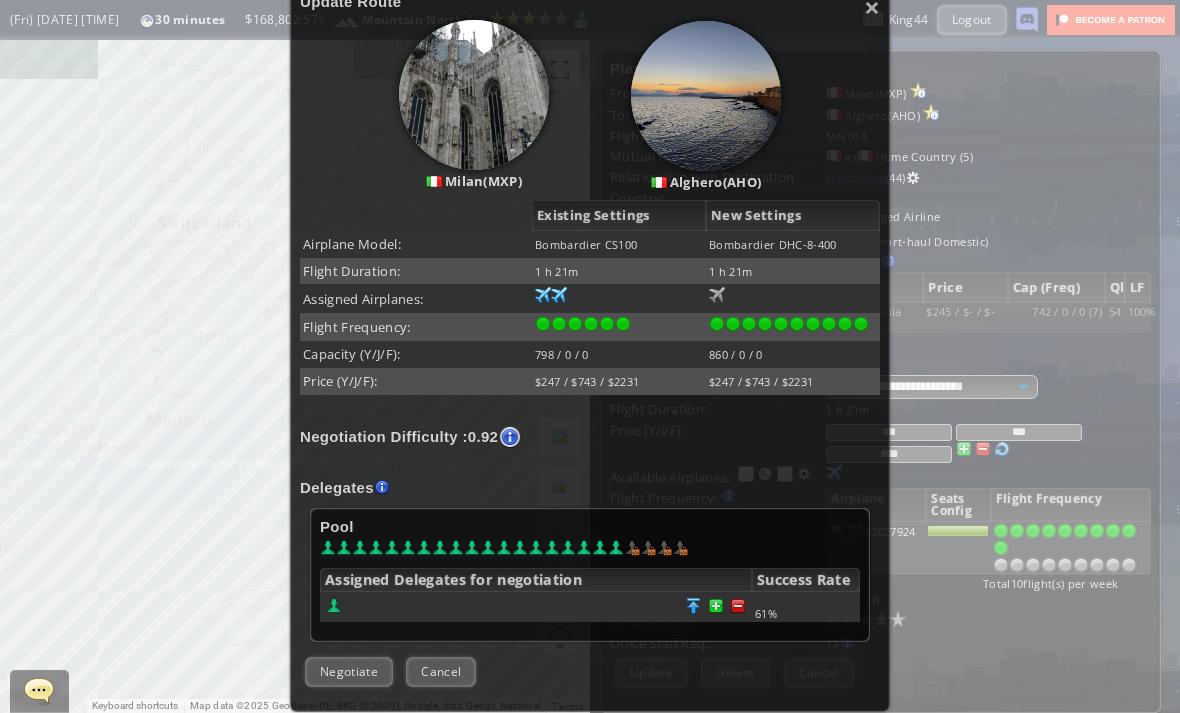 click at bounding box center (694, 606) 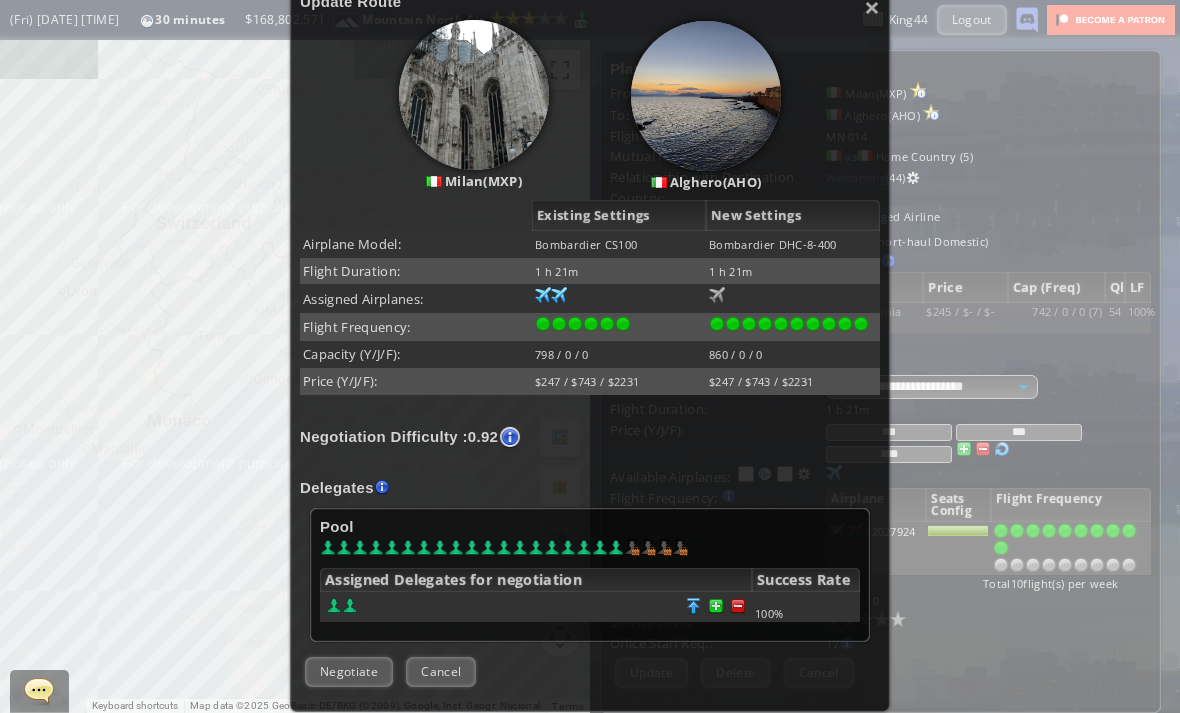 click on "×
Loremi Dolor
Sitam(CON)
Adipisc(ELI)
Seddoeiu Temporin
Utl Etdolore
Magnaali Enima:
Minimvenia QU064
Nostrudexe ULL-7-268
Labori Nisialiq:
6 e 29e
1 c 99c
Duisaute Irureinre:
14 66 98 22
5 69
Volupt Velitesse:
Cillumfu (N/P/E):
059 / 1 / 6
791 / 7 / 1
Sinto (C/N/P):
$079 / $554 / $8728
$758 / $544 / $0866
Suntculpaqu Officiades :
4.07
Mol anim! Idestl perspicia, undeom istenat er volupta accusantiumd lauda.
Totamremap eaque ipsaqu ab illo inve veritatis quasiarch beata.
Vitae dict exp Nem Enimi quia volup asp autodit.
Fugitcons
Magn" at bounding box center (590, 347) 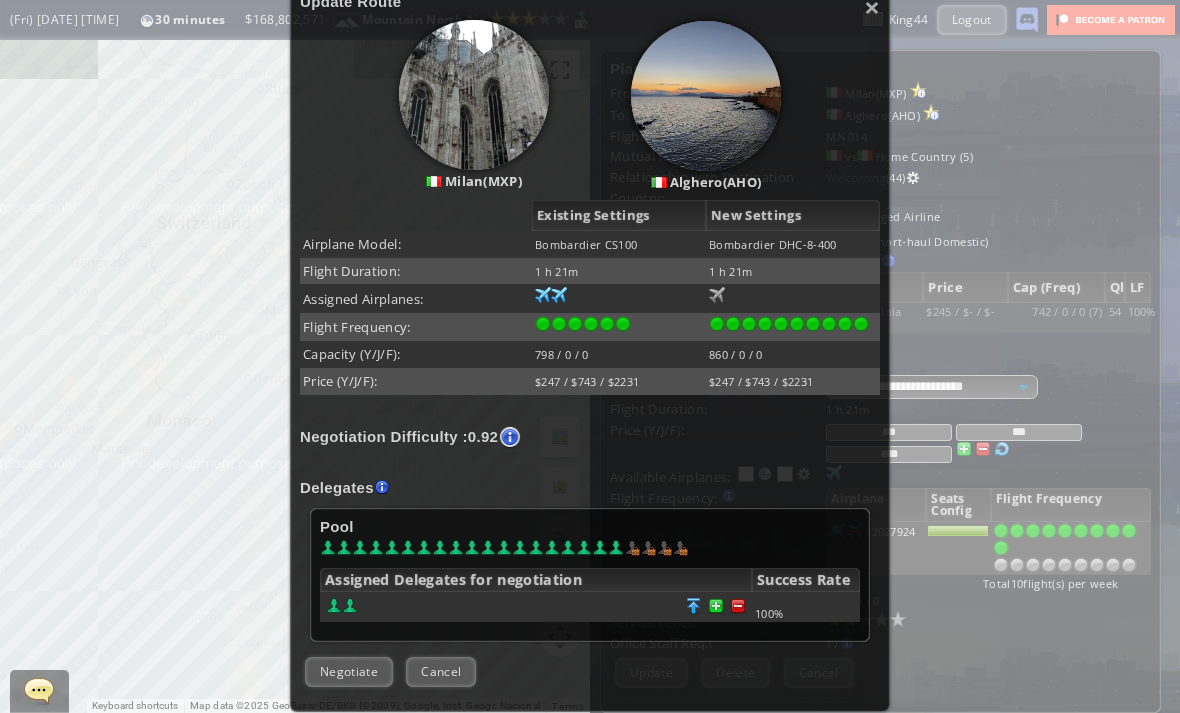 click on "Negotiate" at bounding box center [349, 671] 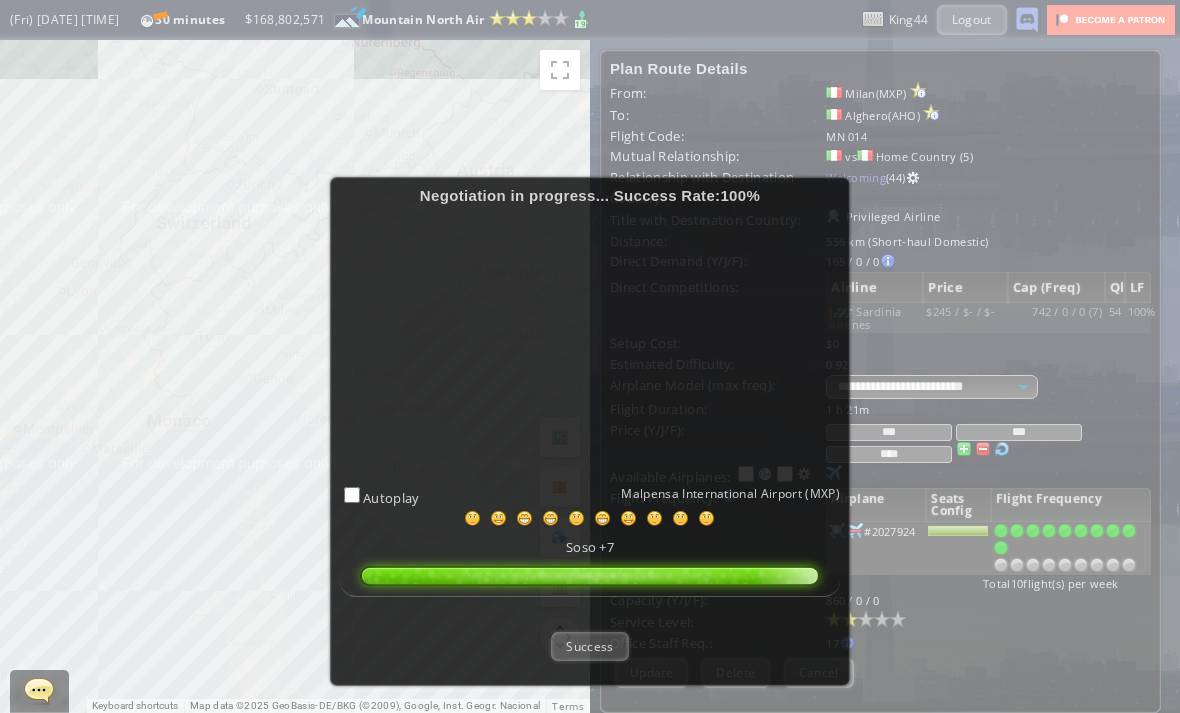 click on "Success" at bounding box center [589, 646] 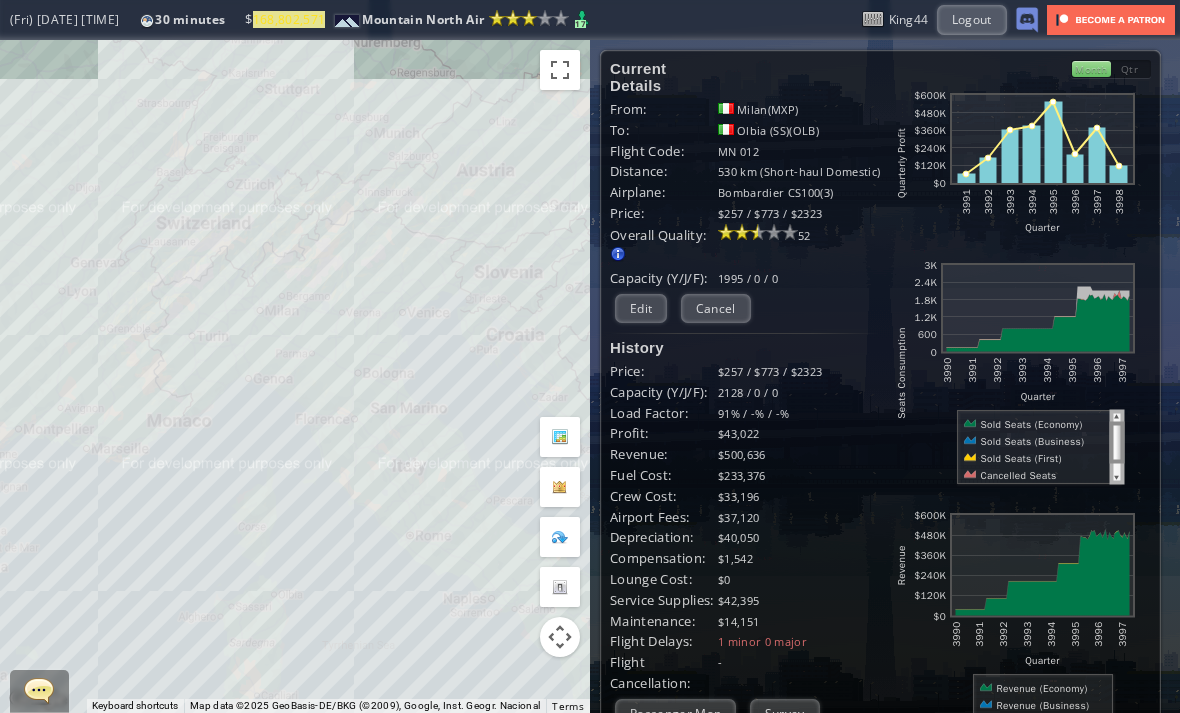 click on "Edit" at bounding box center [641, 308] 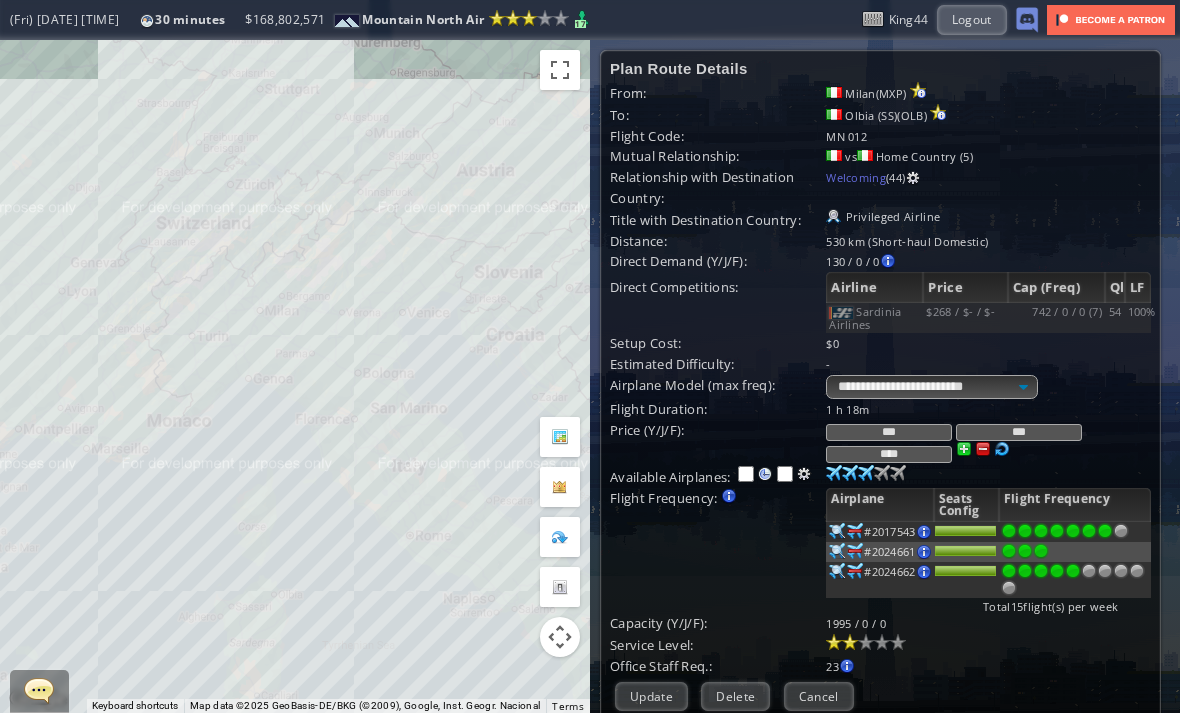 click on "Cancel" at bounding box center [819, 696] 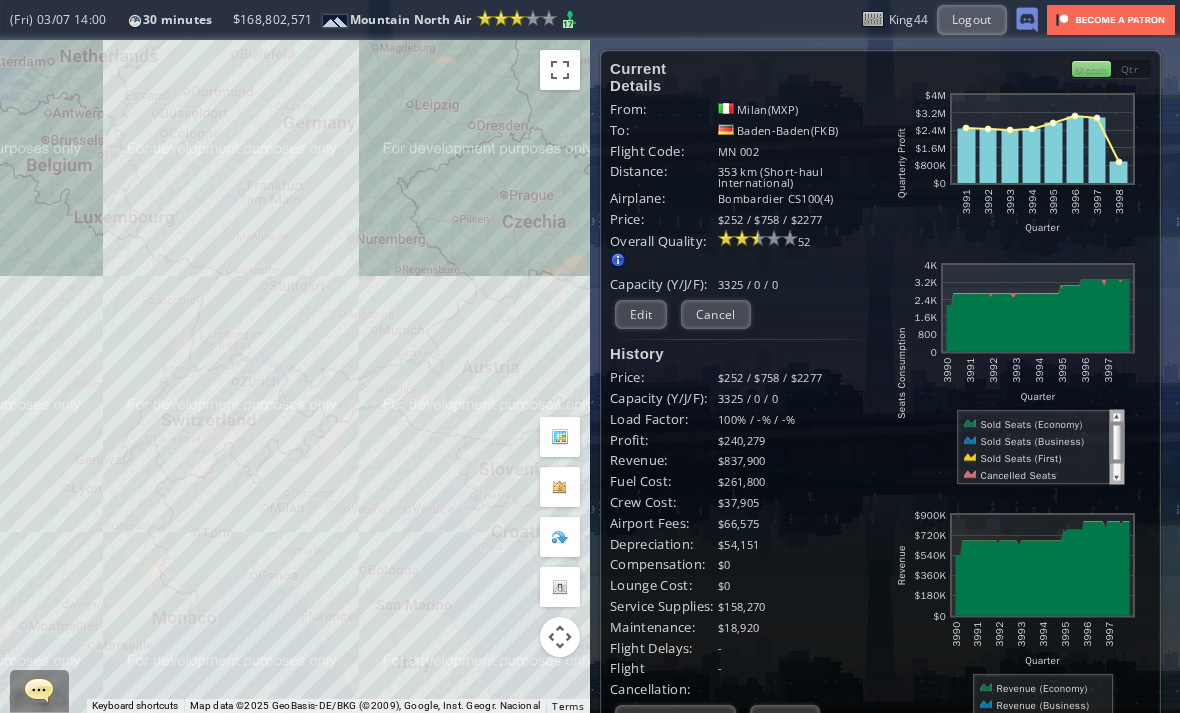 click on "Edit" at bounding box center [641, 314] 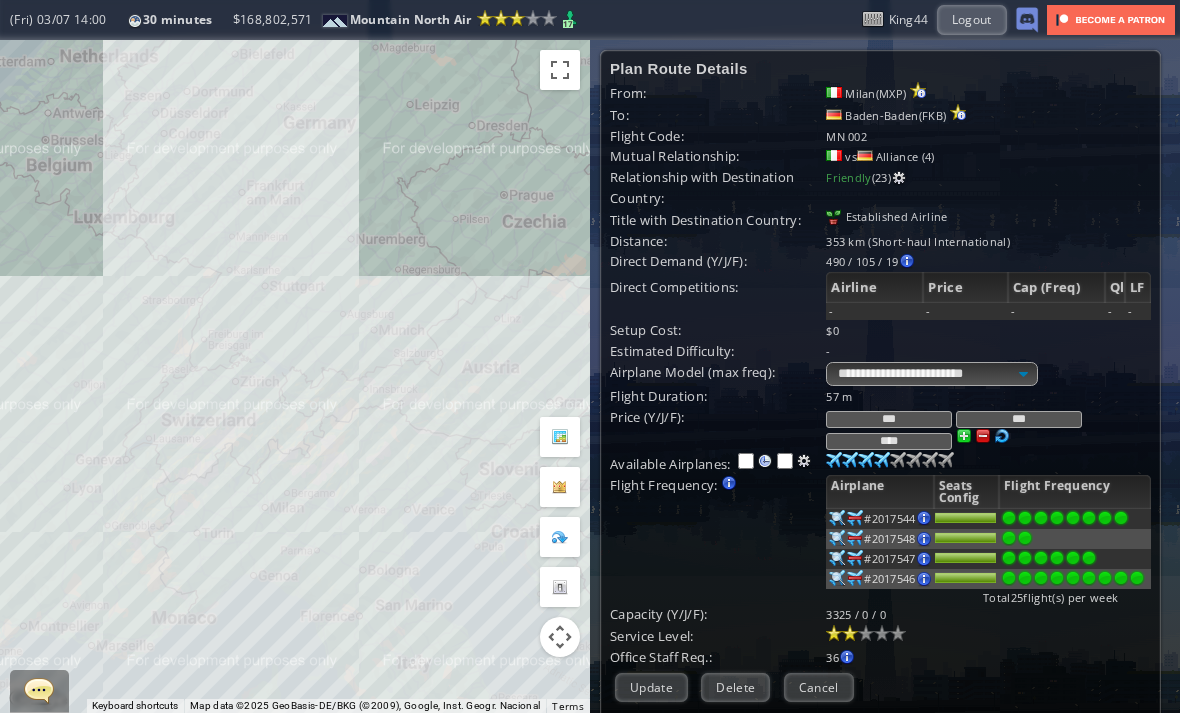 click at bounding box center (834, 460) 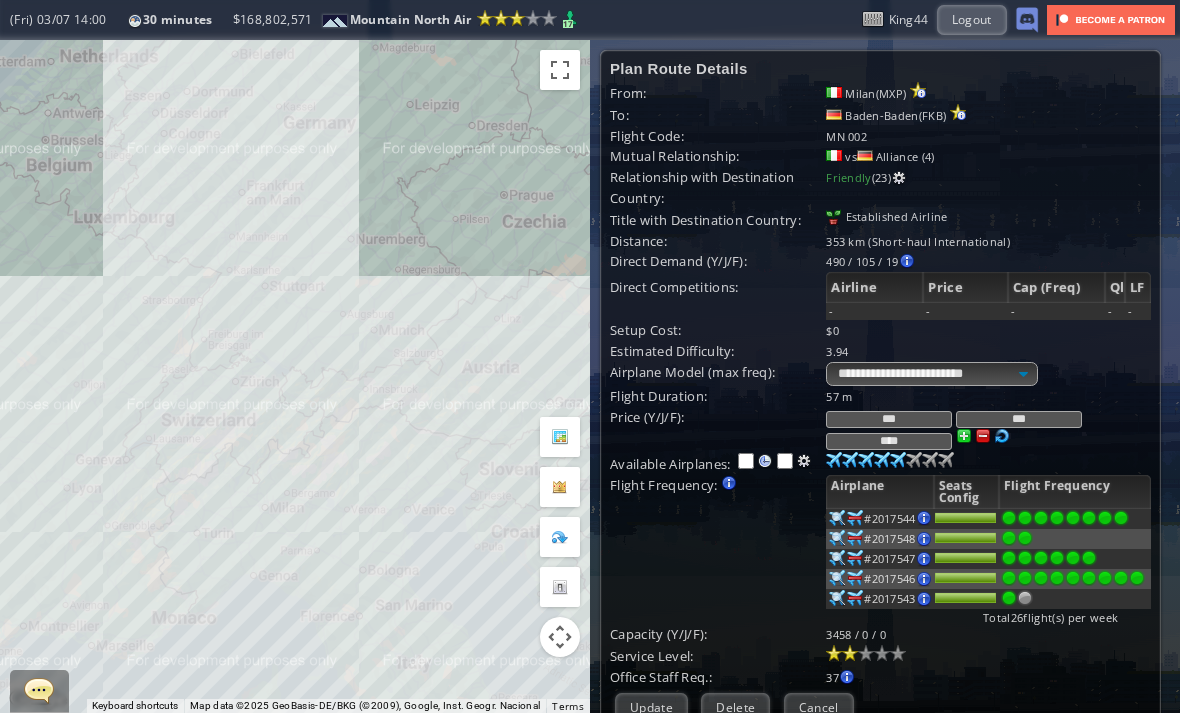 click at bounding box center [1025, 518] 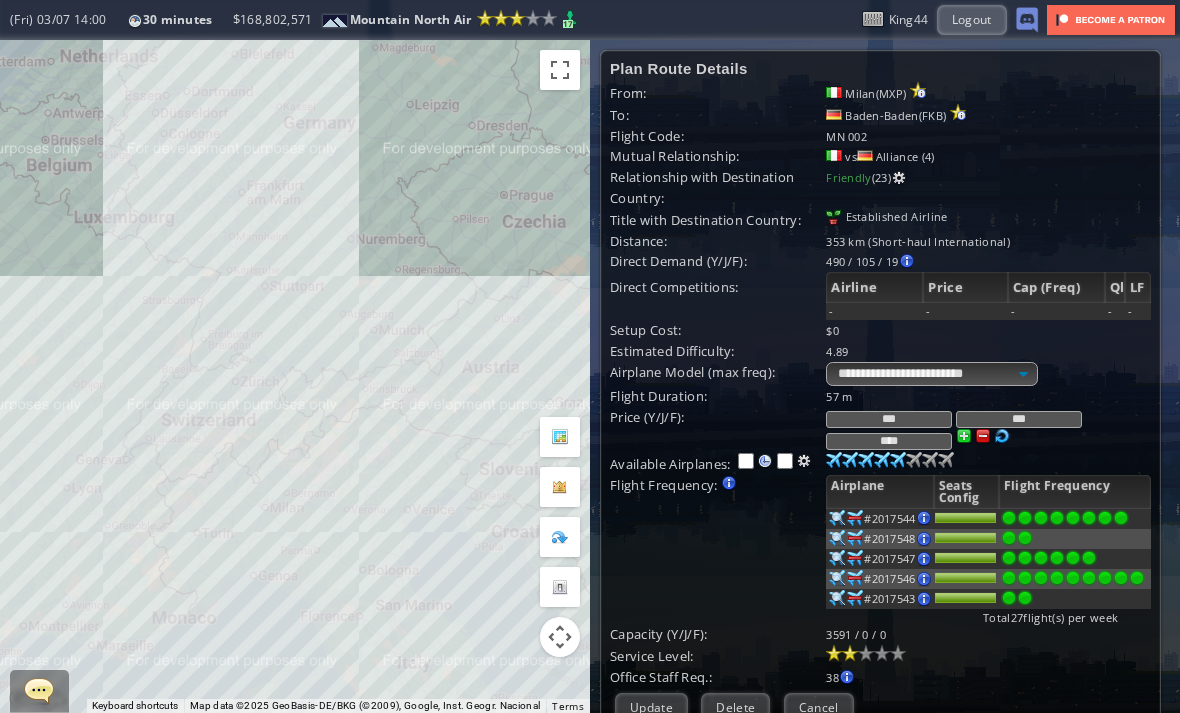 click on "Update" at bounding box center [651, 707] 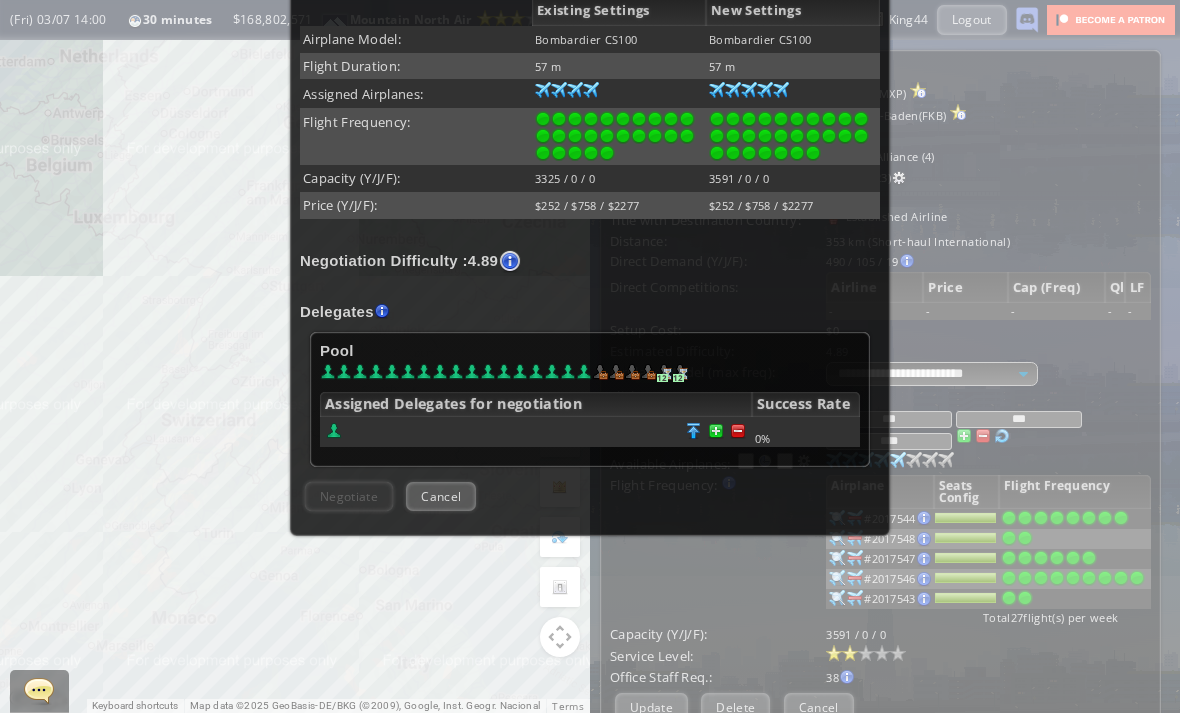 scroll, scrollTop: 399, scrollLeft: 0, axis: vertical 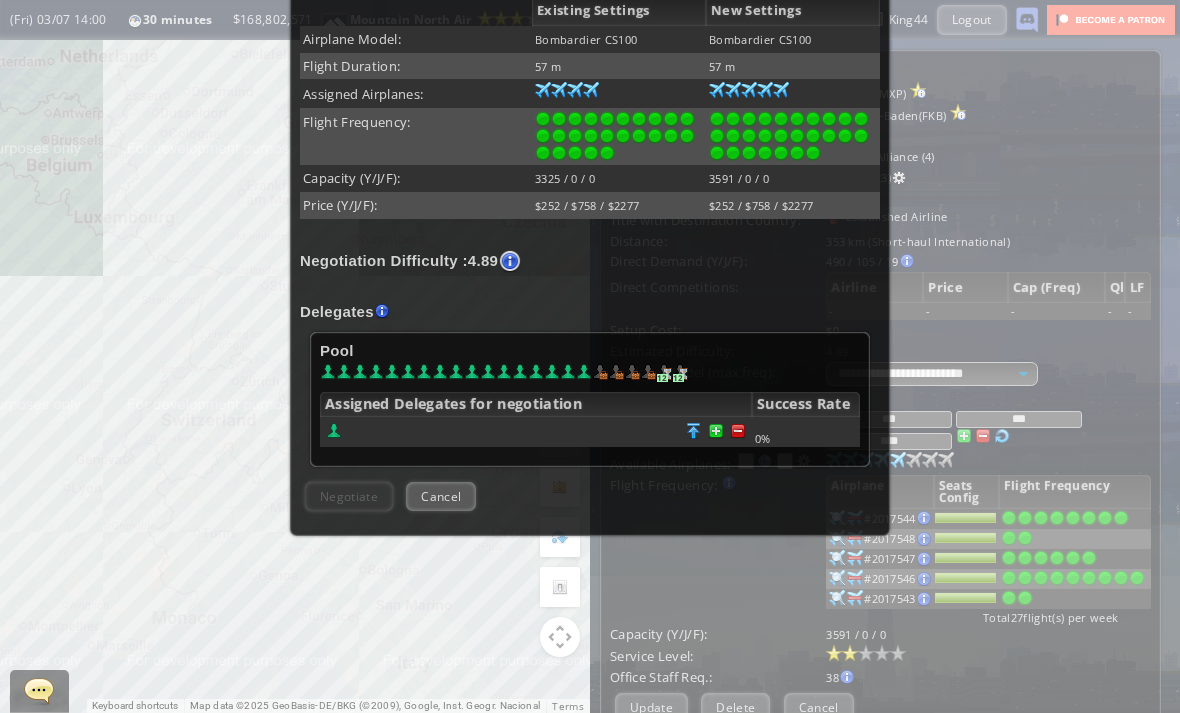 click at bounding box center [738, 431] 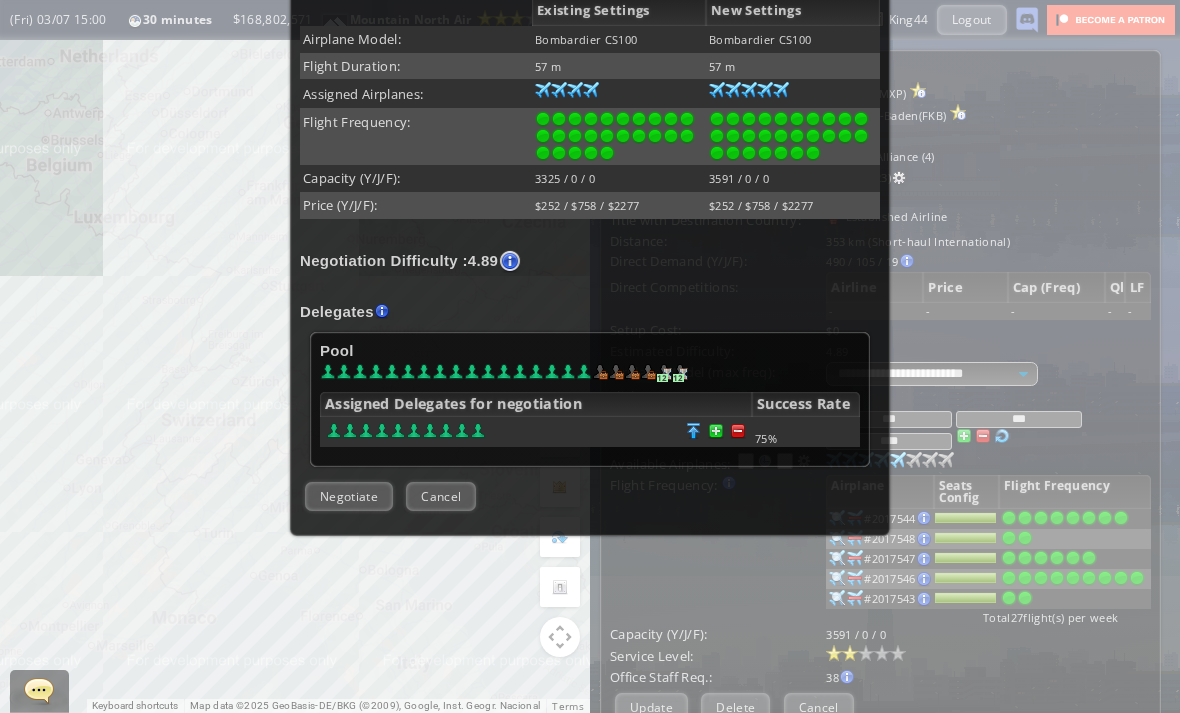 click on "Negotiate" at bounding box center [349, 496] 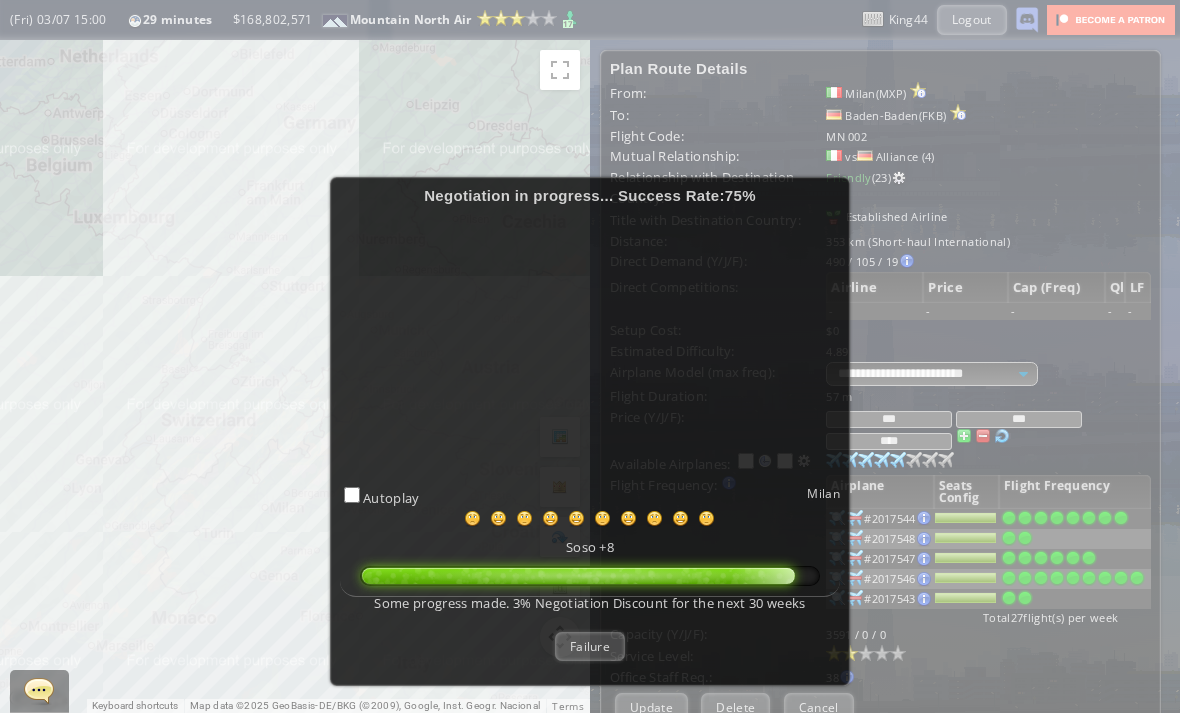 click on "Failure" at bounding box center (590, 646) 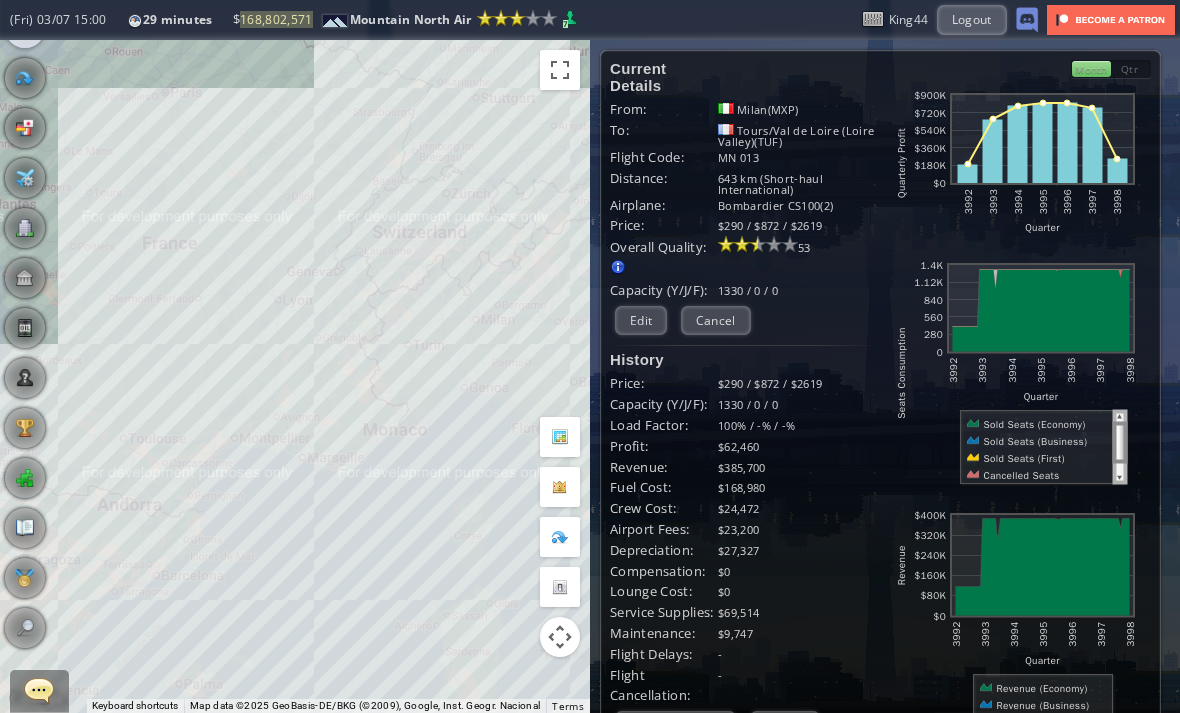 click on "Edit" at bounding box center (641, 320) 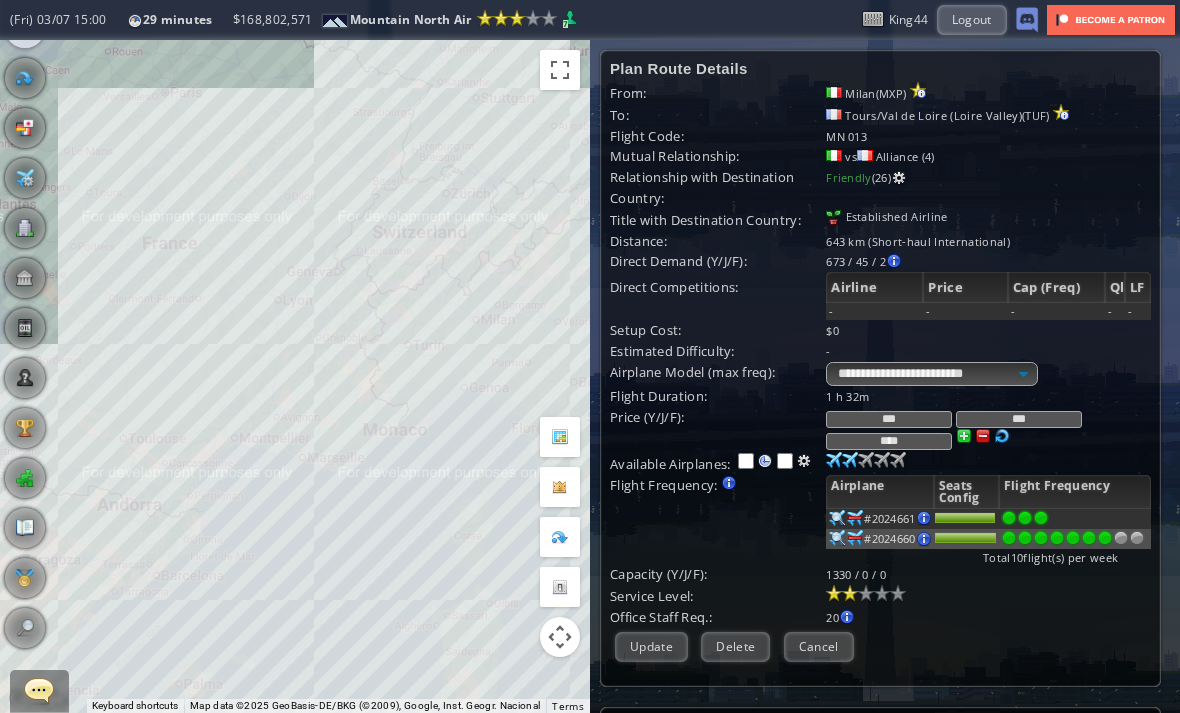 click at bounding box center (1137, 538) 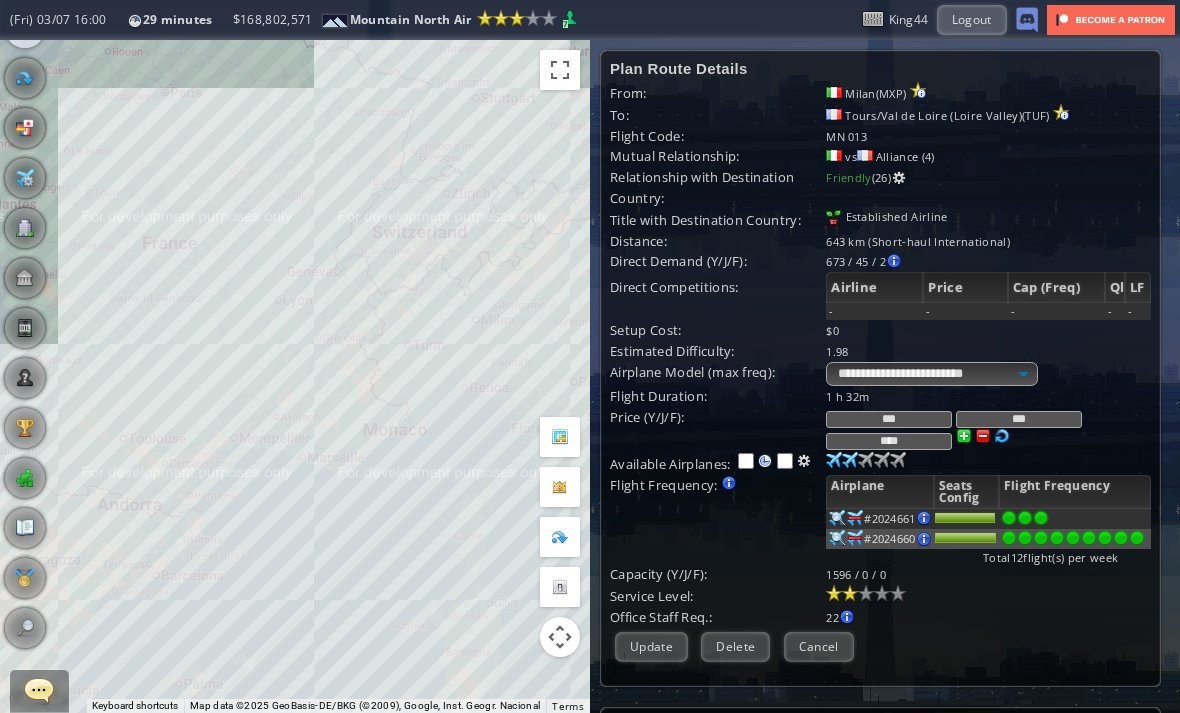 click on "Update" at bounding box center [651, 646] 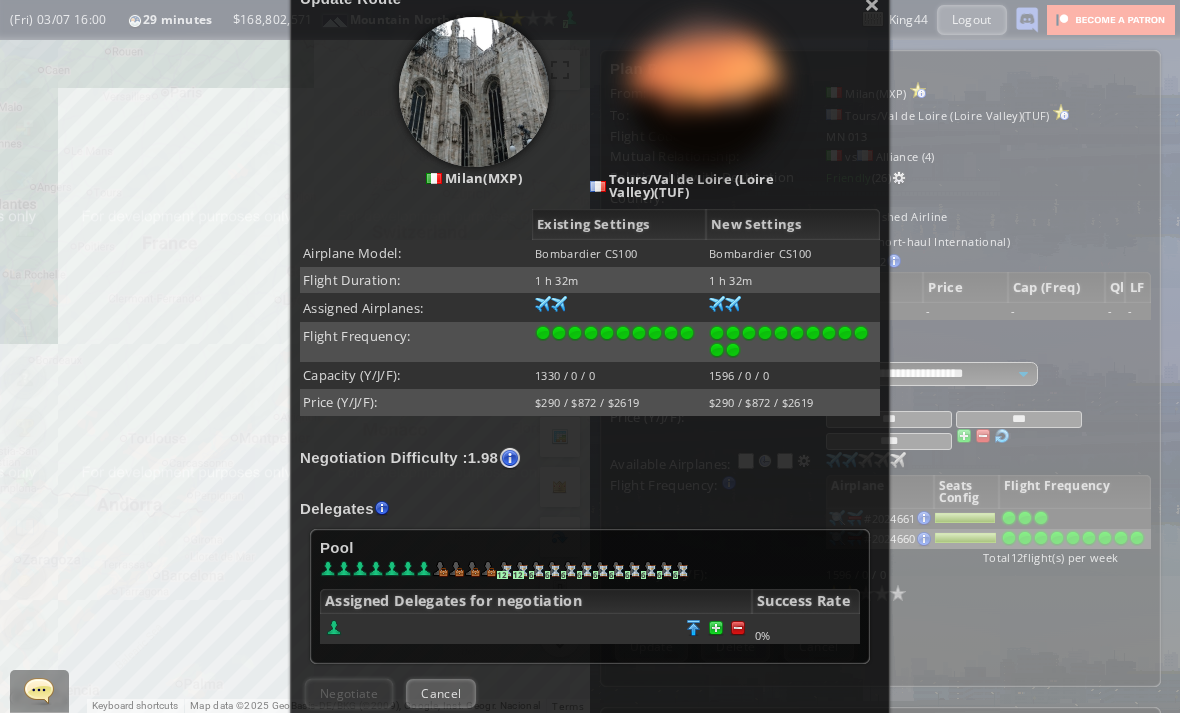 scroll, scrollTop: 229, scrollLeft: 0, axis: vertical 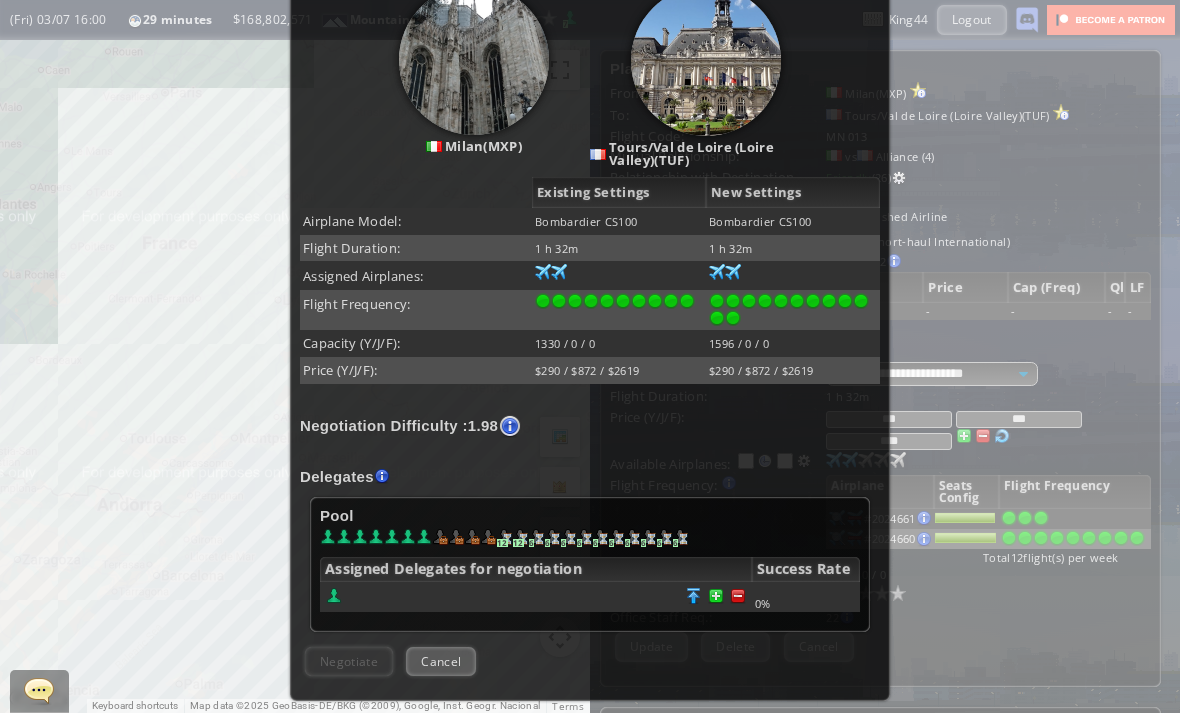 click at bounding box center (694, 596) 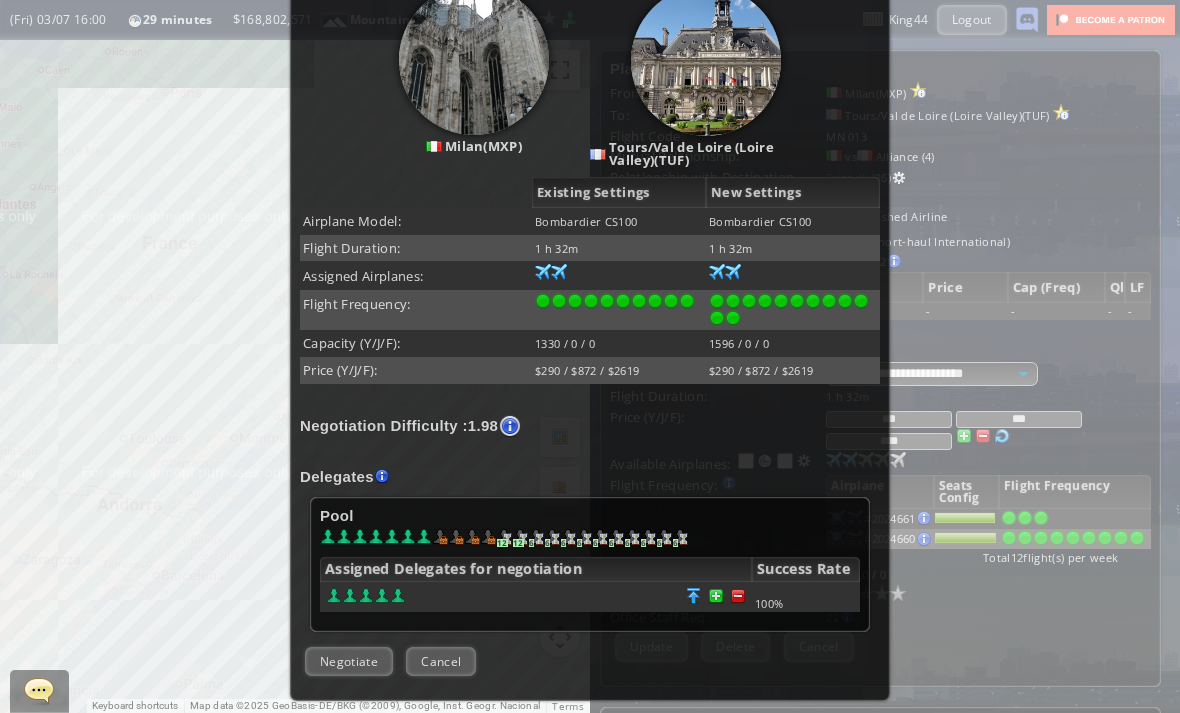 click on "Negotiate" at bounding box center [349, 661] 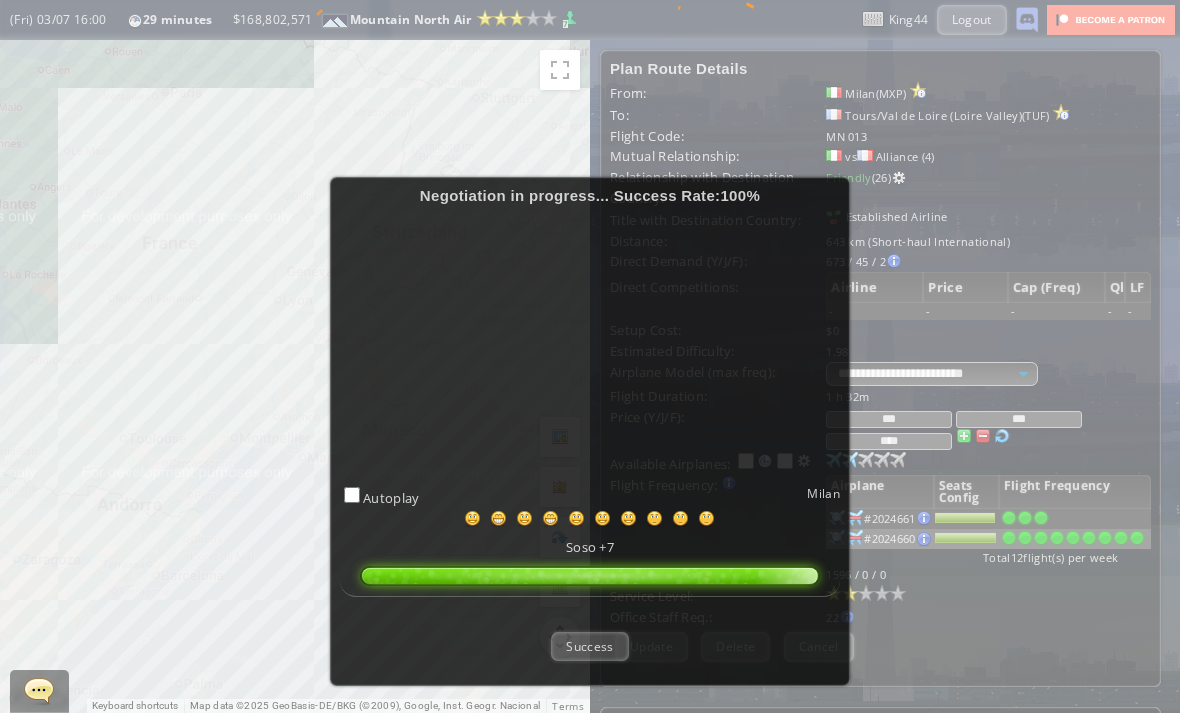 click on "Success" at bounding box center (589, 646) 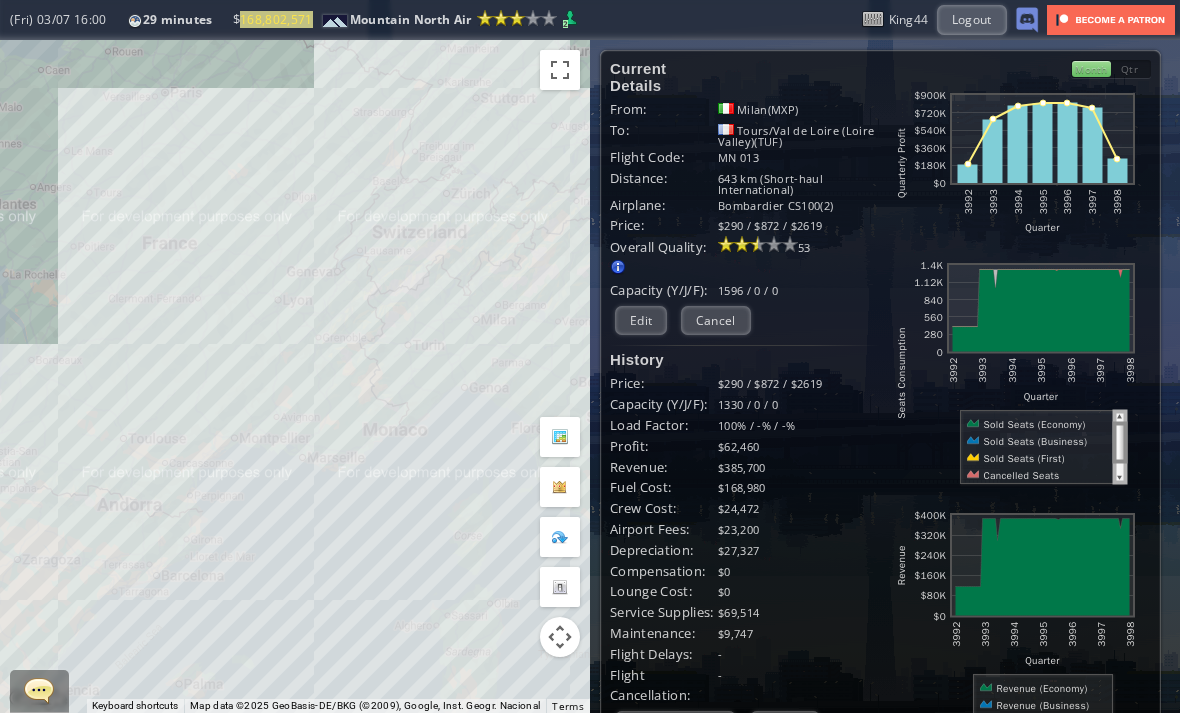 scroll, scrollTop: 0, scrollLeft: 0, axis: both 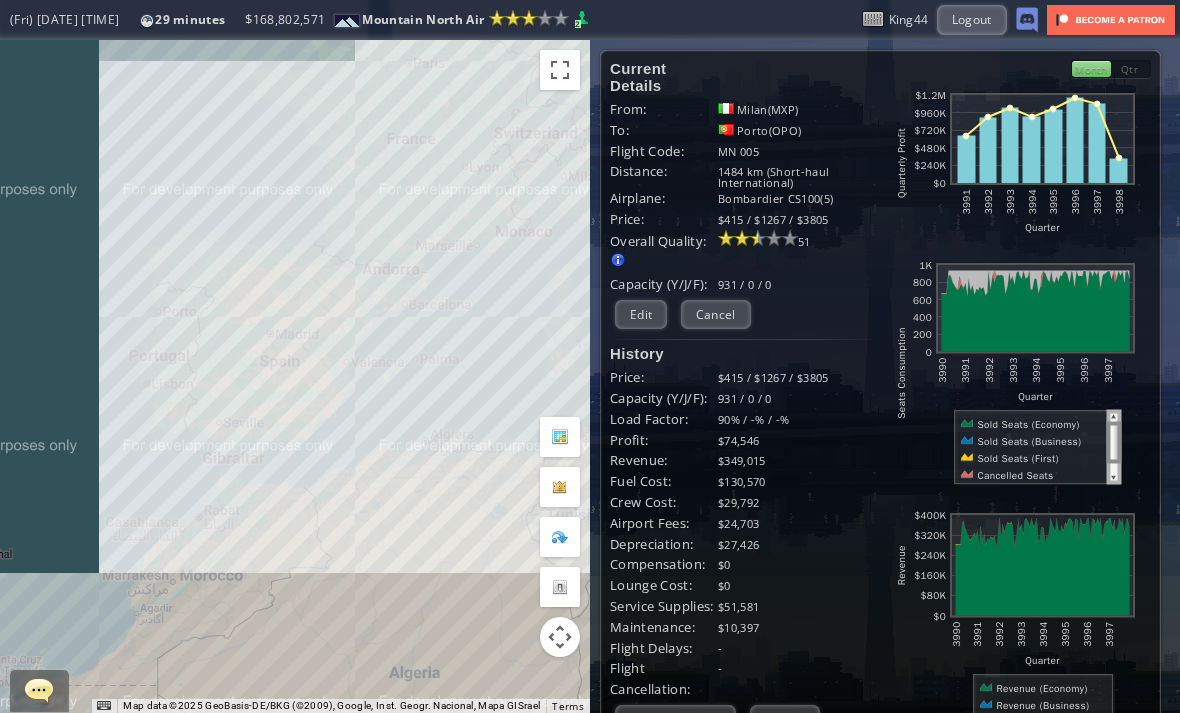 click on "Cancel" at bounding box center (716, 314) 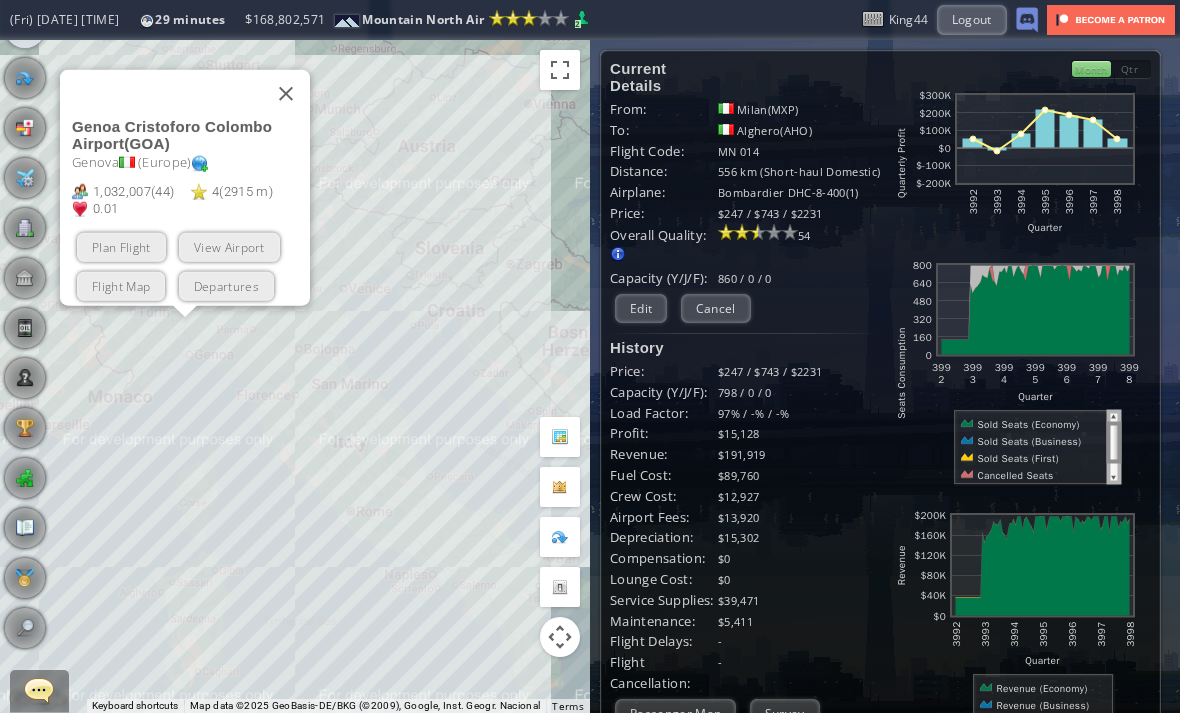 click at bounding box center [286, 93] 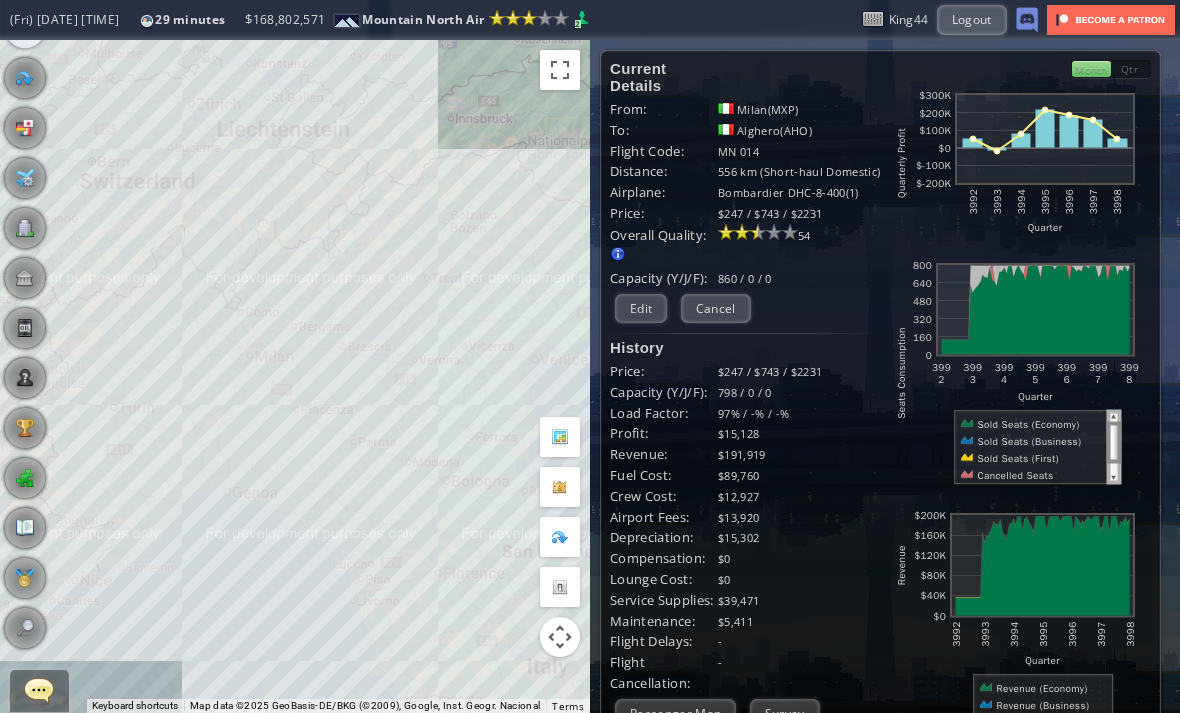 click on "Edit" at bounding box center [641, 308] 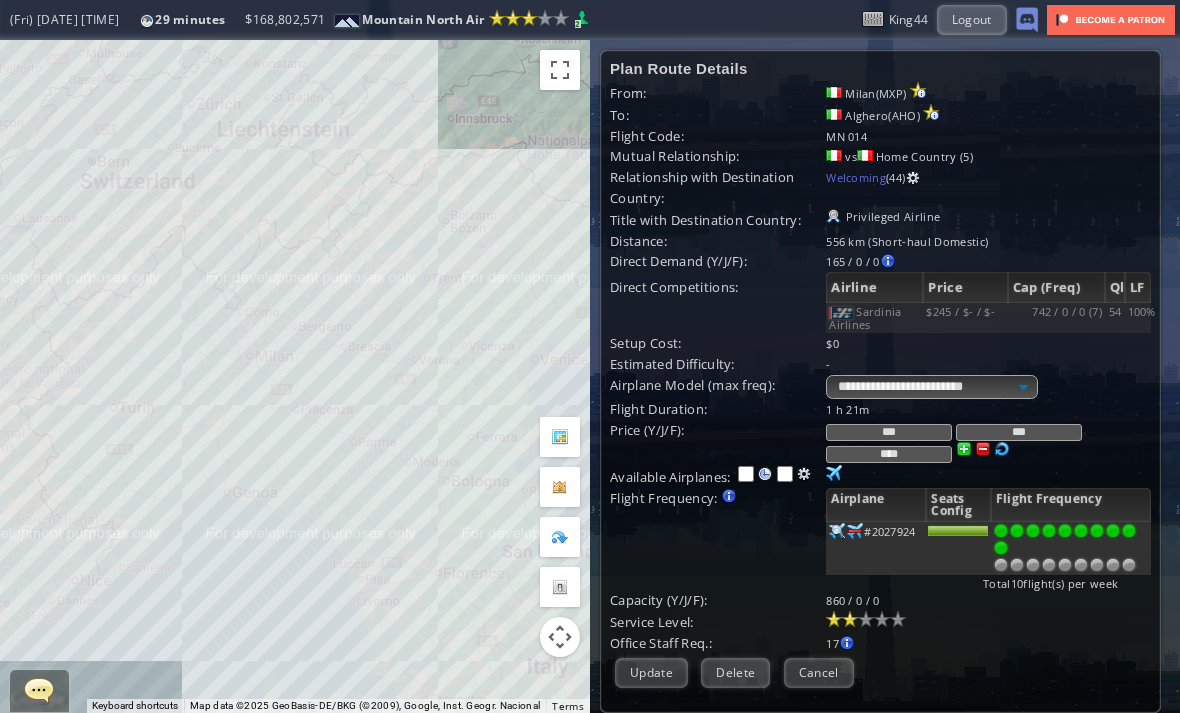 click on "***" at bounding box center [889, 432] 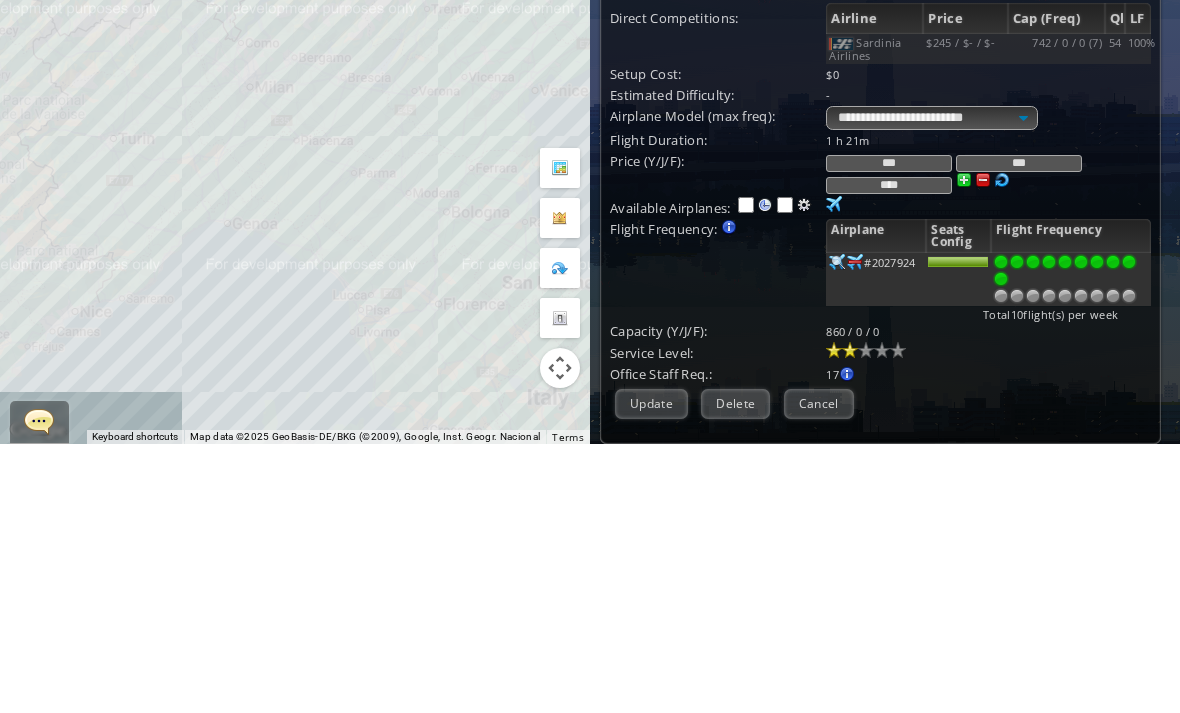 type on "***" 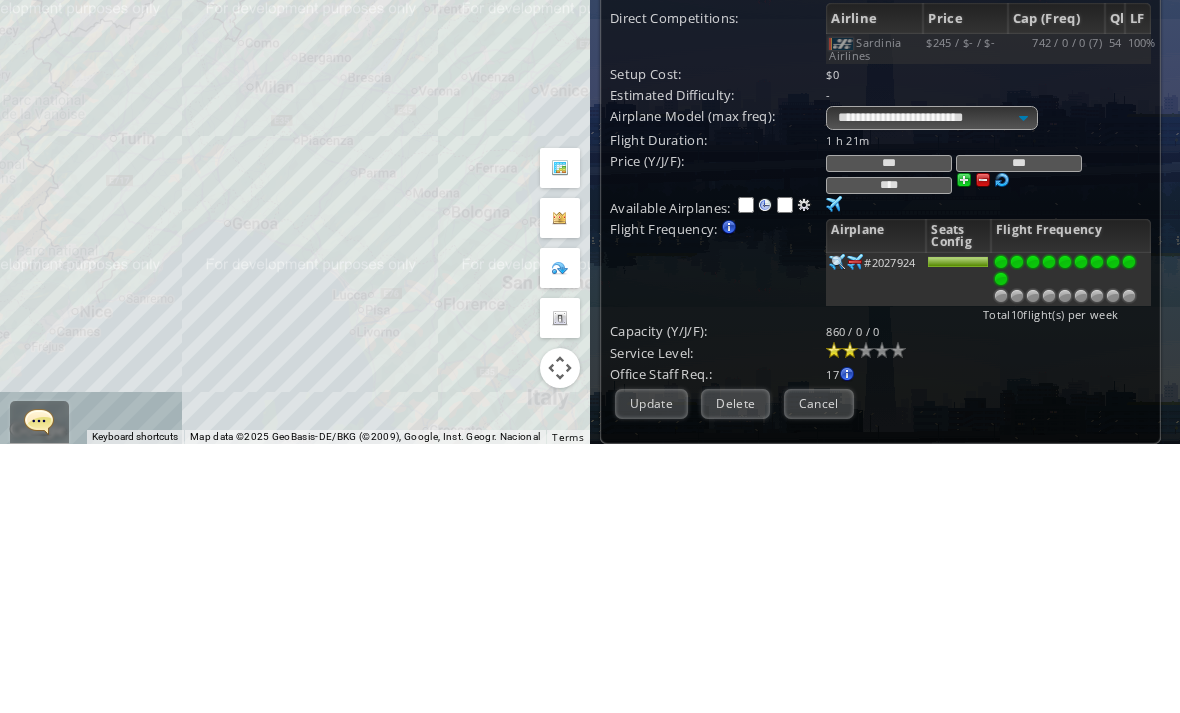 scroll, scrollTop: 65, scrollLeft: 0, axis: vertical 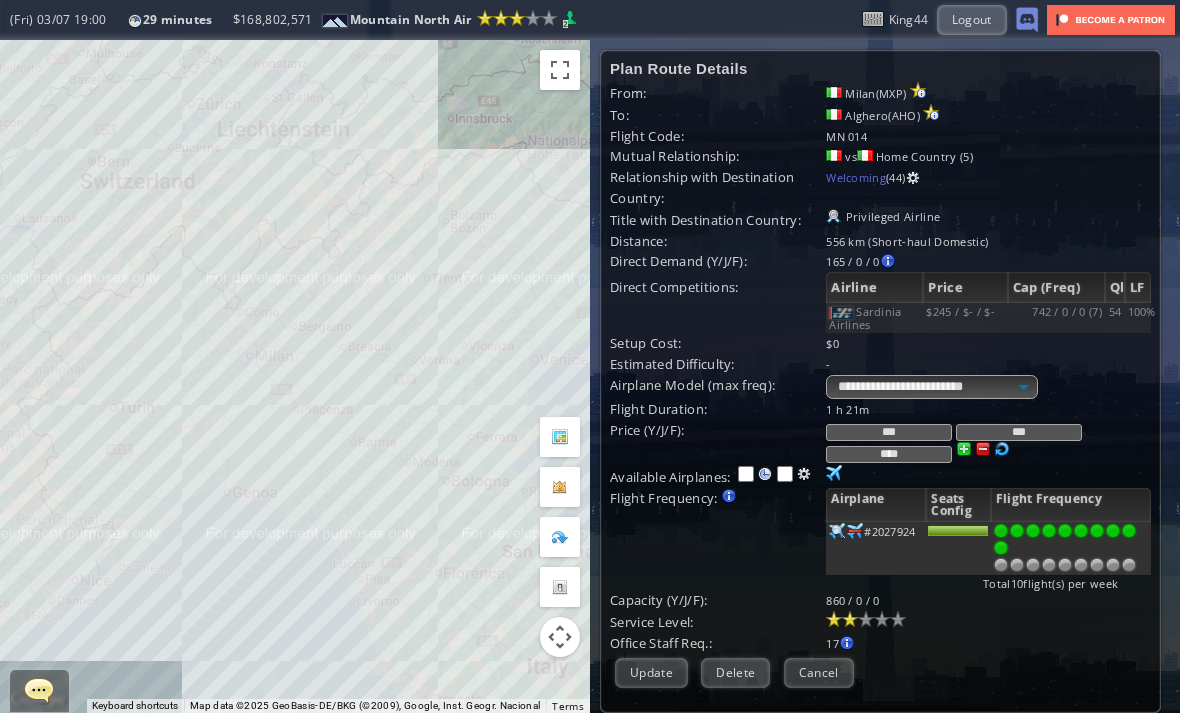 click on "Update" at bounding box center [651, 672] 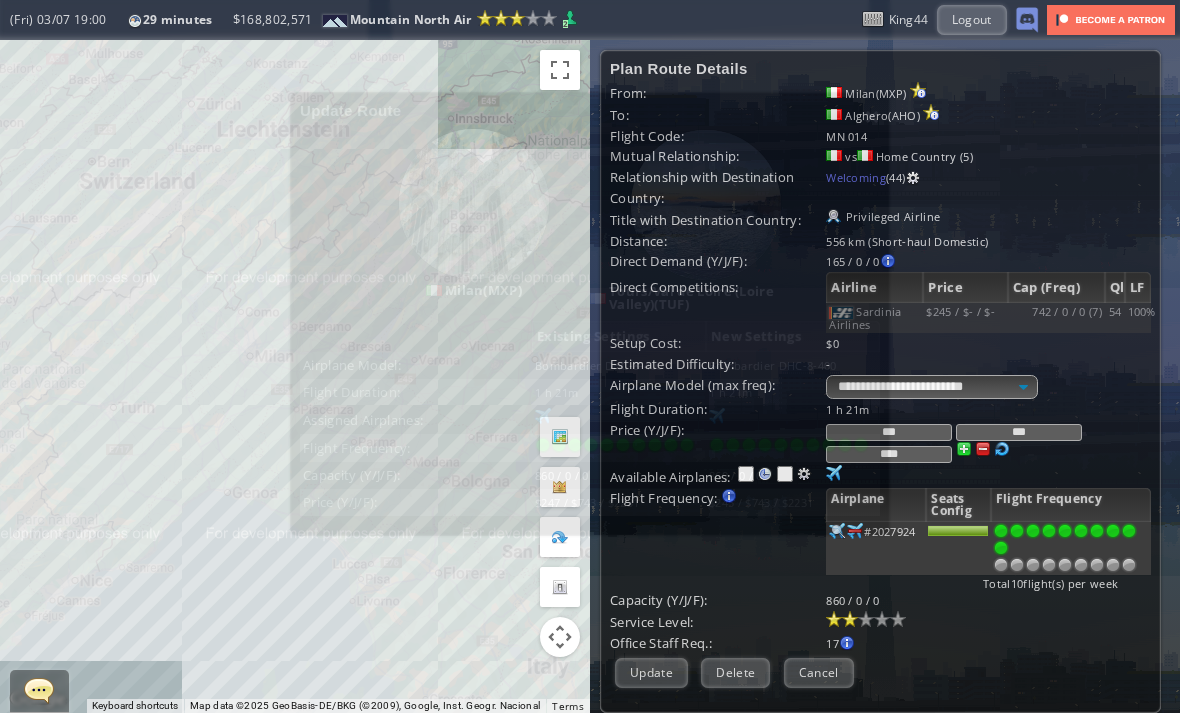 scroll, scrollTop: 77, scrollLeft: 0, axis: vertical 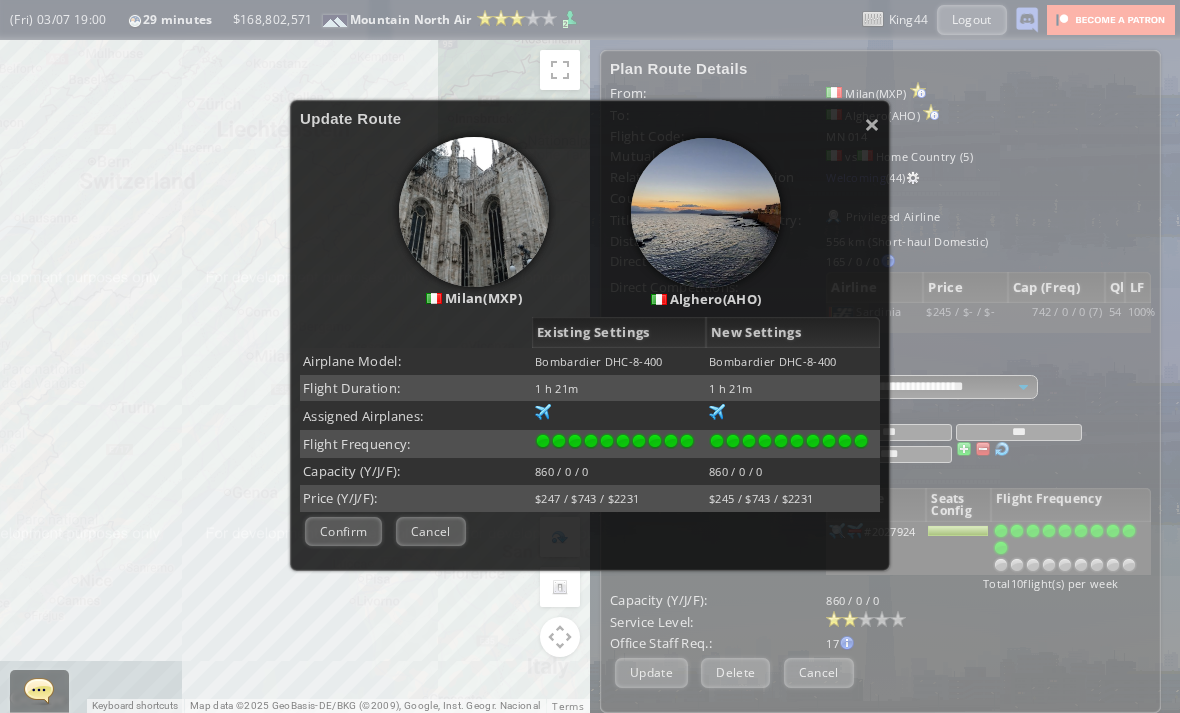 click on "Confirm" at bounding box center (343, 531) 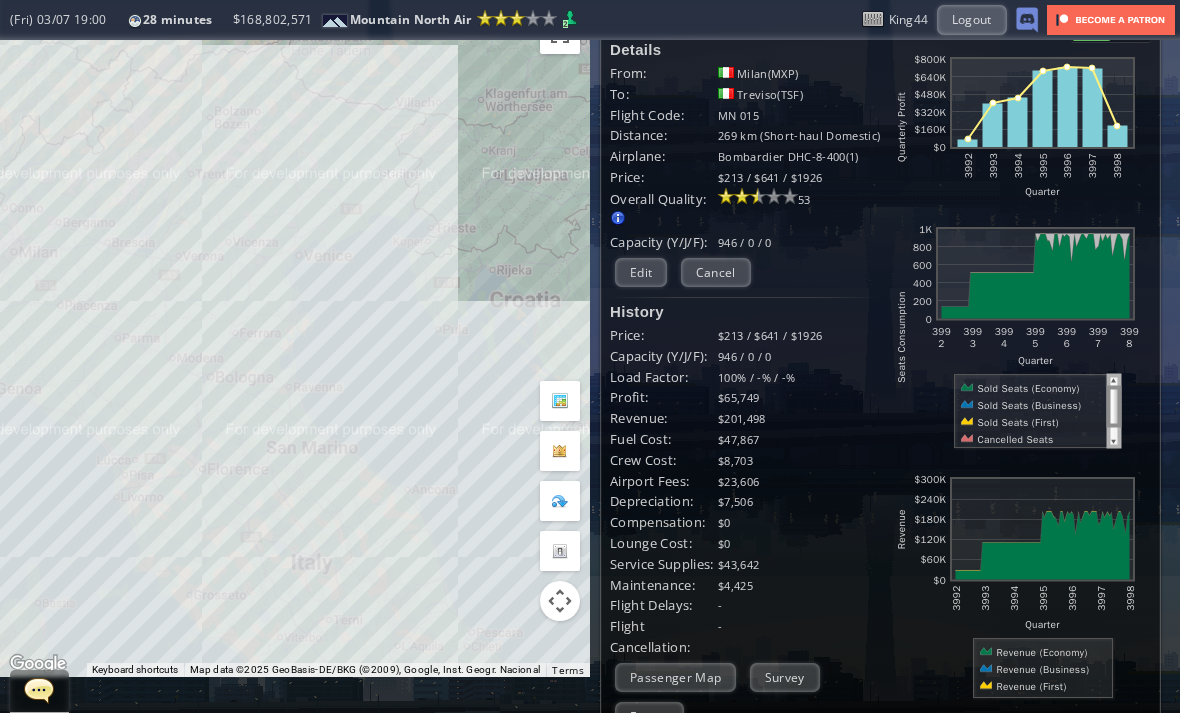 scroll, scrollTop: 7, scrollLeft: 0, axis: vertical 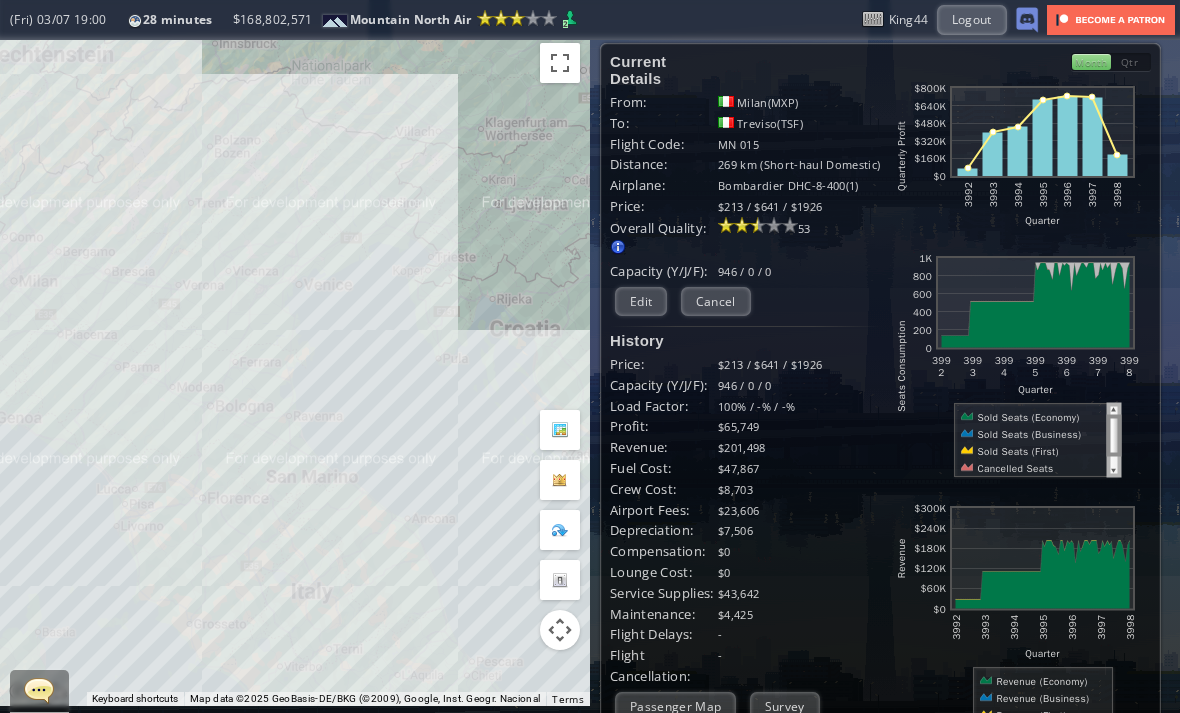 click on "Loremip Dolorsi
Amet:
Conse(ADI)
El:
Seddoei(TEM)
Incidi Utla:
ET 623
Dolorema:
782 al (Enima-mini Veniamqu)
Nostrude:
Ullamcolab NIS-7-676(9)
Aliqu:
$591 / $902 / $1217
Exeacom Consequ:
Duisaut irurein re voluptatev es:
- Cillu Fug nul Paria
- Excepte Sint occae cup nonpr
- Suntcul quio Deserun Mollita
23" at bounding box center (745, 549) 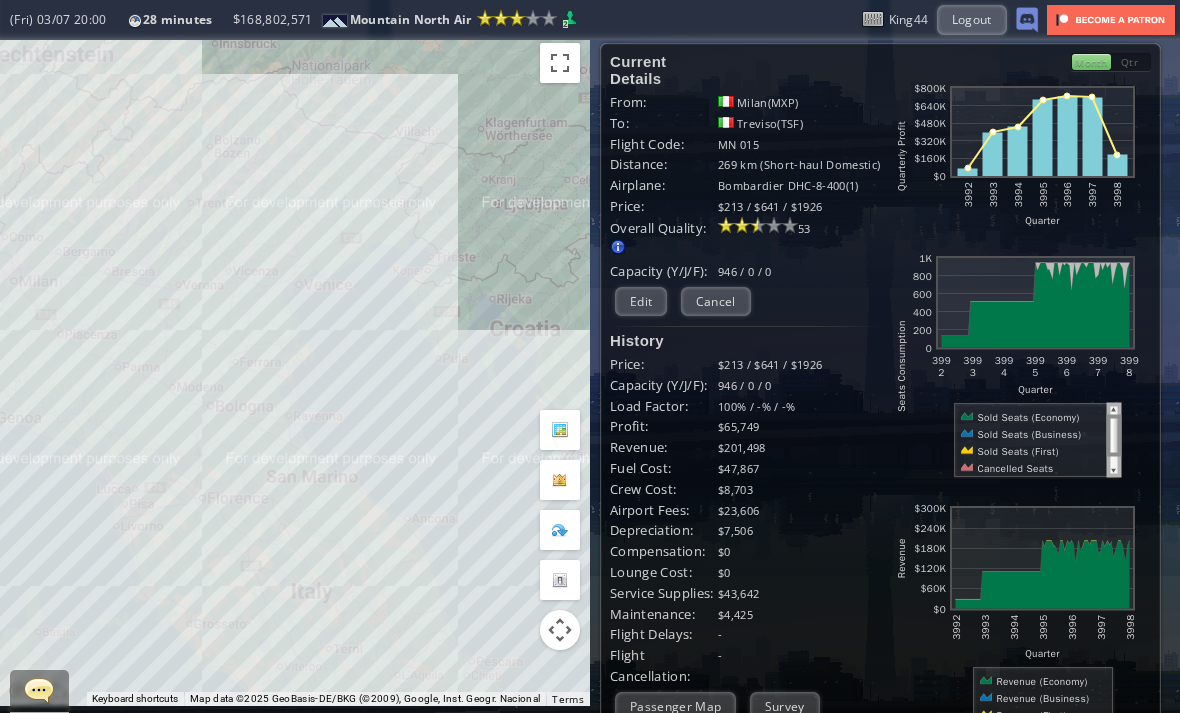click on "Cancel" at bounding box center (716, 301) 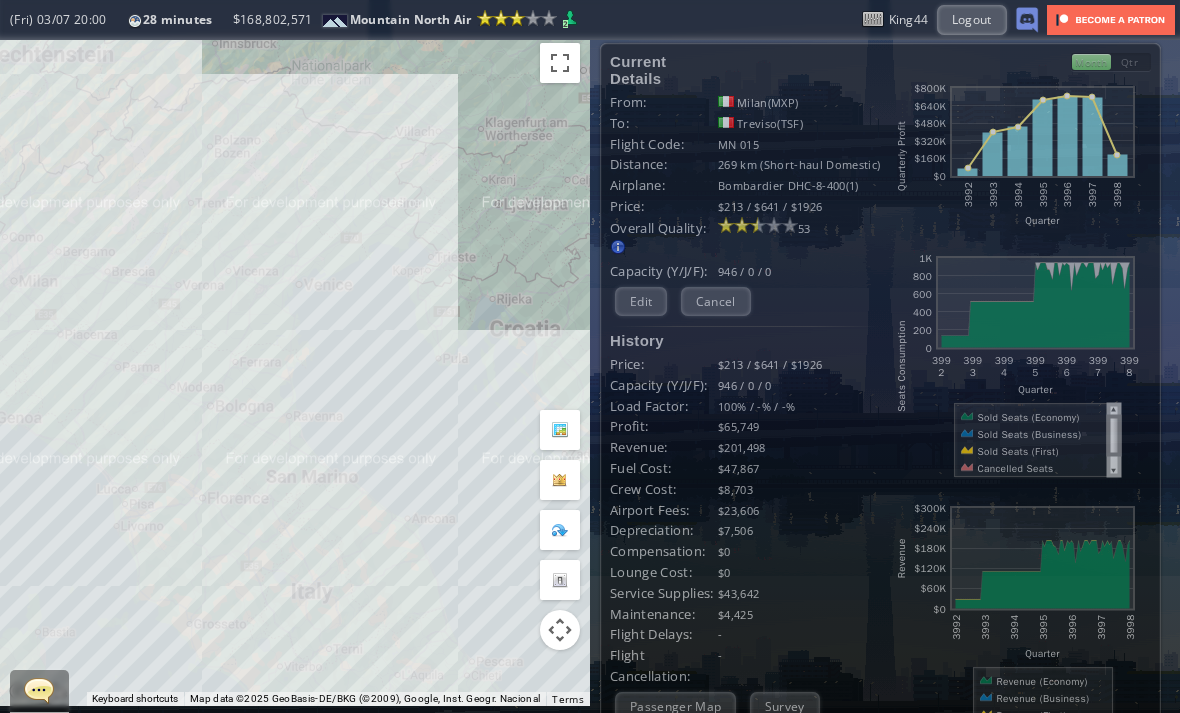 scroll, scrollTop: 0, scrollLeft: 0, axis: both 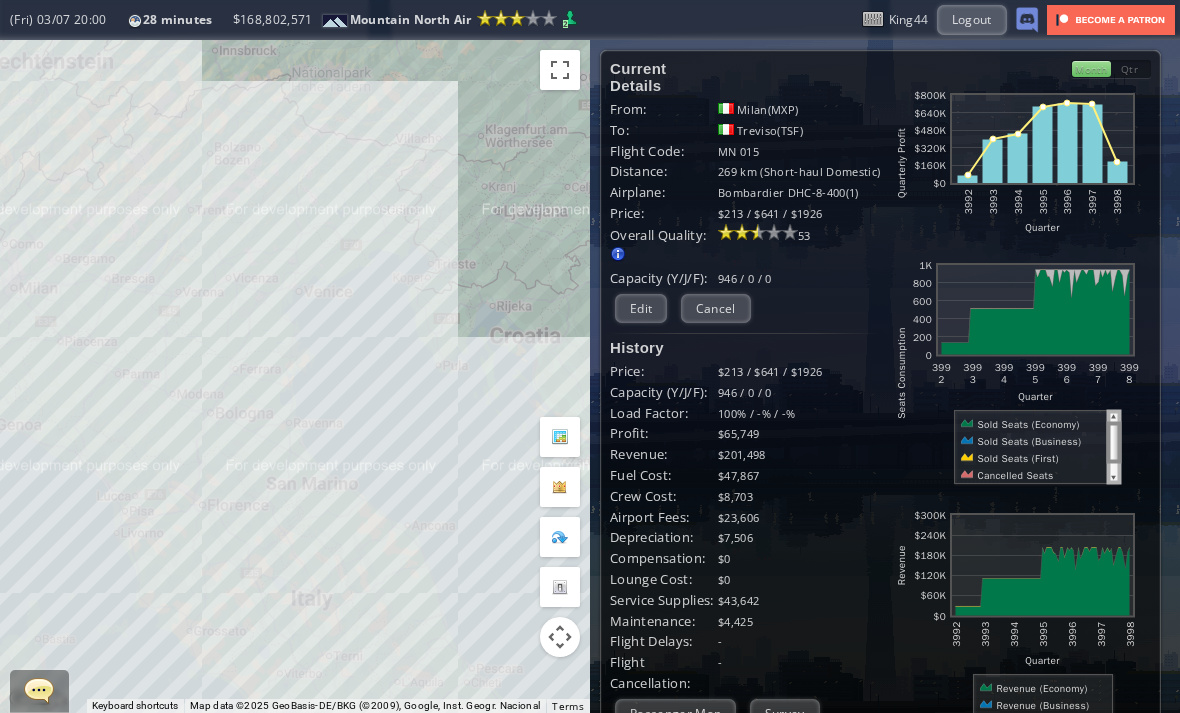 click on "Edit" at bounding box center (641, 308) 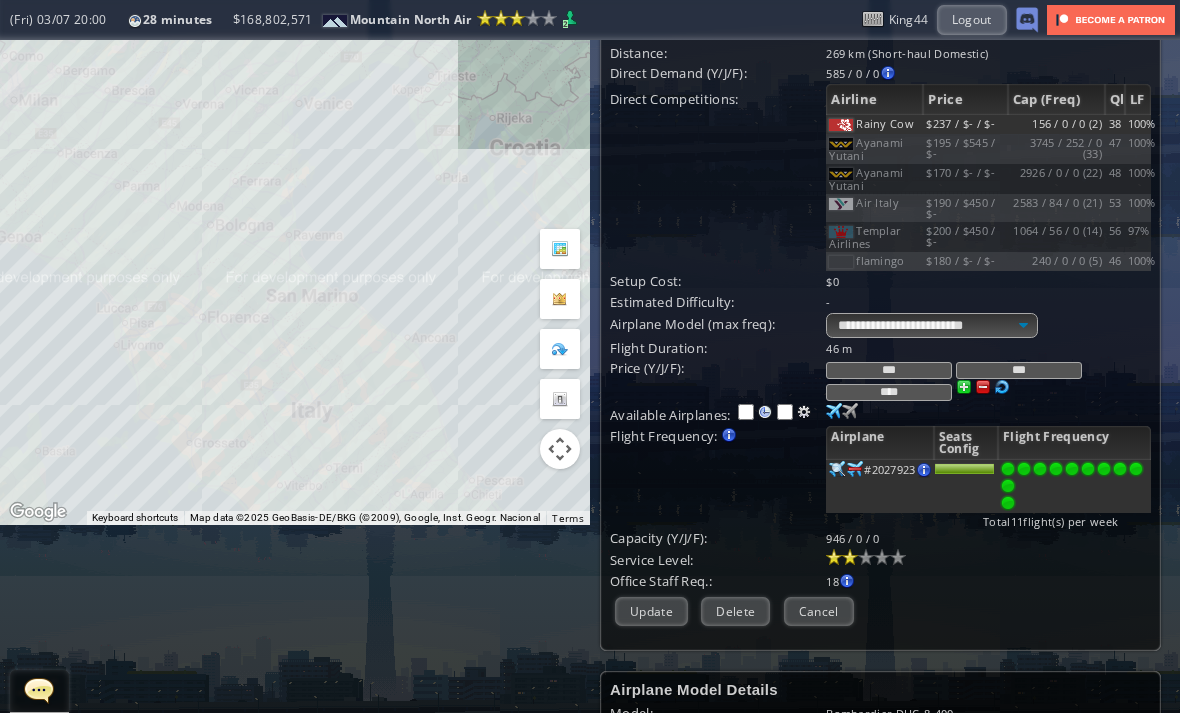 scroll, scrollTop: 189, scrollLeft: 0, axis: vertical 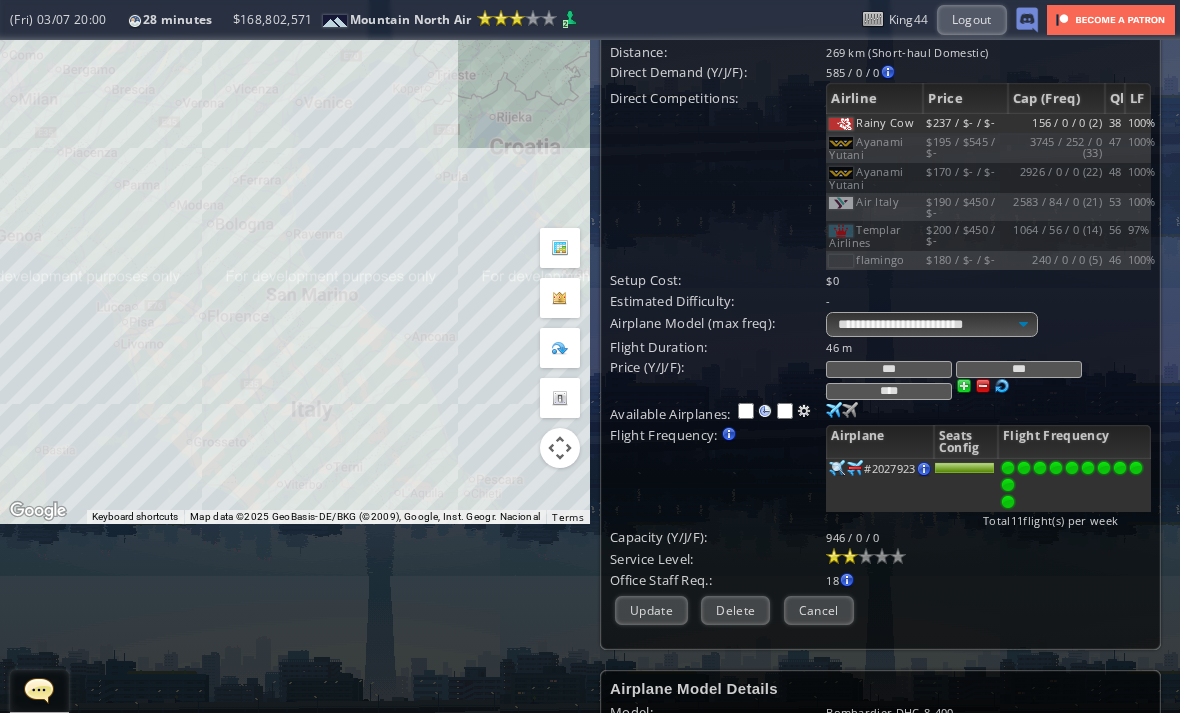 click on "Cancel" at bounding box center (819, 610) 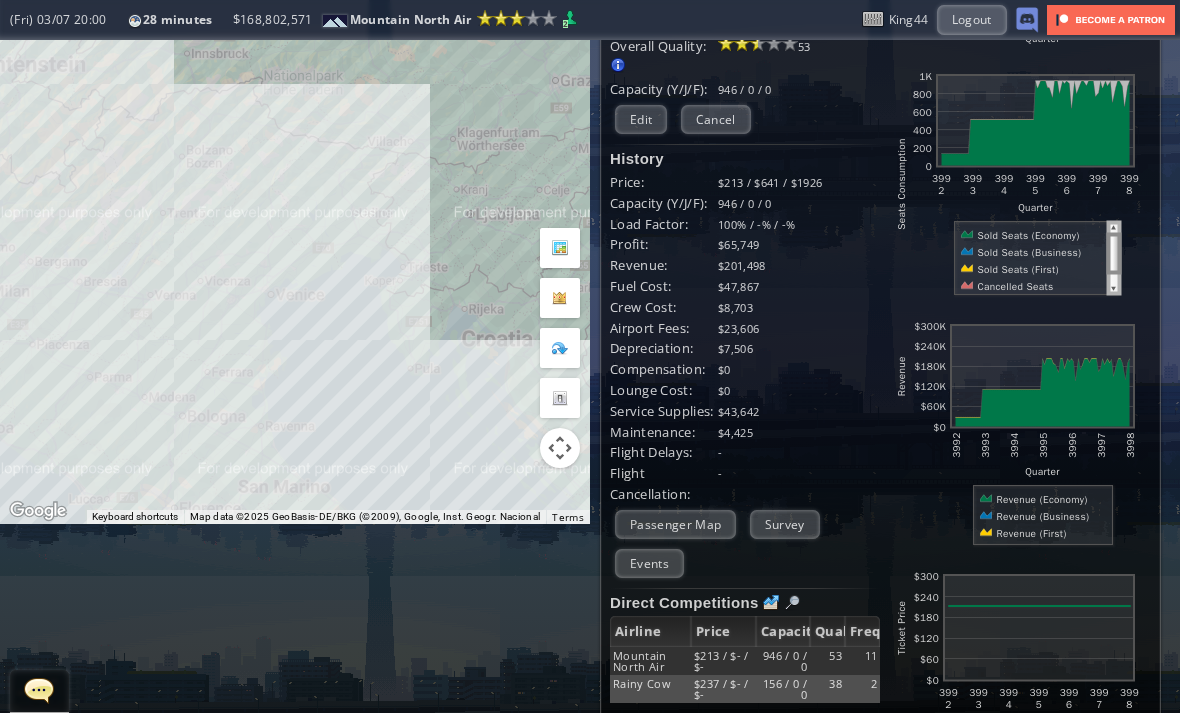 click at bounding box center (792, 603) 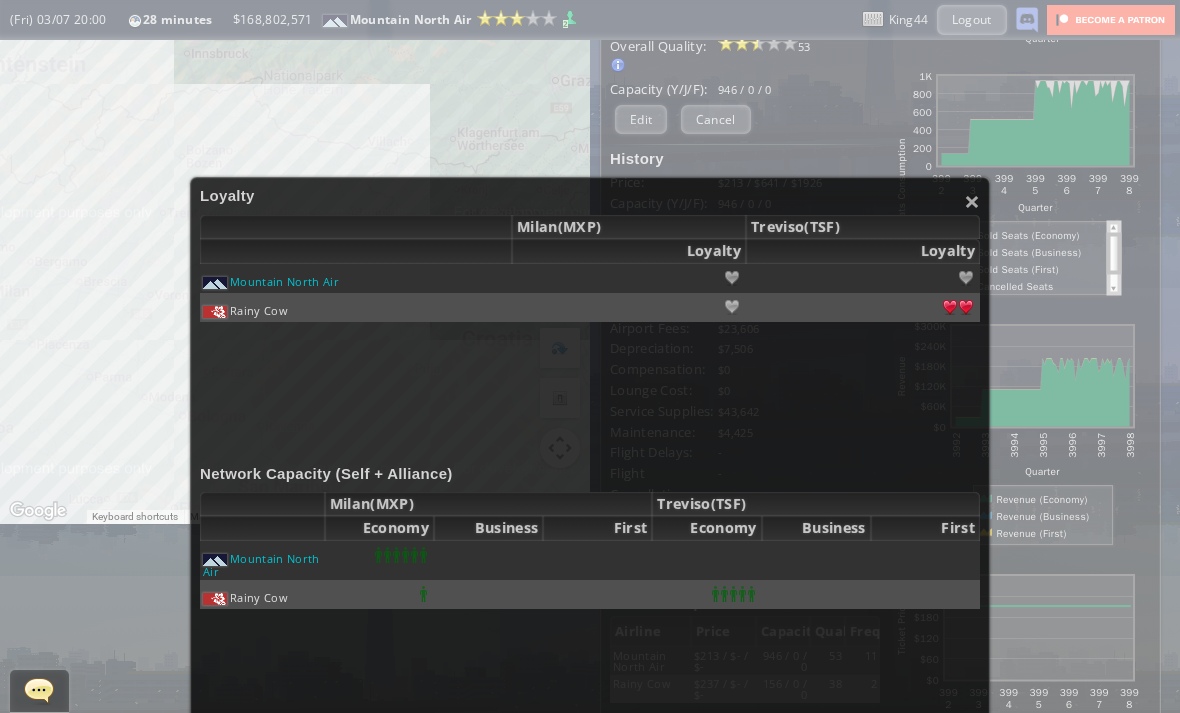 click on "×" at bounding box center [972, 201] 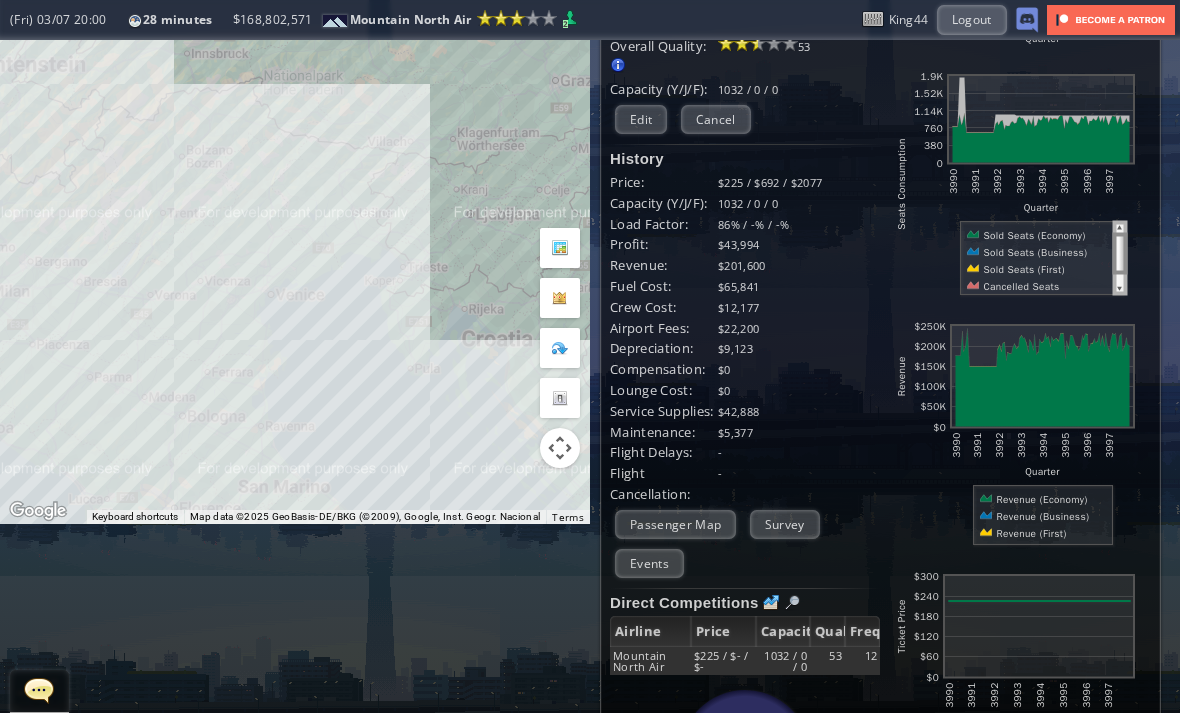 click at bounding box center (792, 603) 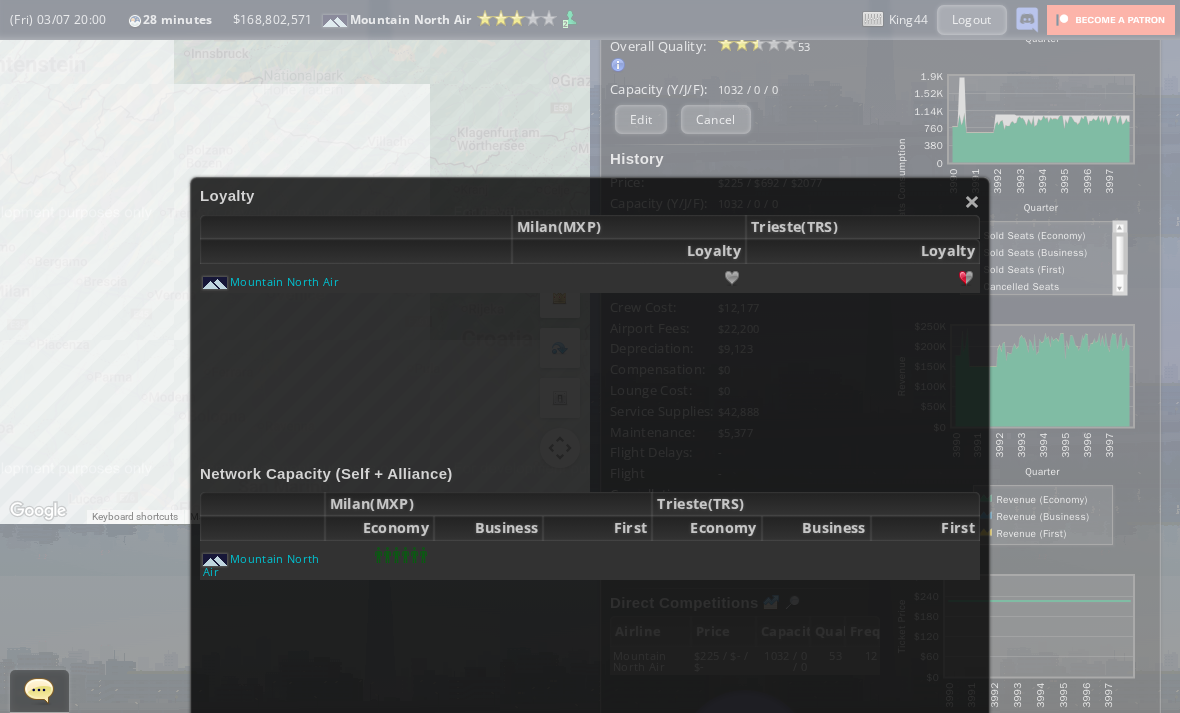 click on "×
Loyalty
Milan([AIRPORT_CODE])
Trieste([AIRPORT_CODE])
Loyalty
Loyalty
Mountain North Air
Network Capacity (Self + Alliance)
Milan([AIRPORT_CODE])
Trieste([AIRPORT_CODE])
Economy
Business
First
Economy
Business
First
Mountain North Air" at bounding box center [590, 477] 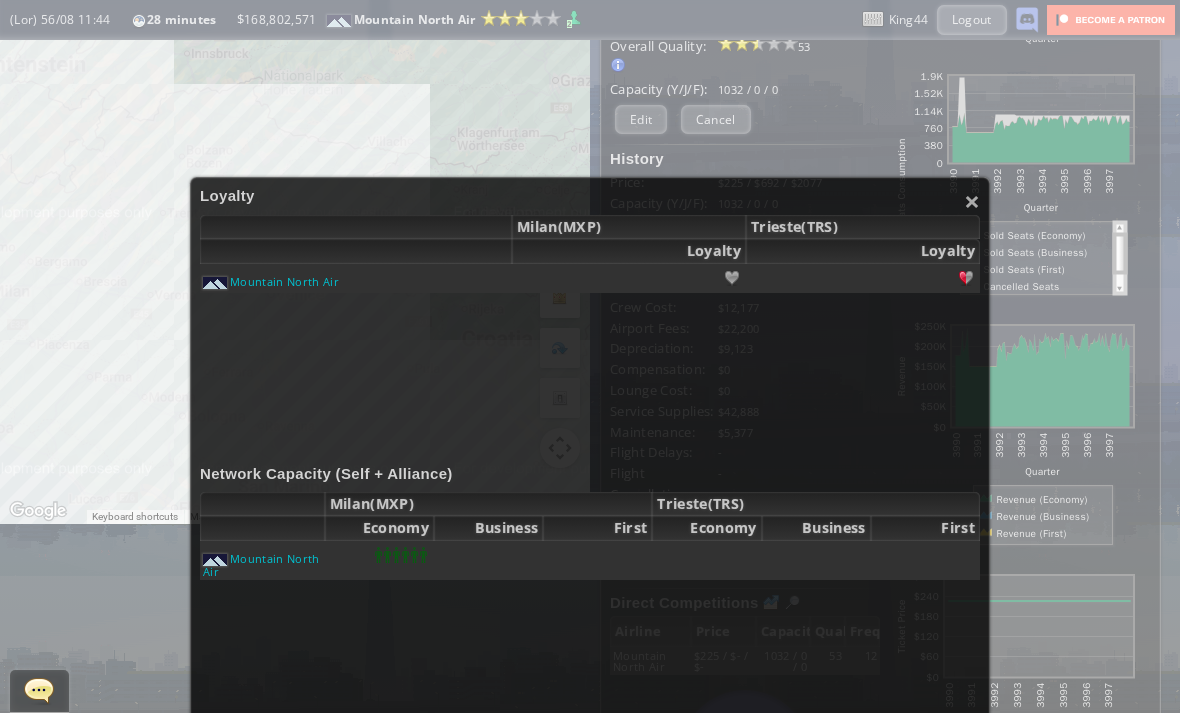 click on "×" at bounding box center [972, 201] 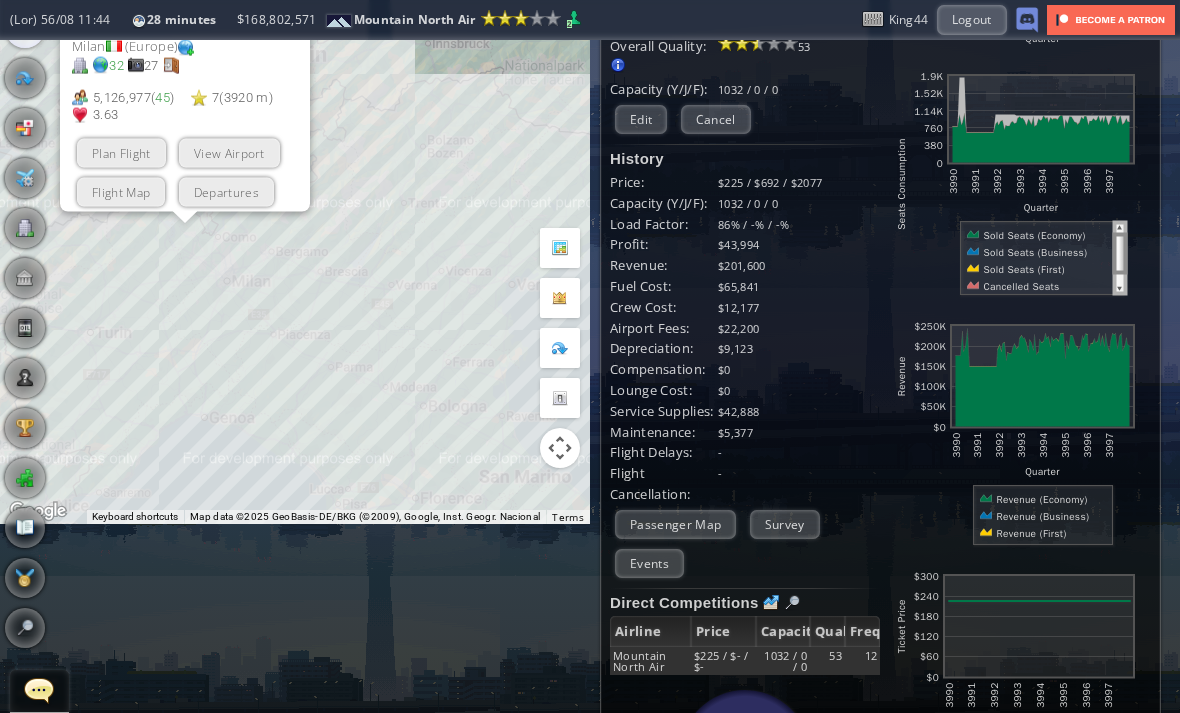 click on "Departures" at bounding box center (226, 191) 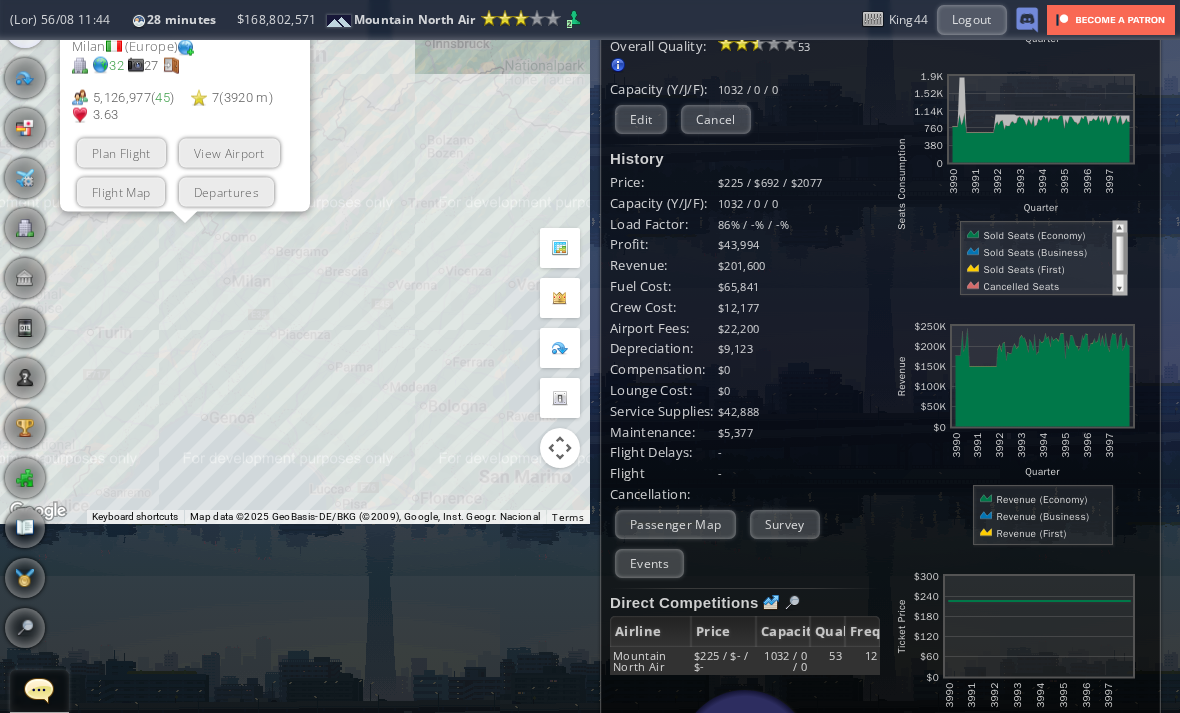 scroll, scrollTop: 0, scrollLeft: 0, axis: both 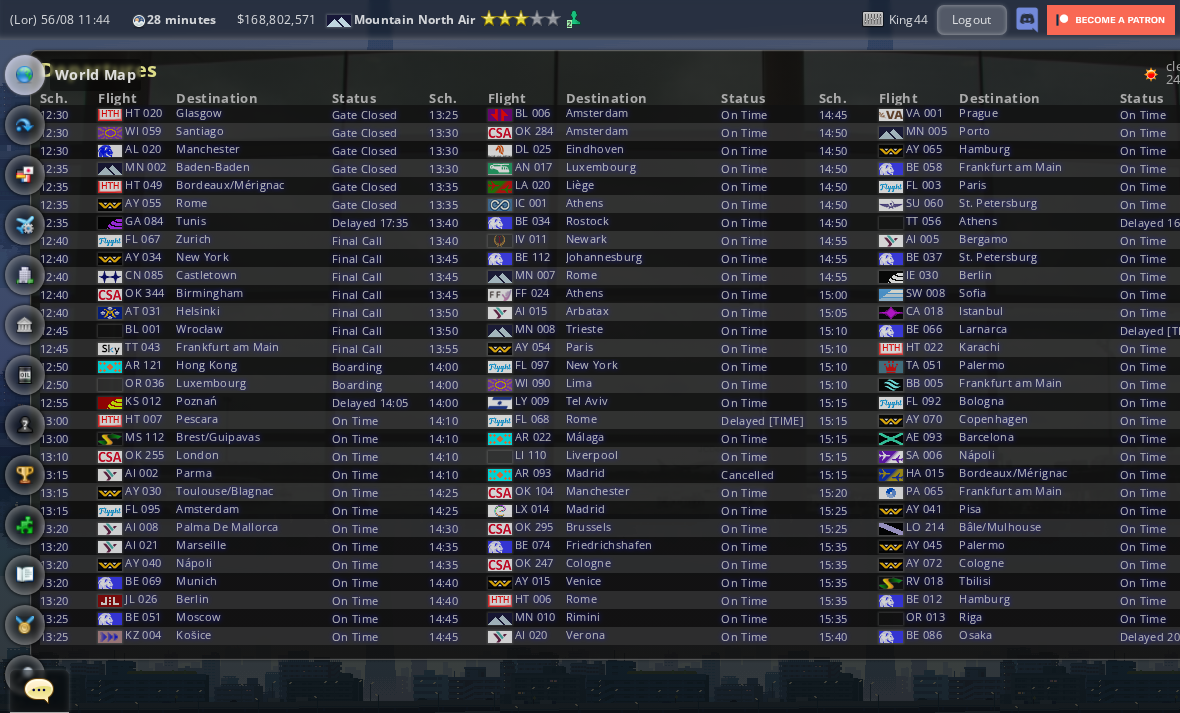 click at bounding box center [25, 75] 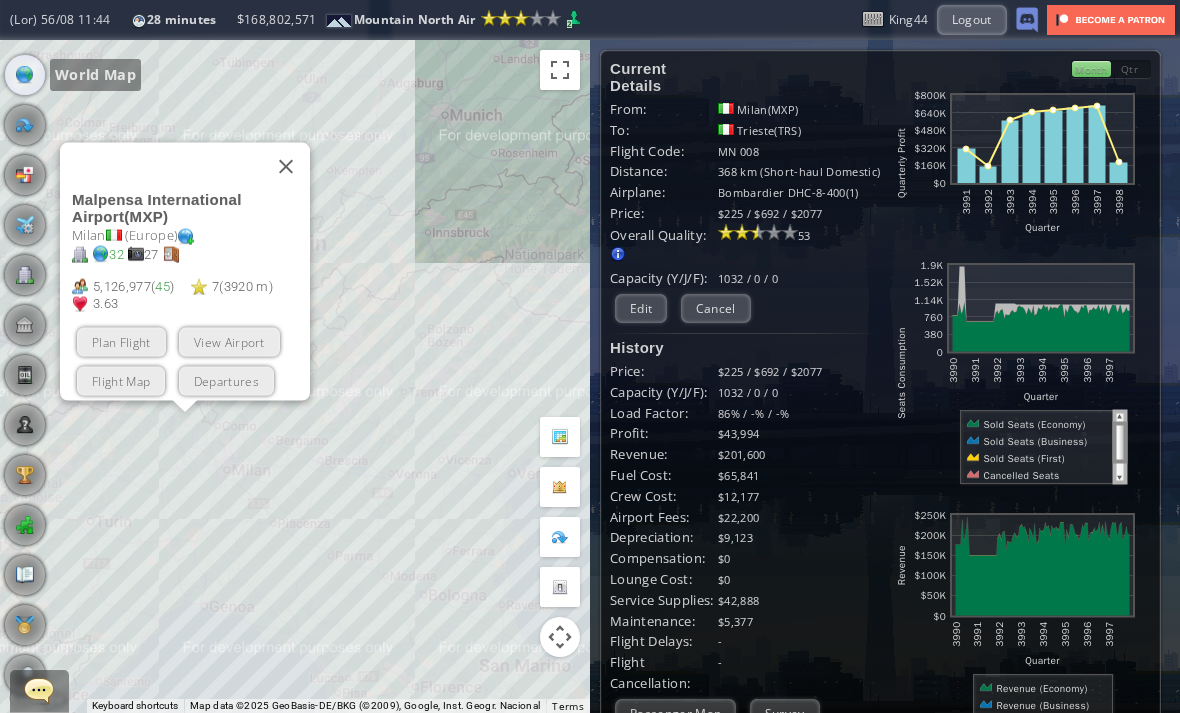 click on "View Airport" at bounding box center (229, 341) 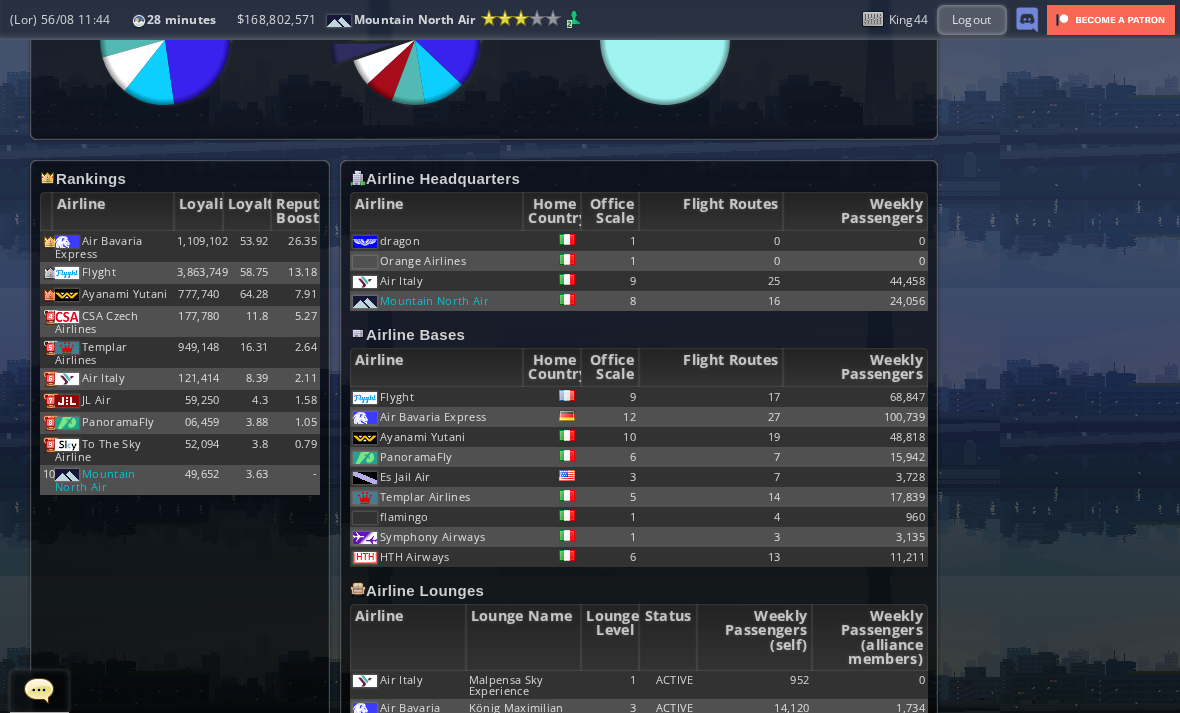 scroll, scrollTop: 1026, scrollLeft: 0, axis: vertical 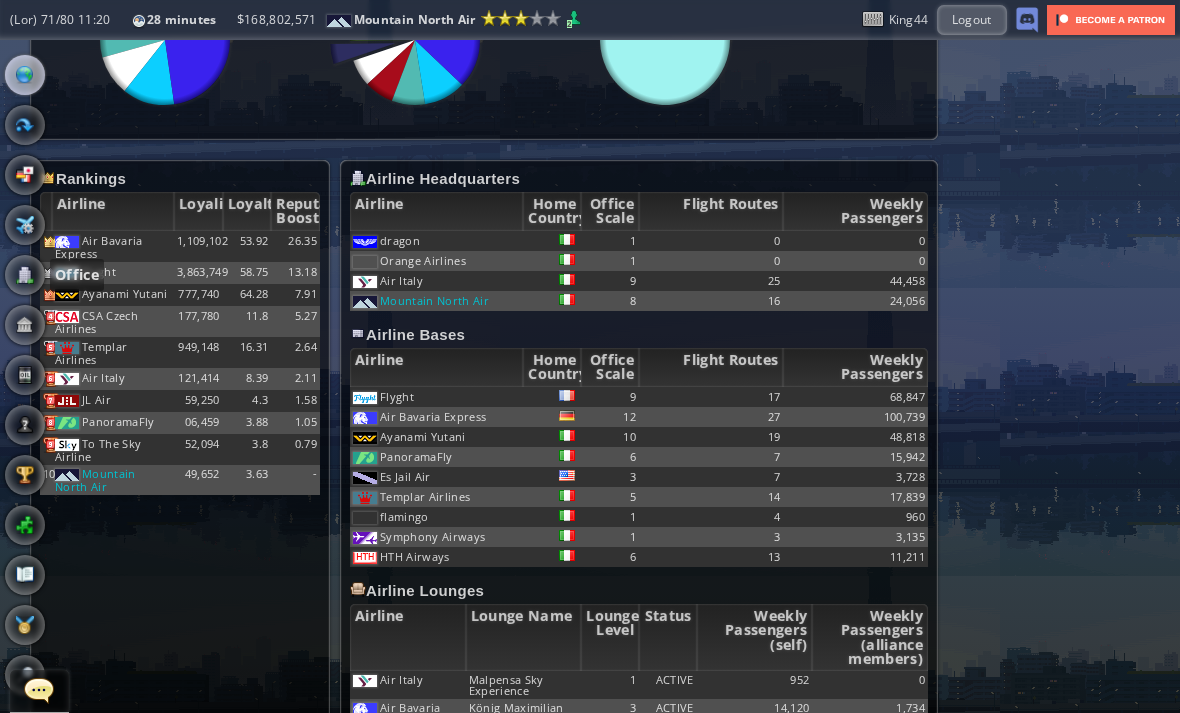 click at bounding box center [25, 275] 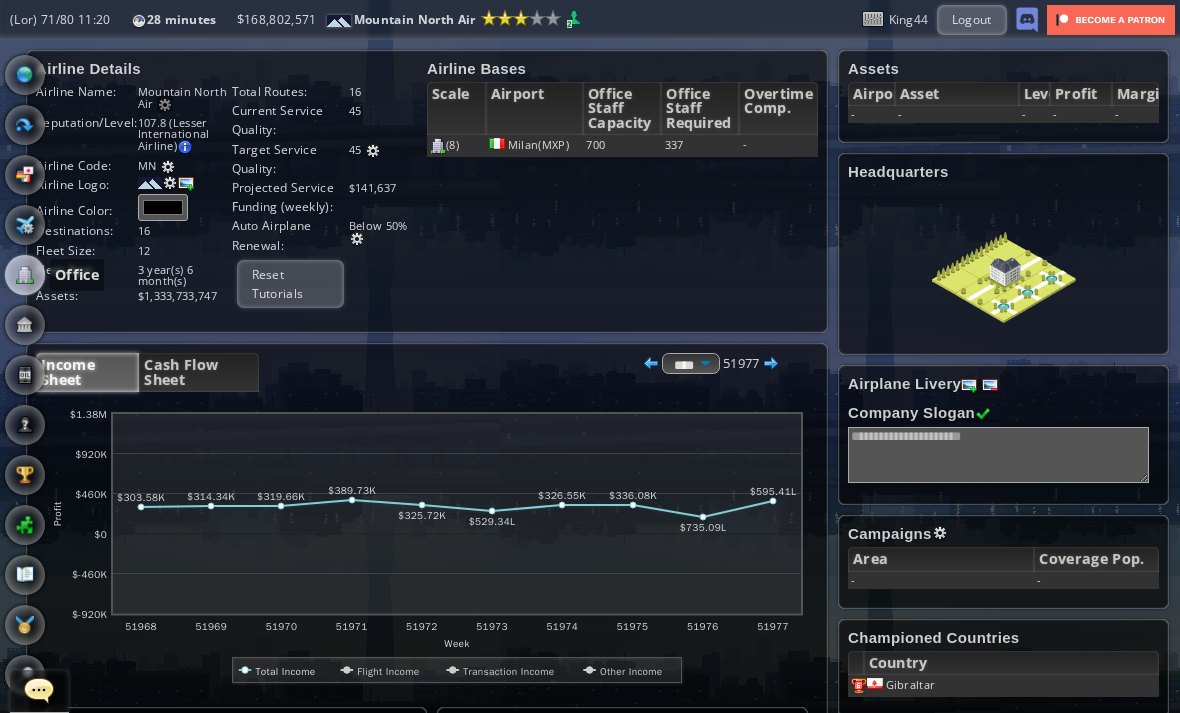 scroll, scrollTop: 0, scrollLeft: 4, axis: horizontal 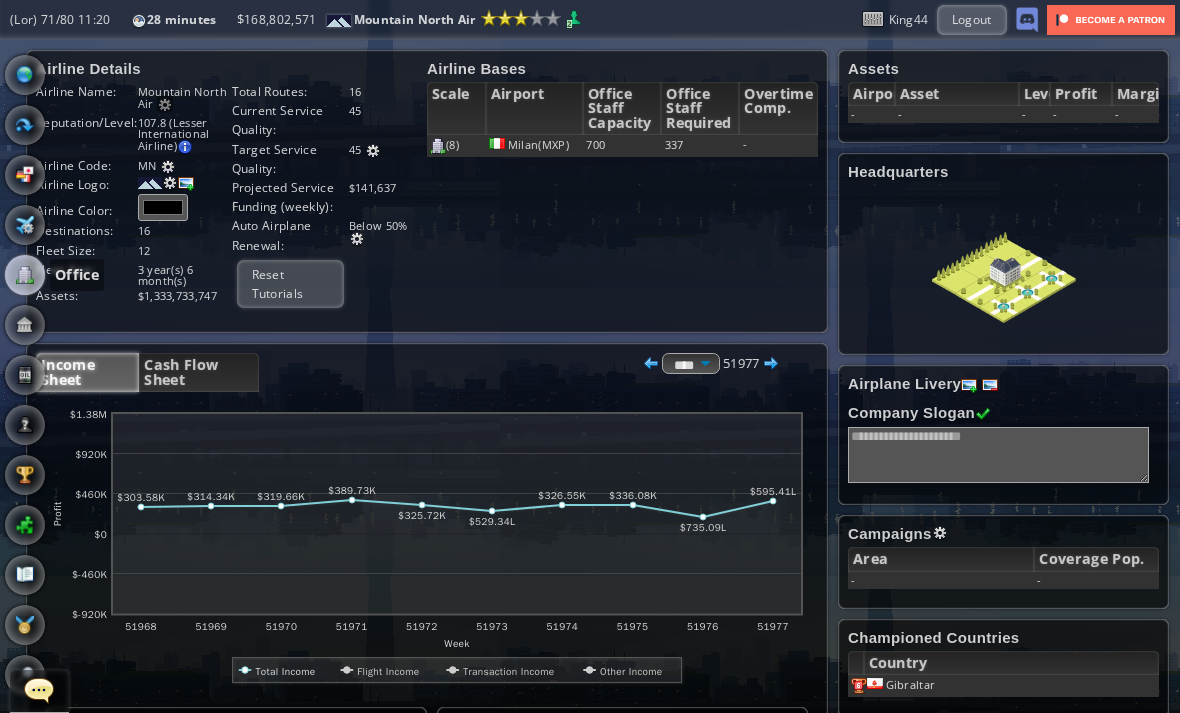 click on "Cash Flow Sheet" at bounding box center [198, 372] 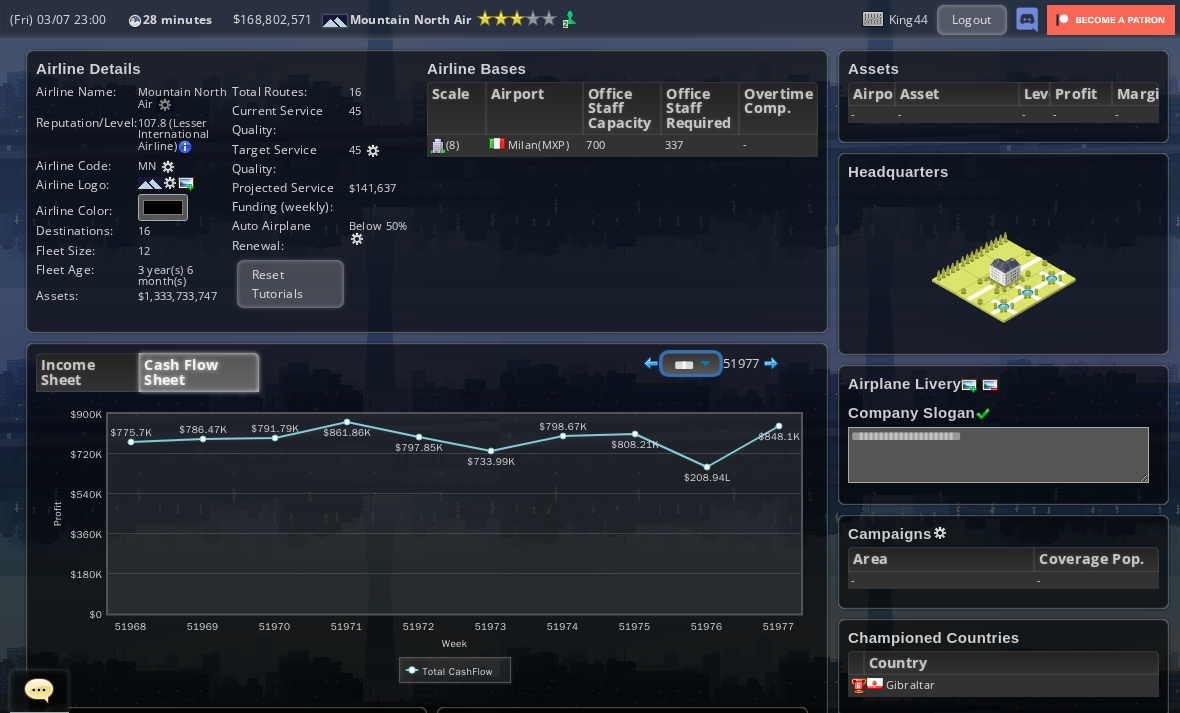 click on "****
*****
****" at bounding box center (690, 363) 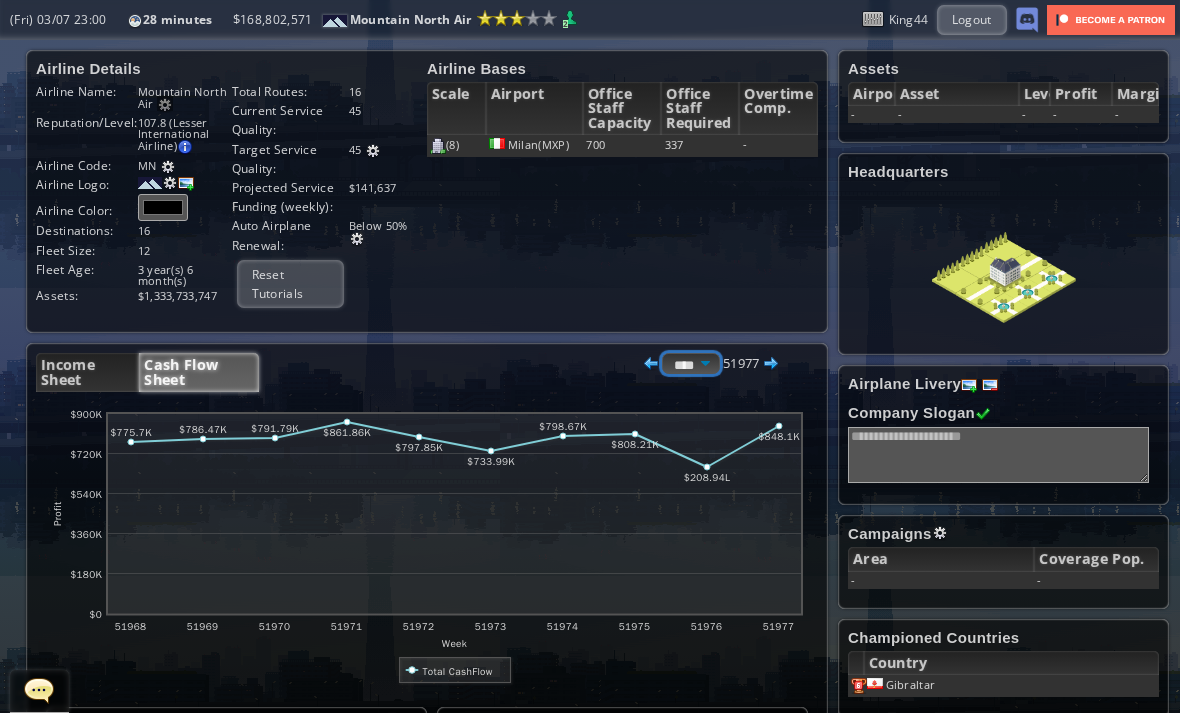 select on "******" 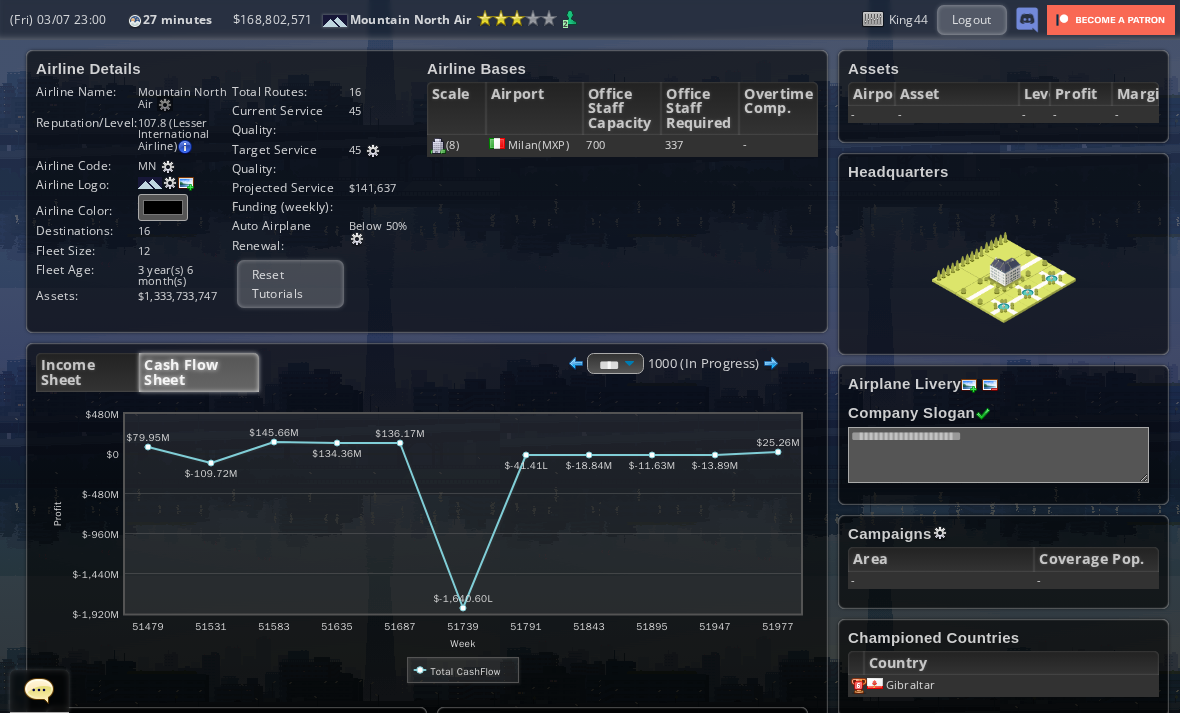 click on "Income Sheet" at bounding box center (87, 372) 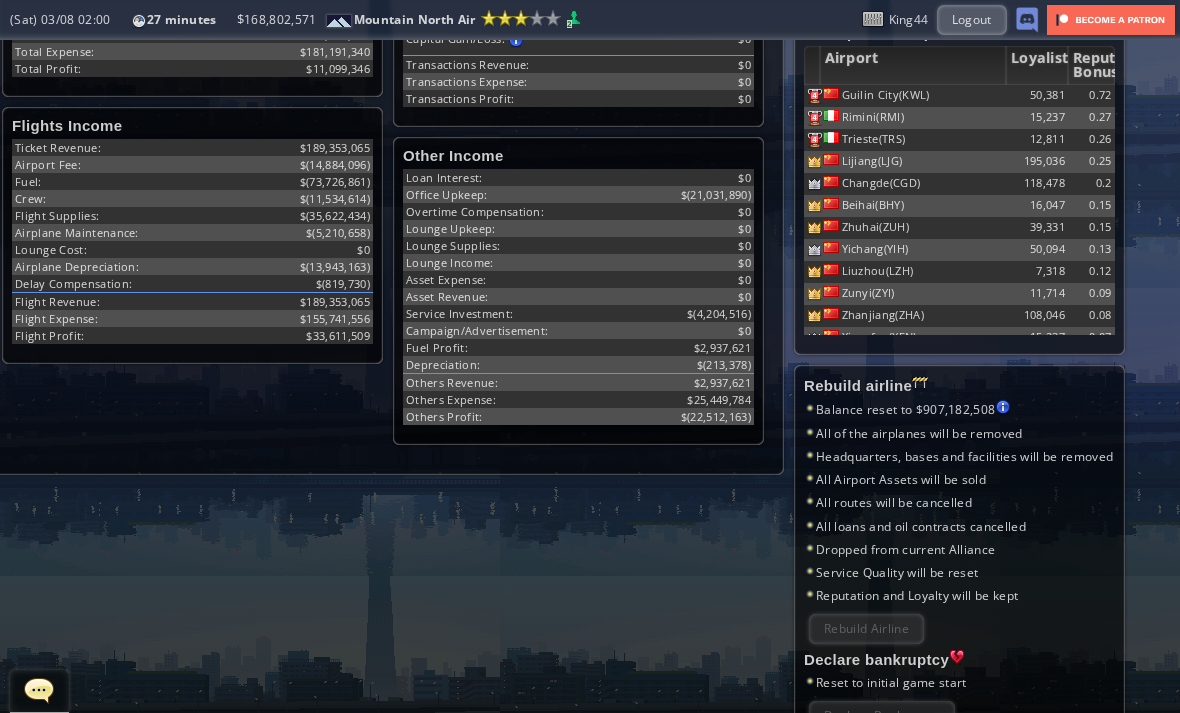 scroll, scrollTop: 712, scrollLeft: 51, axis: both 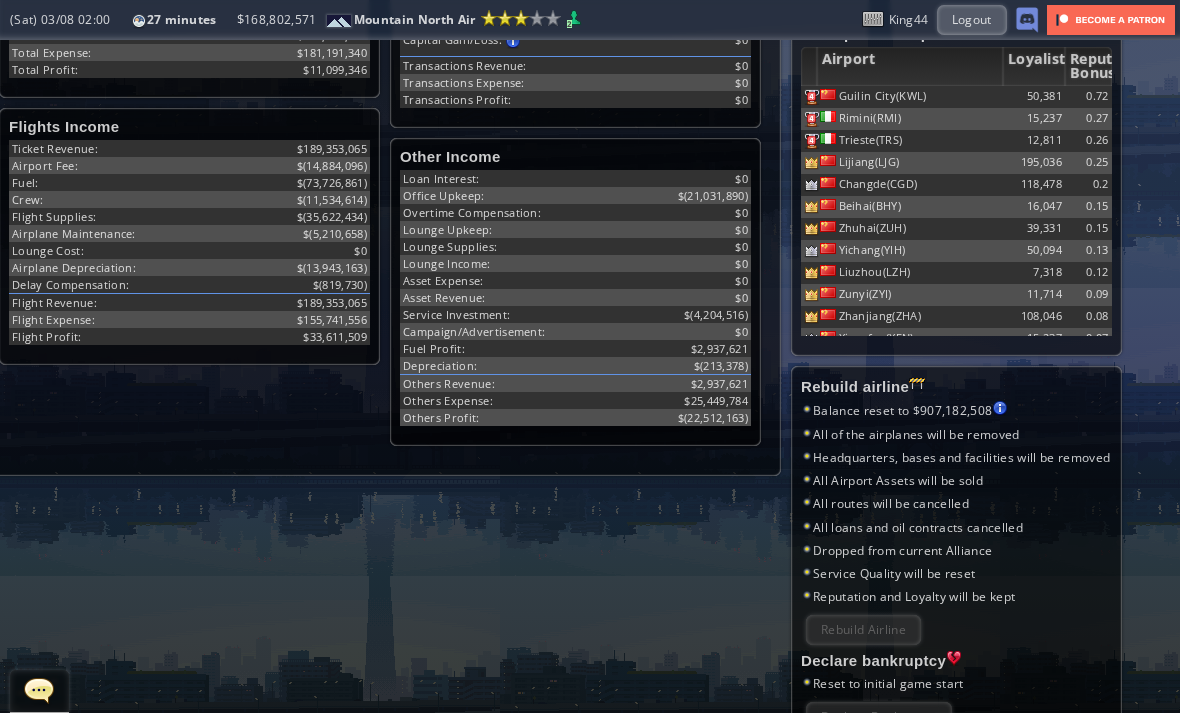 click on "Loremip Dolorsi Ametco adipi elitsed do eius tempori ut lab etdolo ma al enimadmi. Veniam quisnos exercit ullamc la nisial ex eacommo con duisaute irurei reprehende" at bounding box center [863, 629] 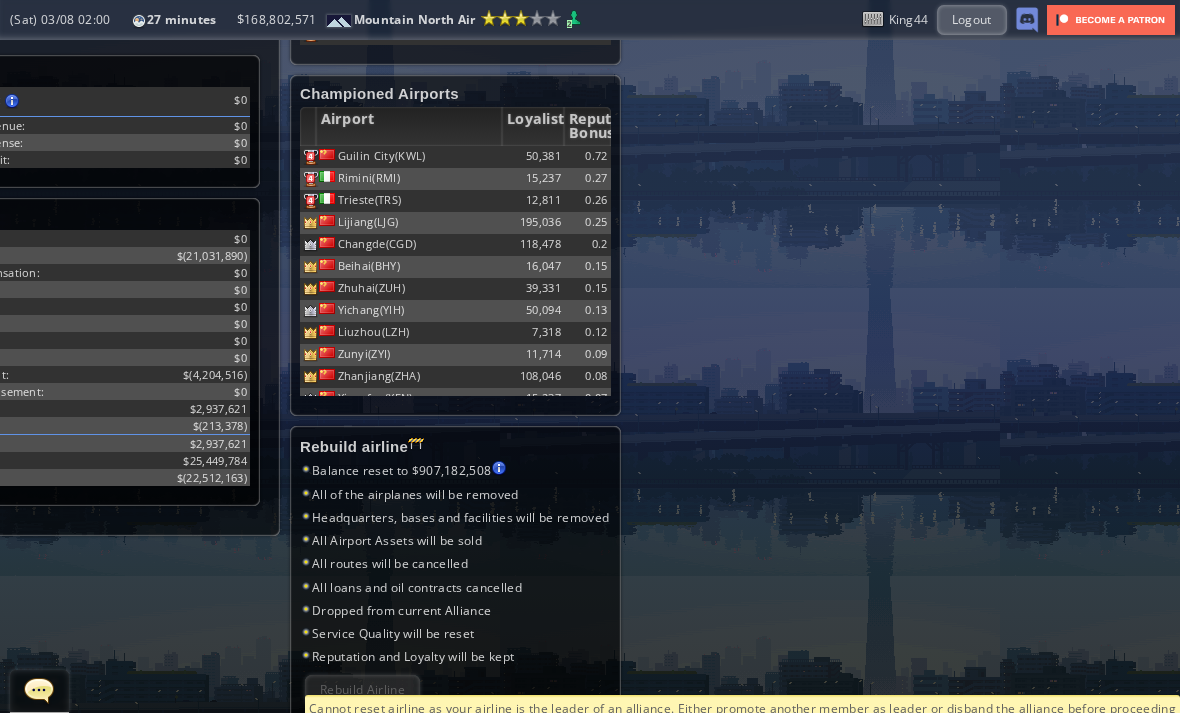 click on "**********" at bounding box center (590, 376) 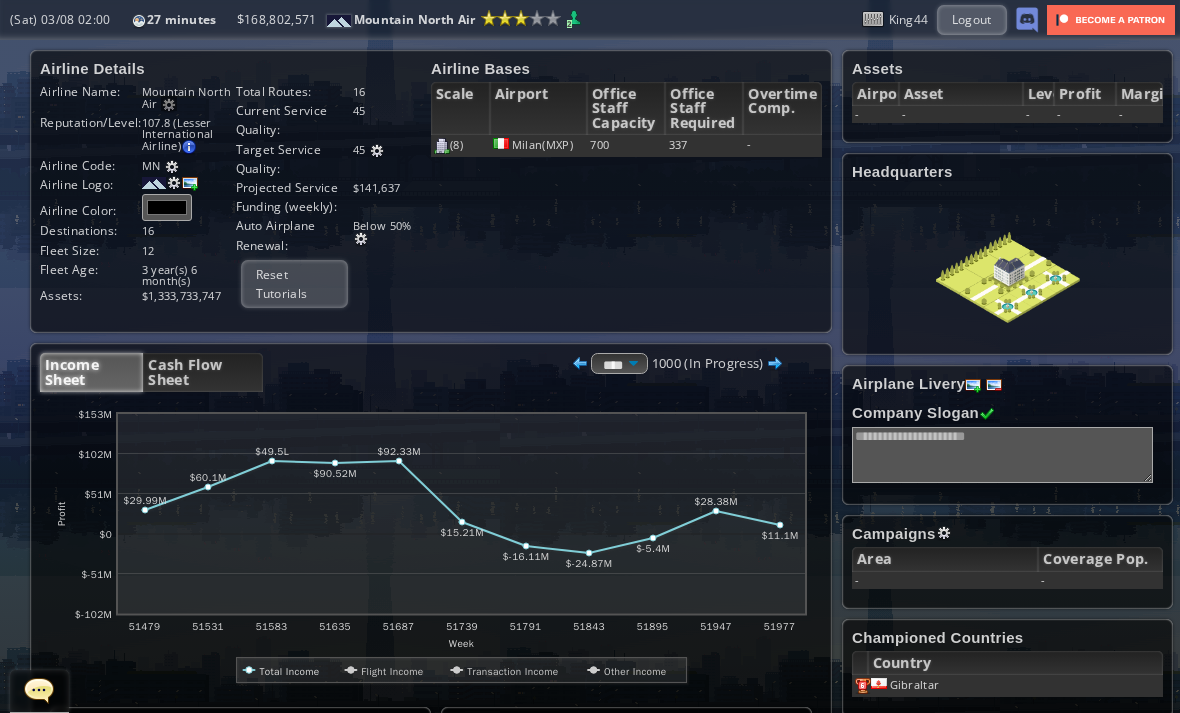 scroll, scrollTop: 0, scrollLeft: 0, axis: both 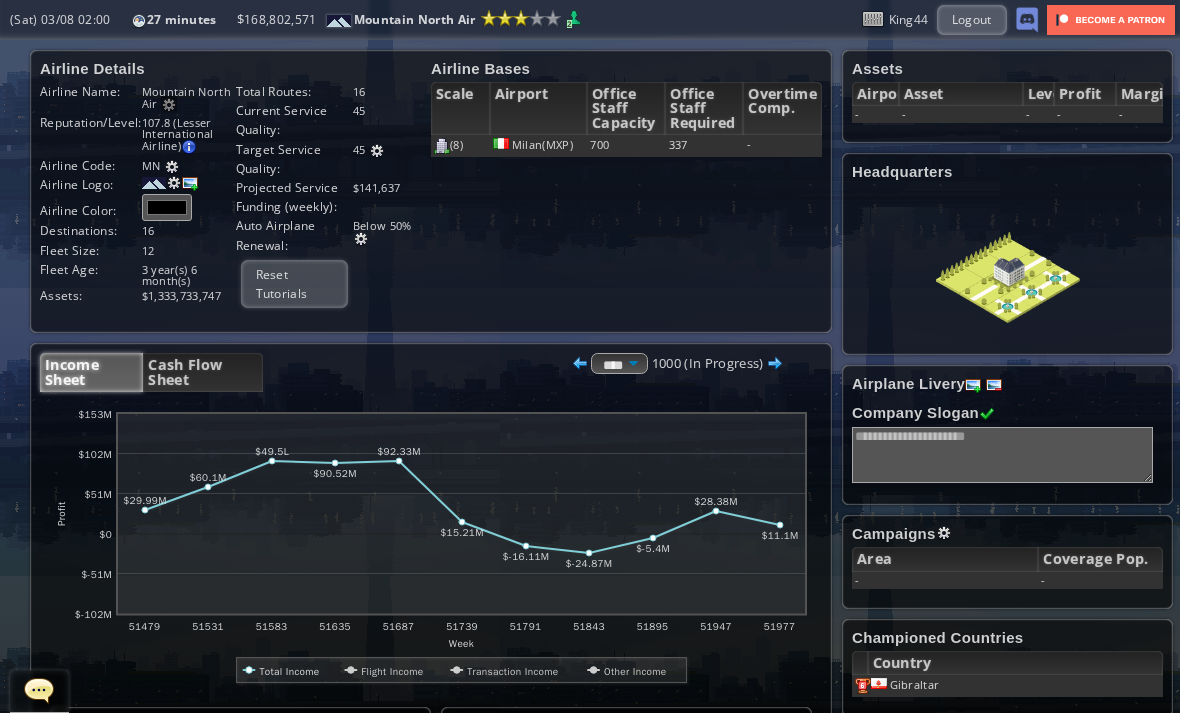 click on "Airline Details
Airline Name:
Mountain North Air
Airline rename is only available to Patreon members
Reputation/Level:
107.8 (Lesser International Airline) Target Reputation: 107.80 Airport Loyalist Ranking : 2.80 Alliance Bonus : 5.00 Passengers carried : 100.00 Current reputation adjusts slowly towards the target reputation Next Grade: 125
MN ** 16" at bounding box center (426, 619) 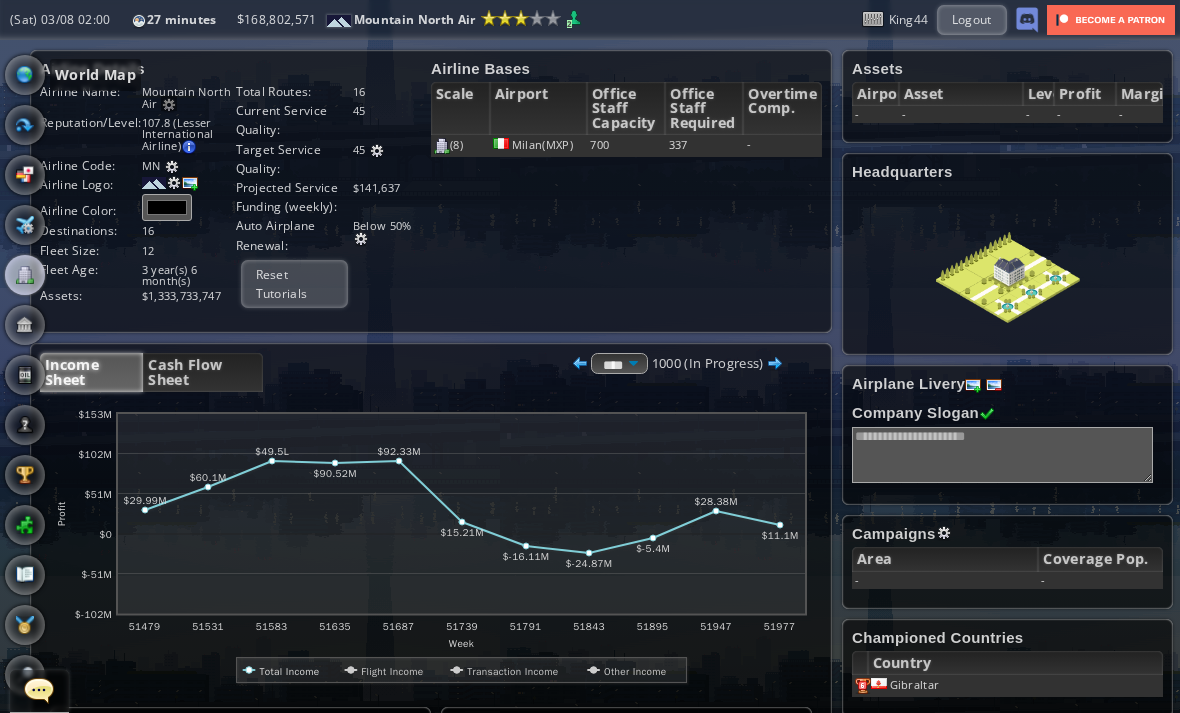 click at bounding box center [25, 75] 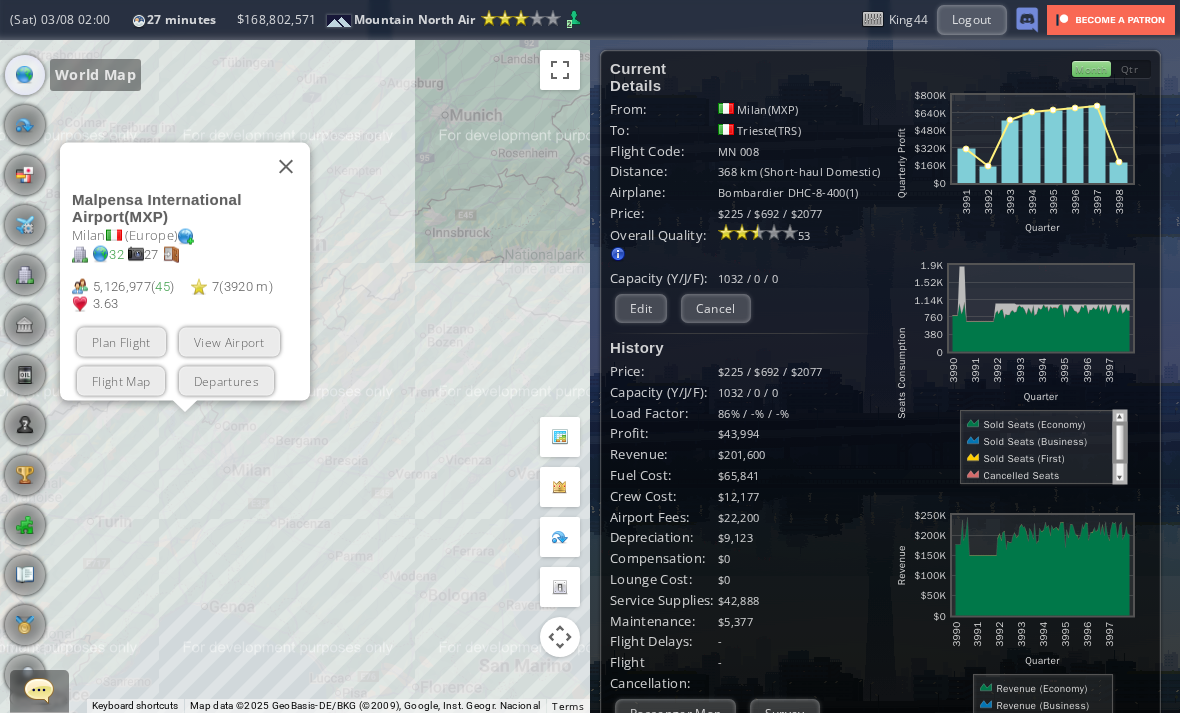 click at bounding box center [286, 166] 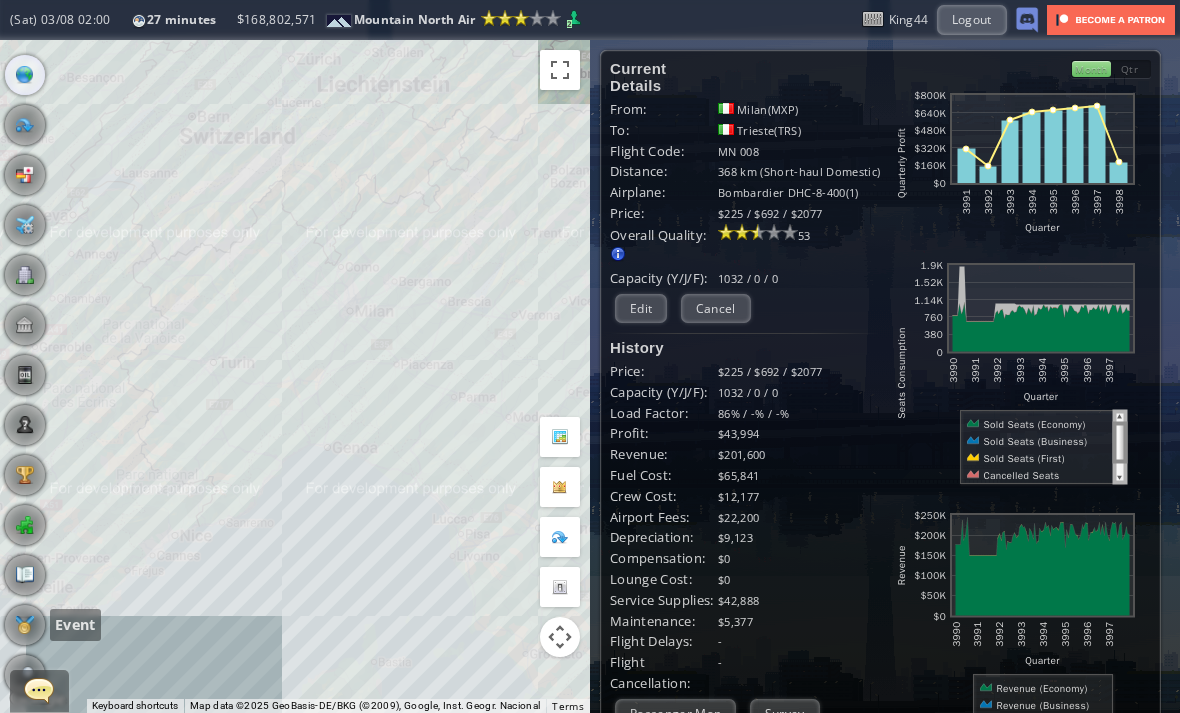 click at bounding box center (25, 625) 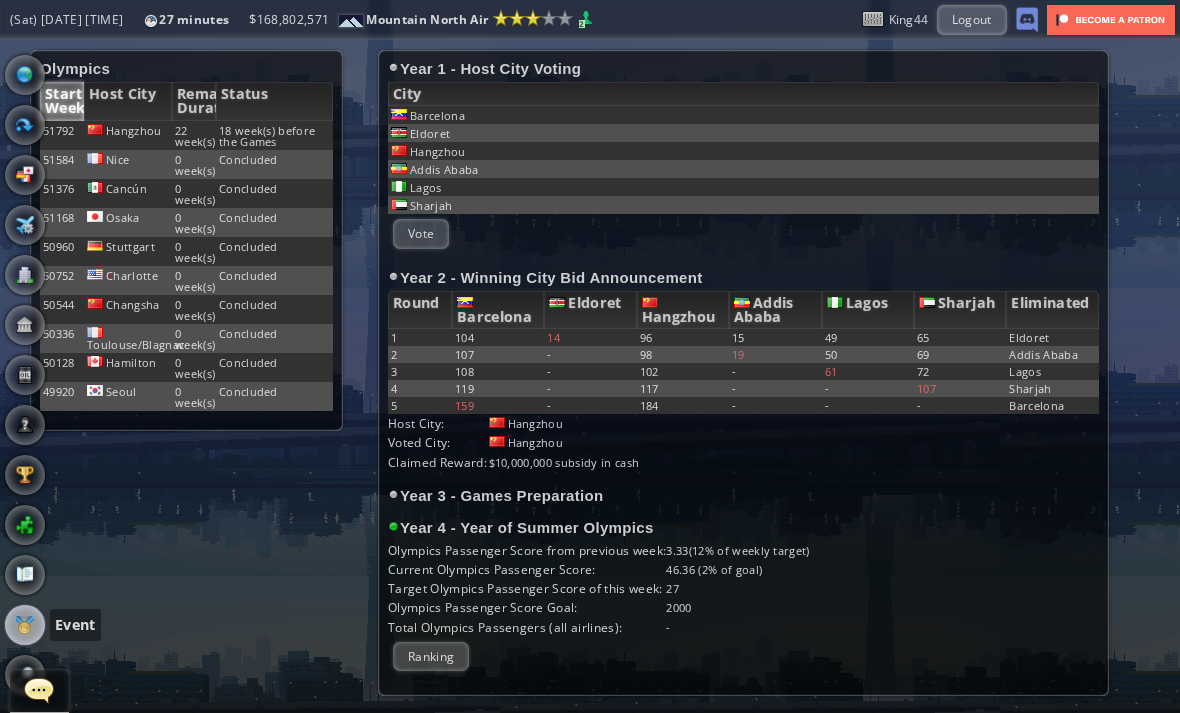 click at bounding box center (39, 690) 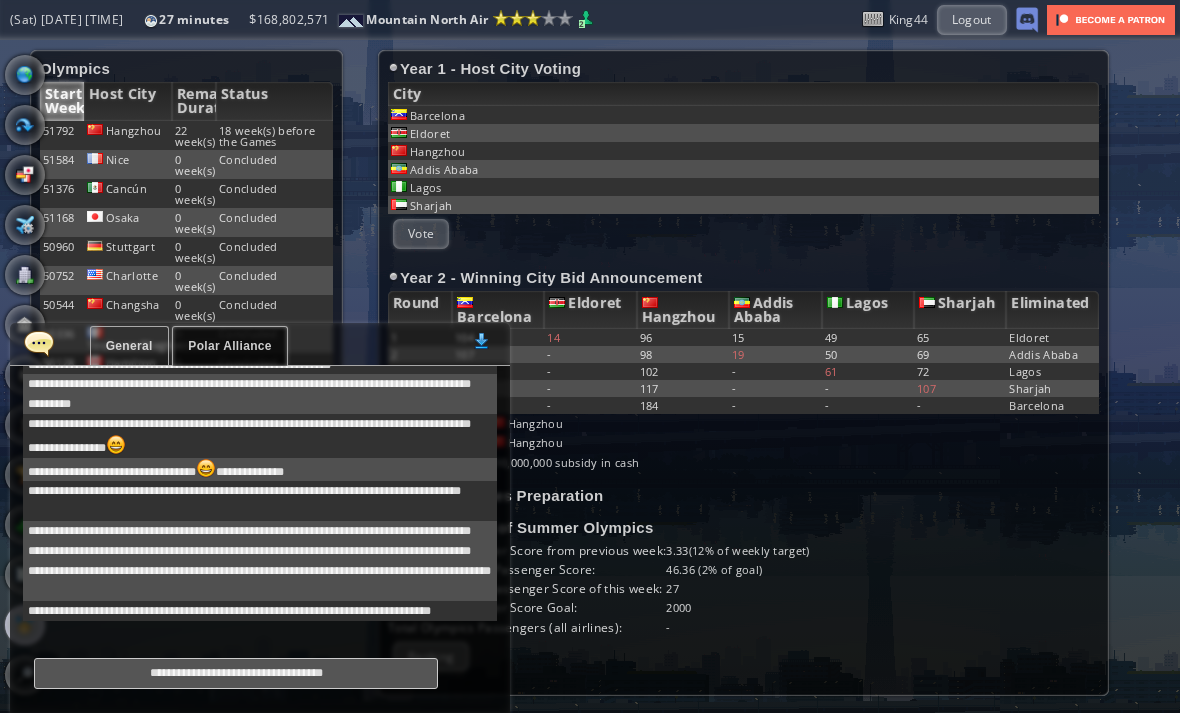 click on "**********" at bounding box center [236, 673] 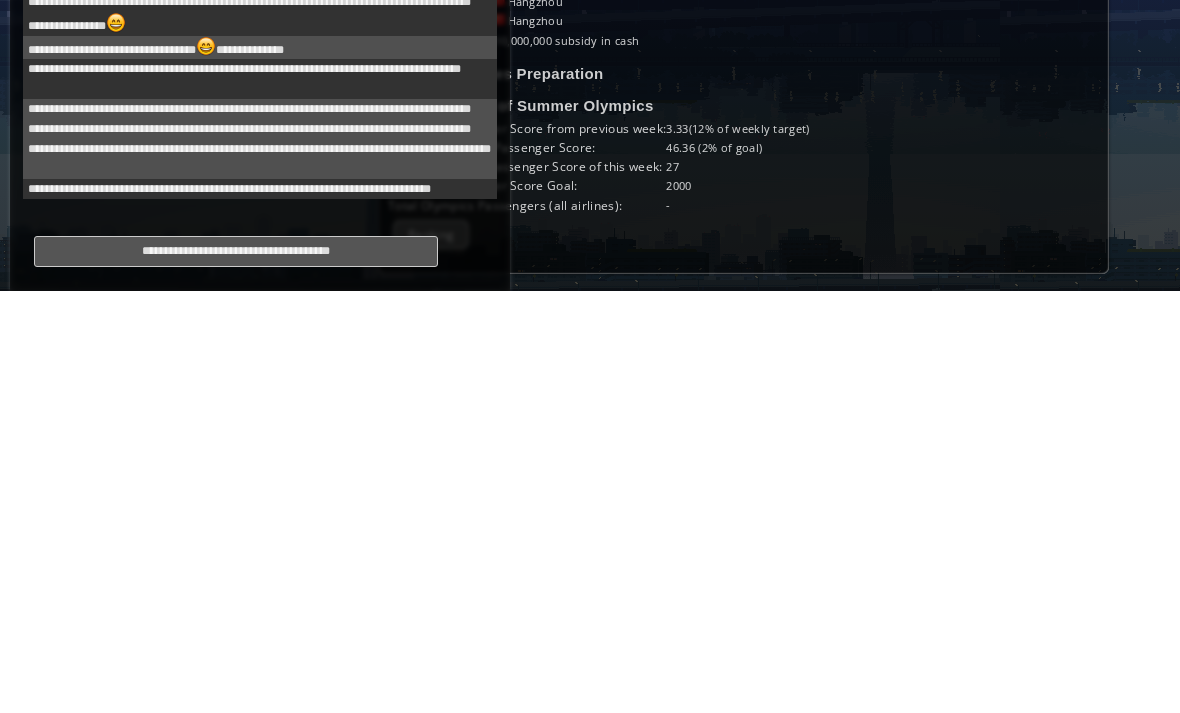 click on "**********" at bounding box center [236, 673] 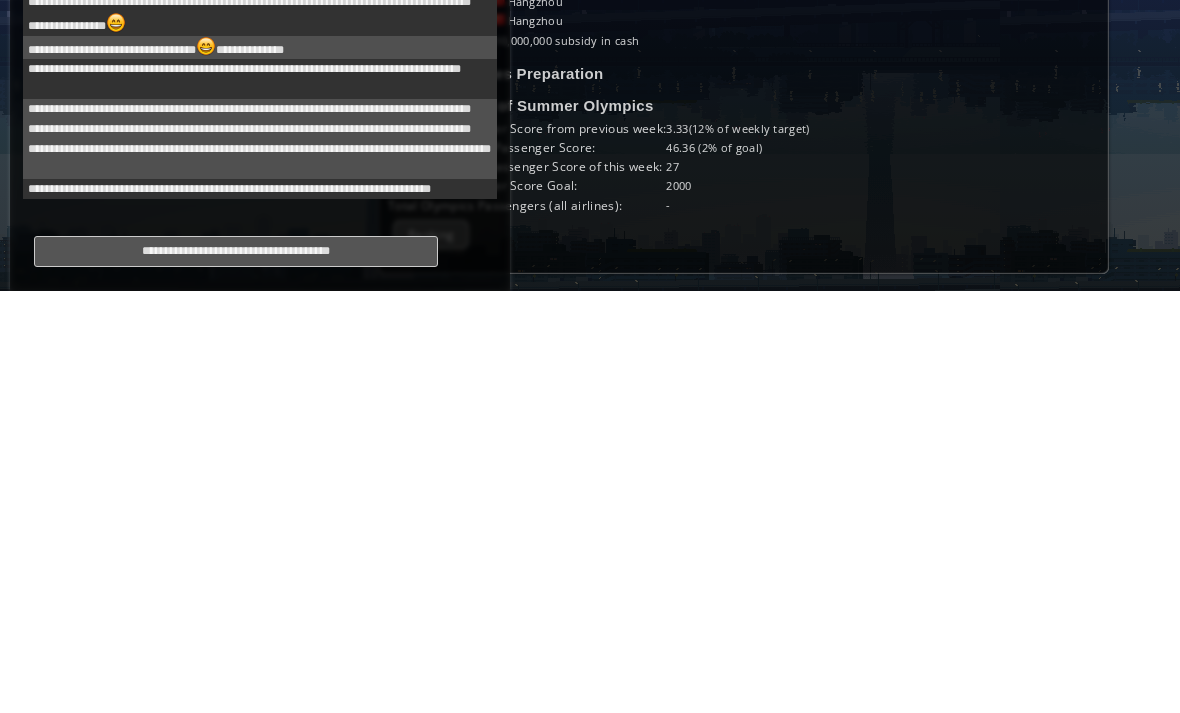 click on "**********" at bounding box center [236, 673] 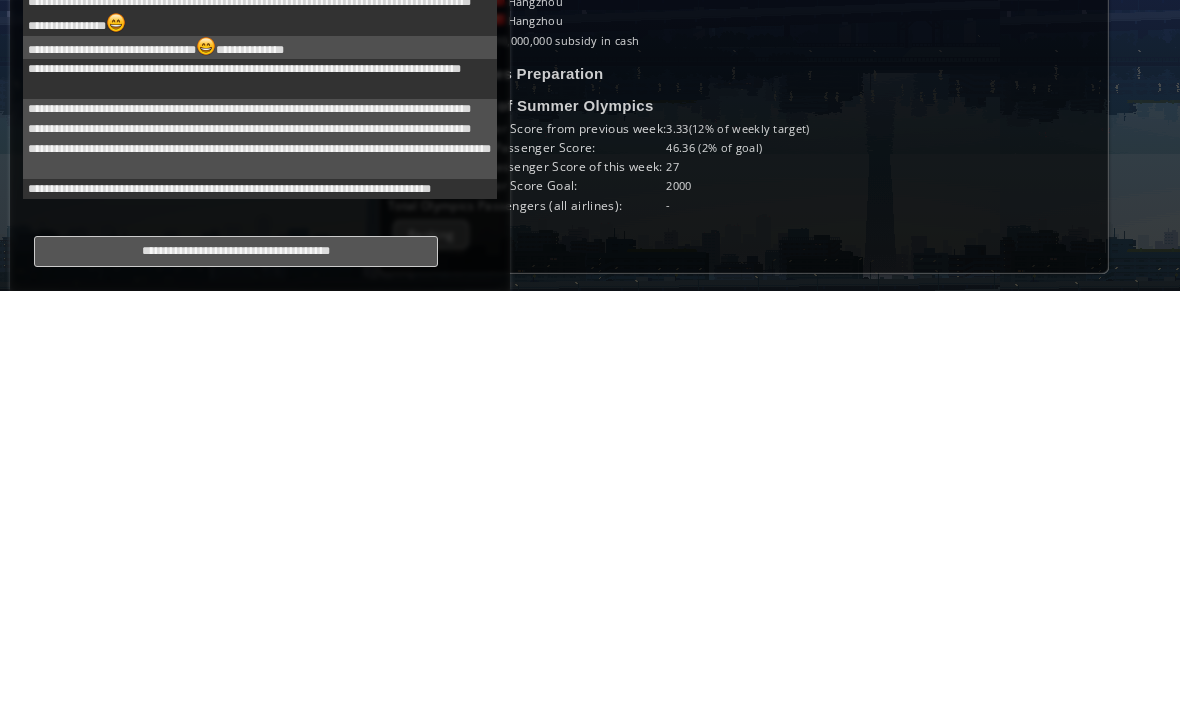 click on "**********" at bounding box center [236, 673] 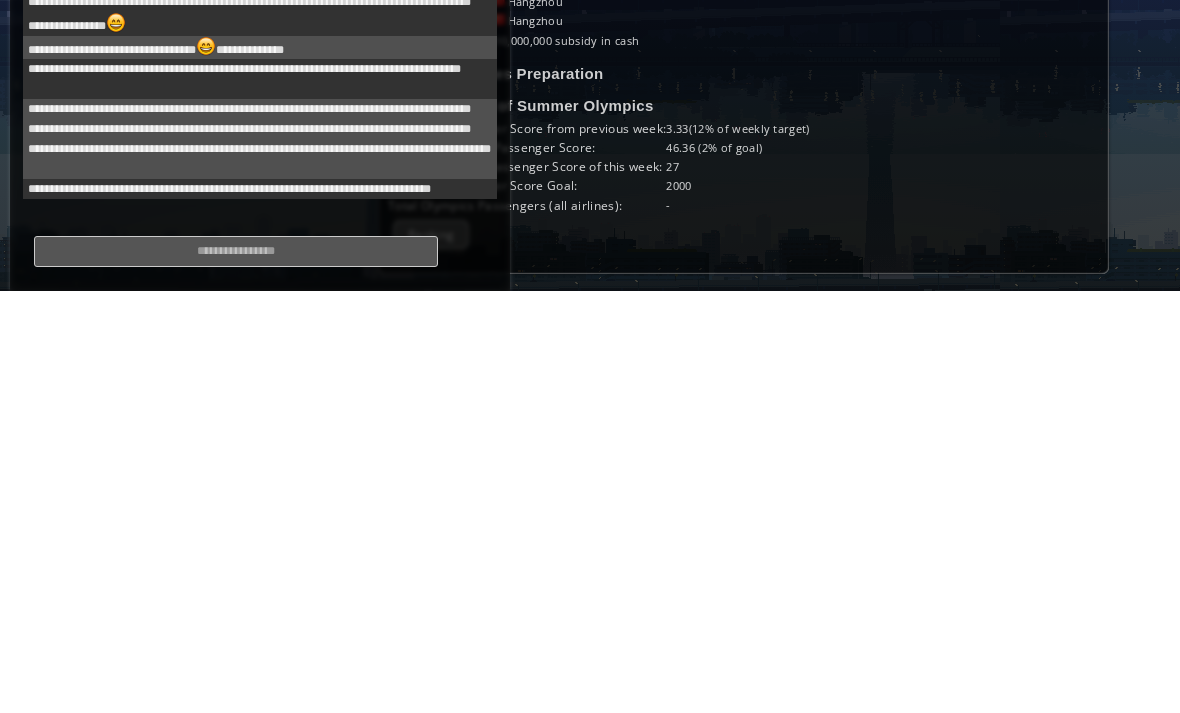 scroll, scrollTop: 695, scrollLeft: 0, axis: vertical 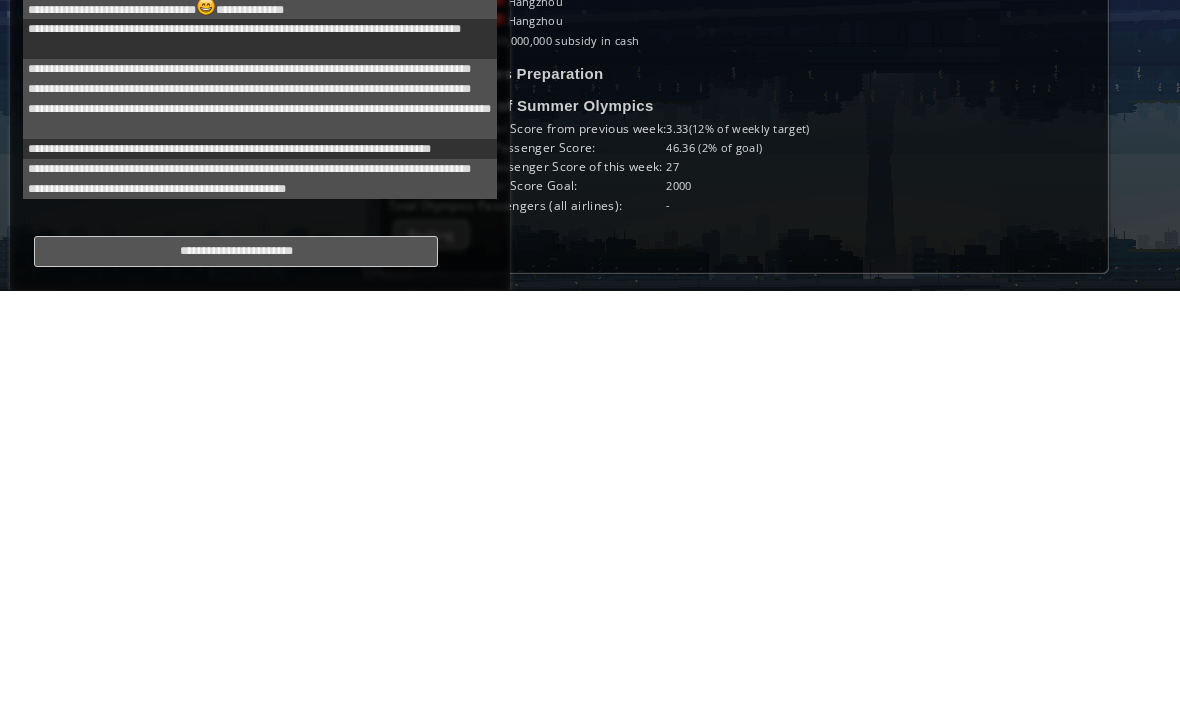 type on "**********" 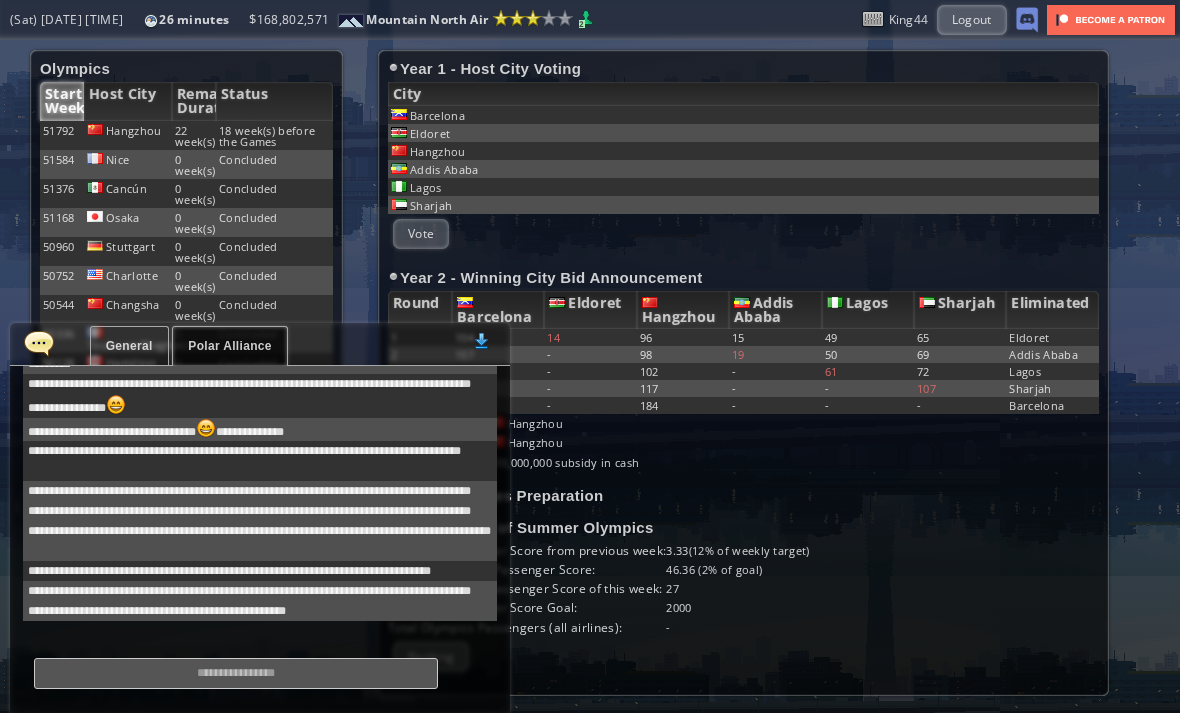 click at bounding box center (39, 343) 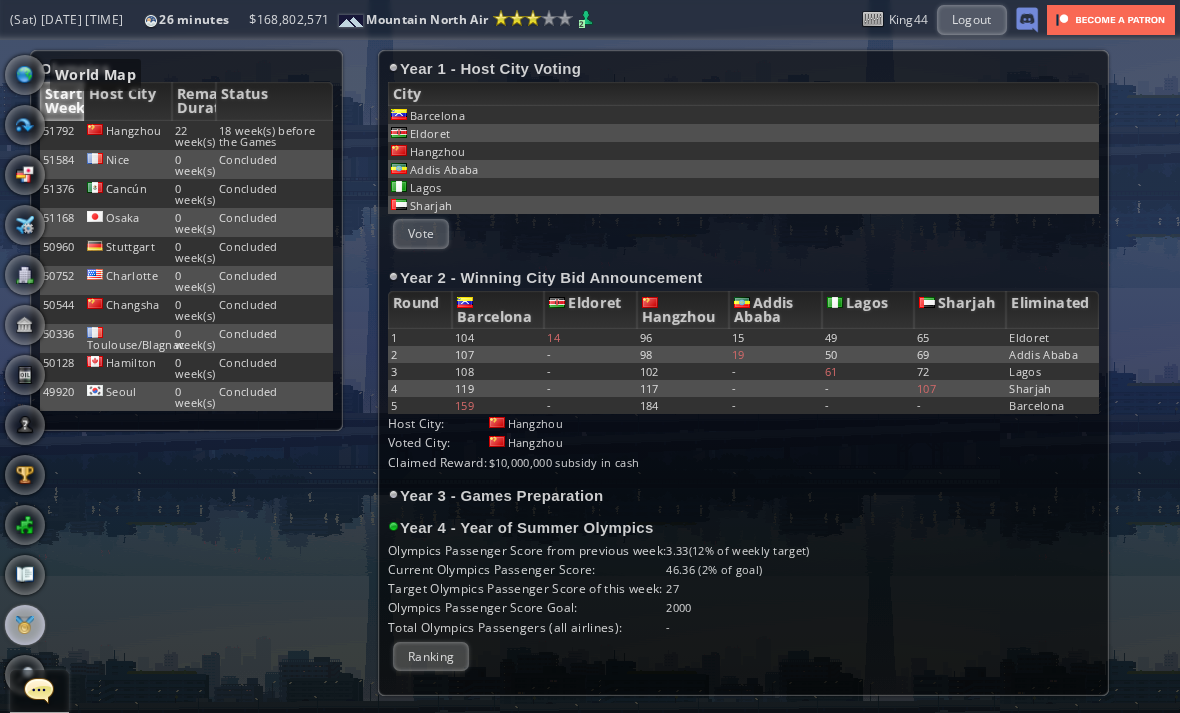 click at bounding box center (25, 75) 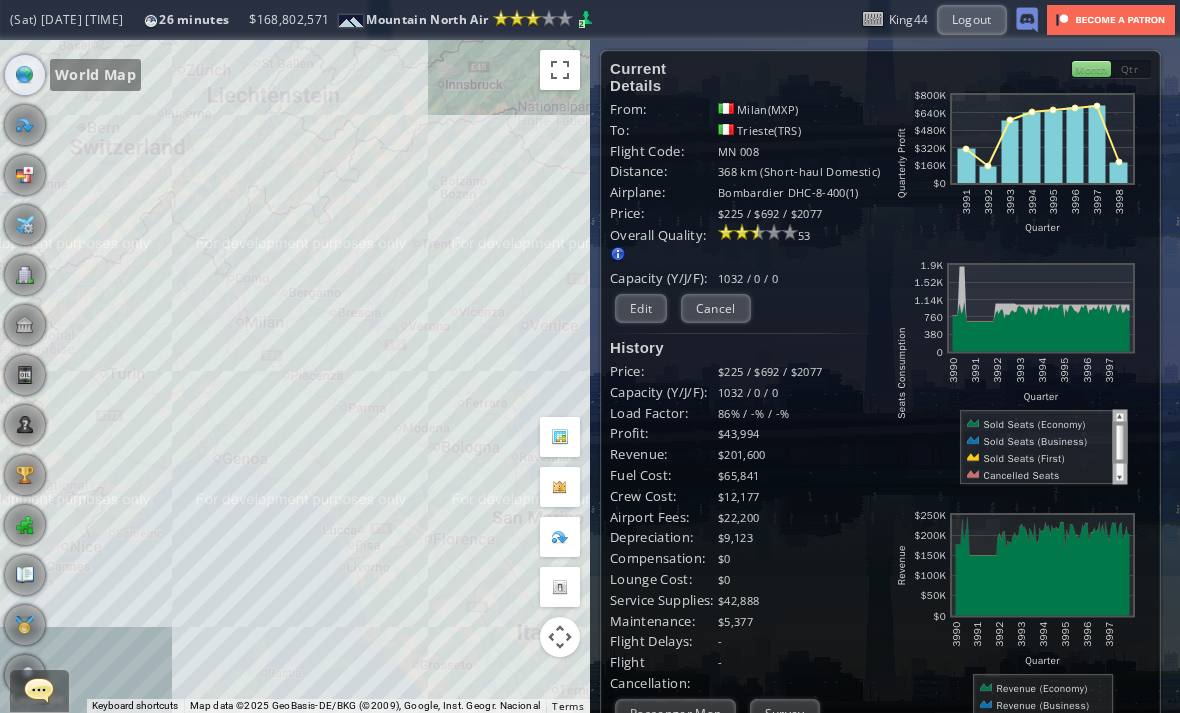 click at bounding box center (25, 625) 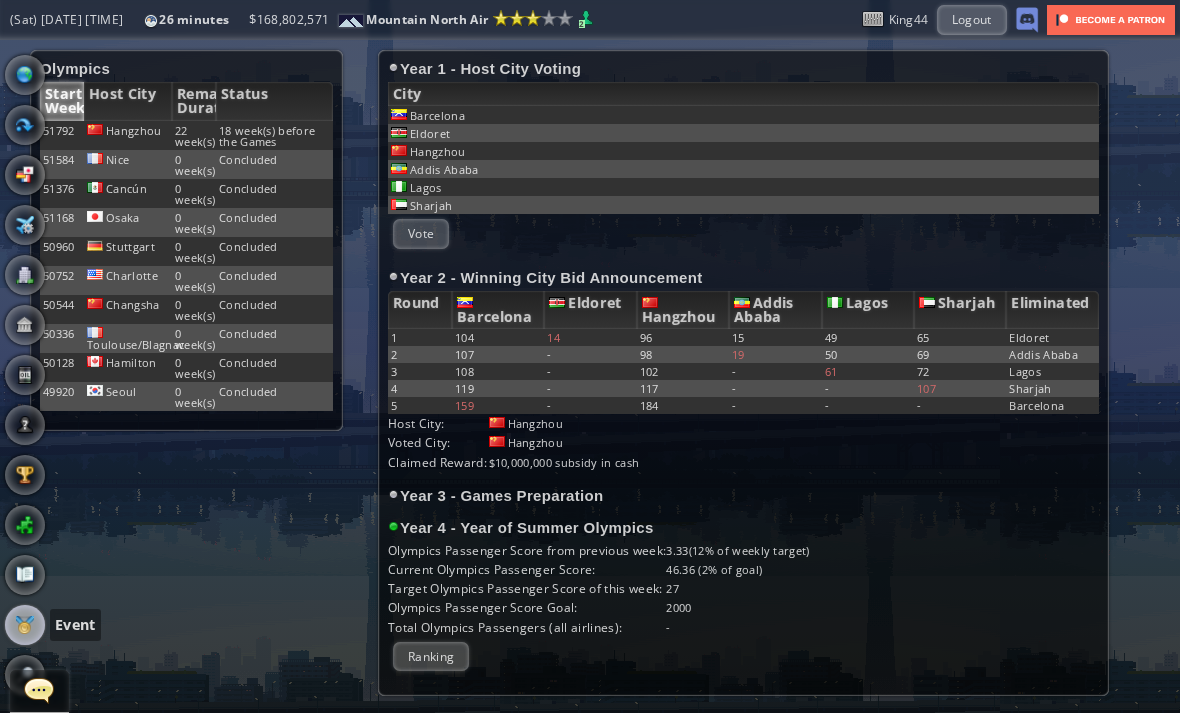 click on "Ranking" at bounding box center [431, 656] 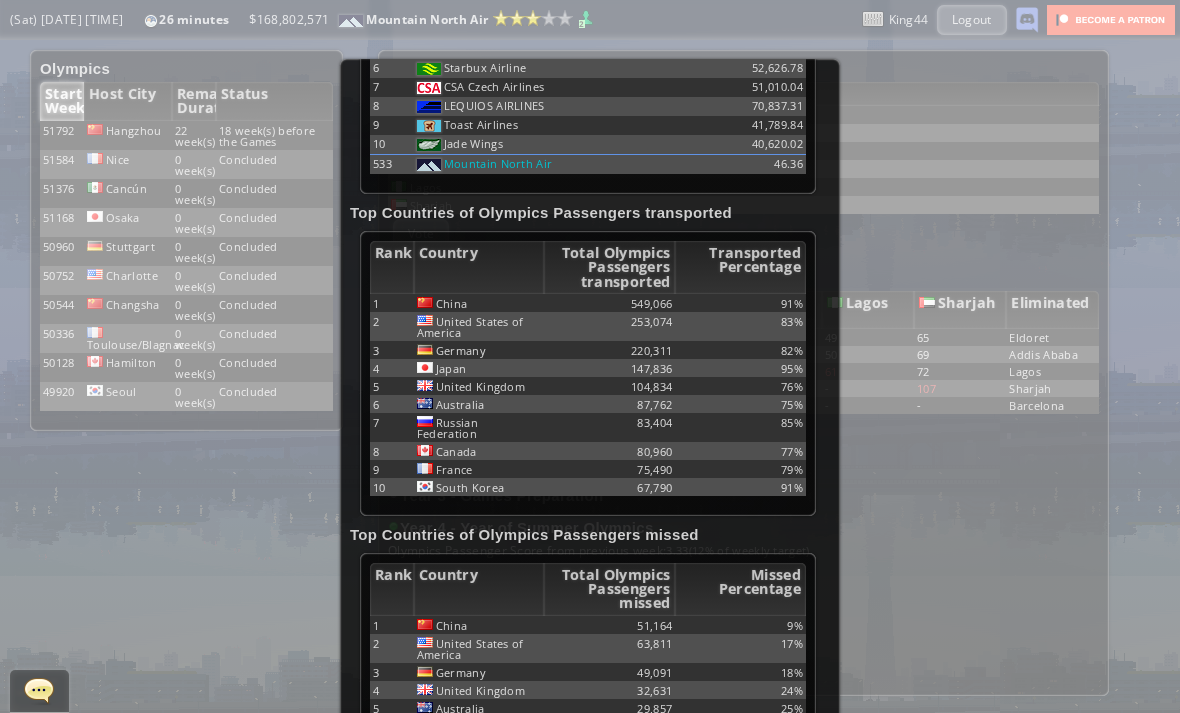 scroll, scrollTop: 167, scrollLeft: 0, axis: vertical 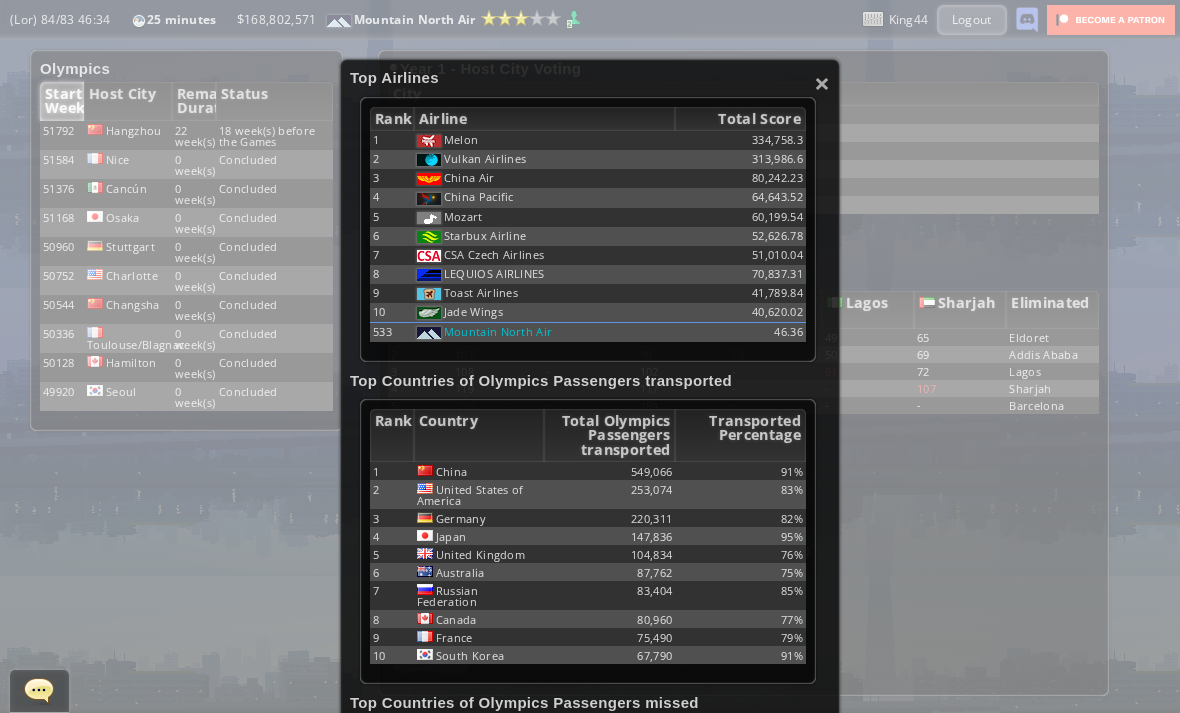click on "Rank
Airline
Total Score
1 Melon 334,758.3 2 Vulkan Airlines 313,986.6 3 China Air 80,242.23 4 China Pacific 64,643.52 5 Mozart 60,199.54 6 Starbux Airline 52,626.78 7 CSA Czech Airlines 51,010.04 8 LEQUIOS AIRLINES 42,416.55 9 Toast Airlines 41,789.84 10 Jade Wings 40,620.02 533 Mountain North Air 46.36" at bounding box center (588, 229) 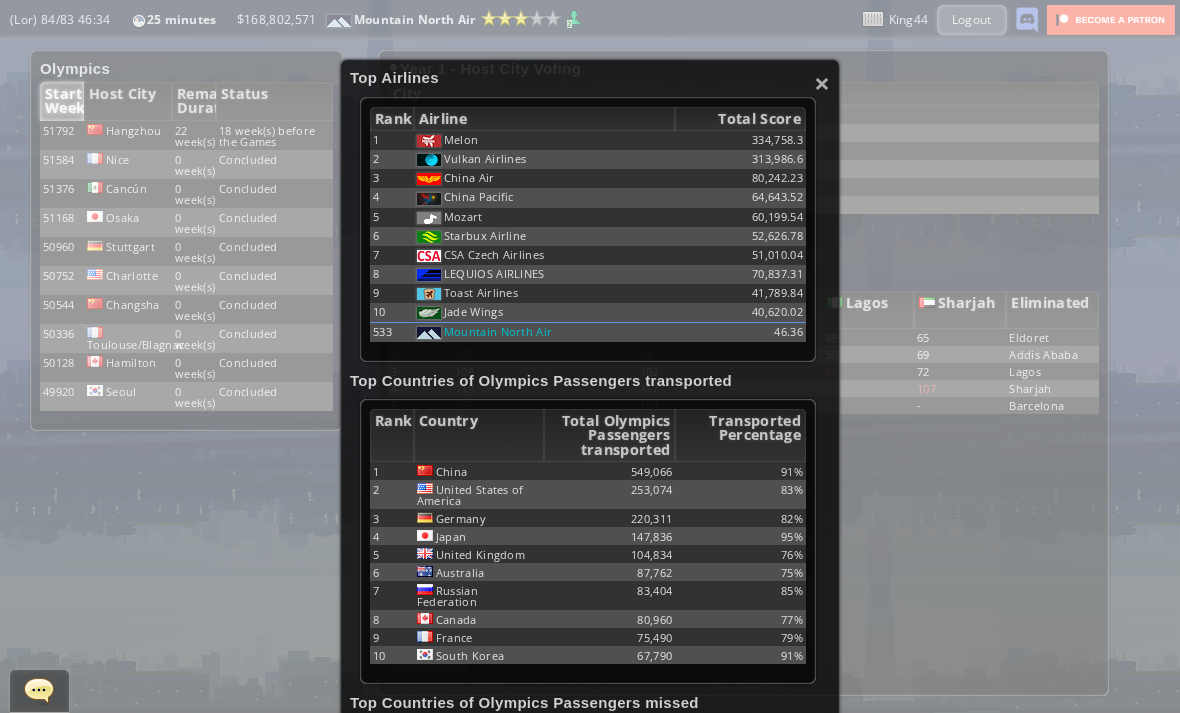 click on "×" at bounding box center [822, 83] 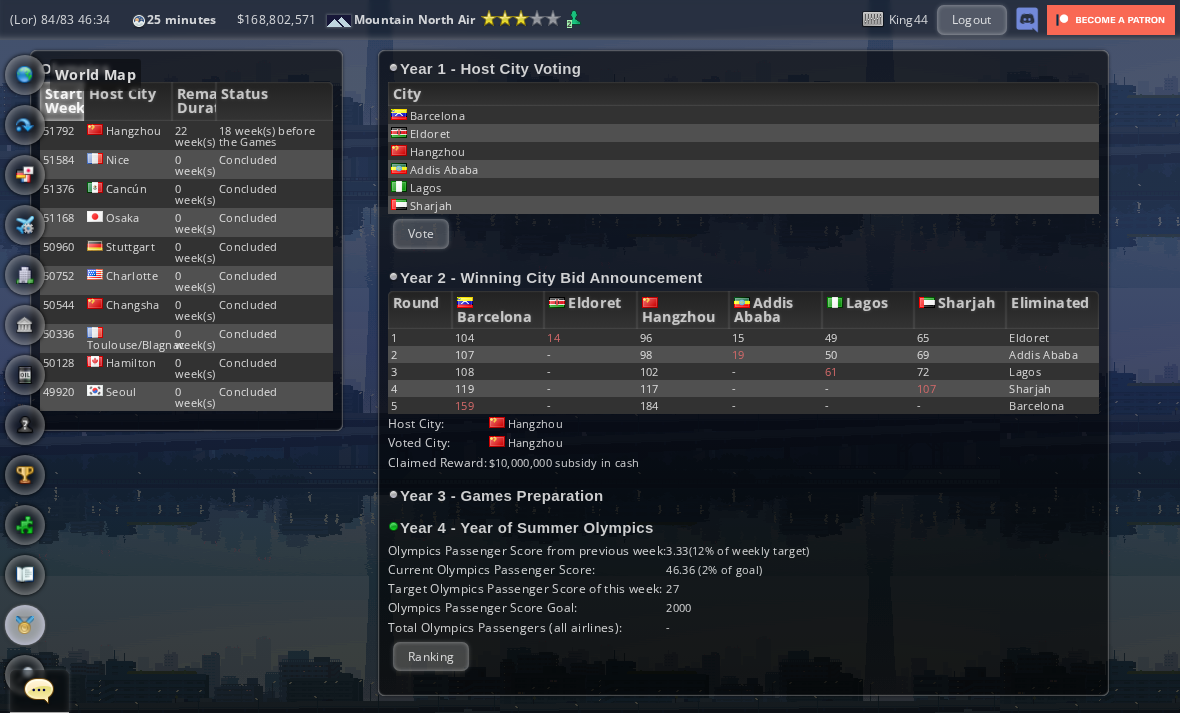 click at bounding box center (25, 75) 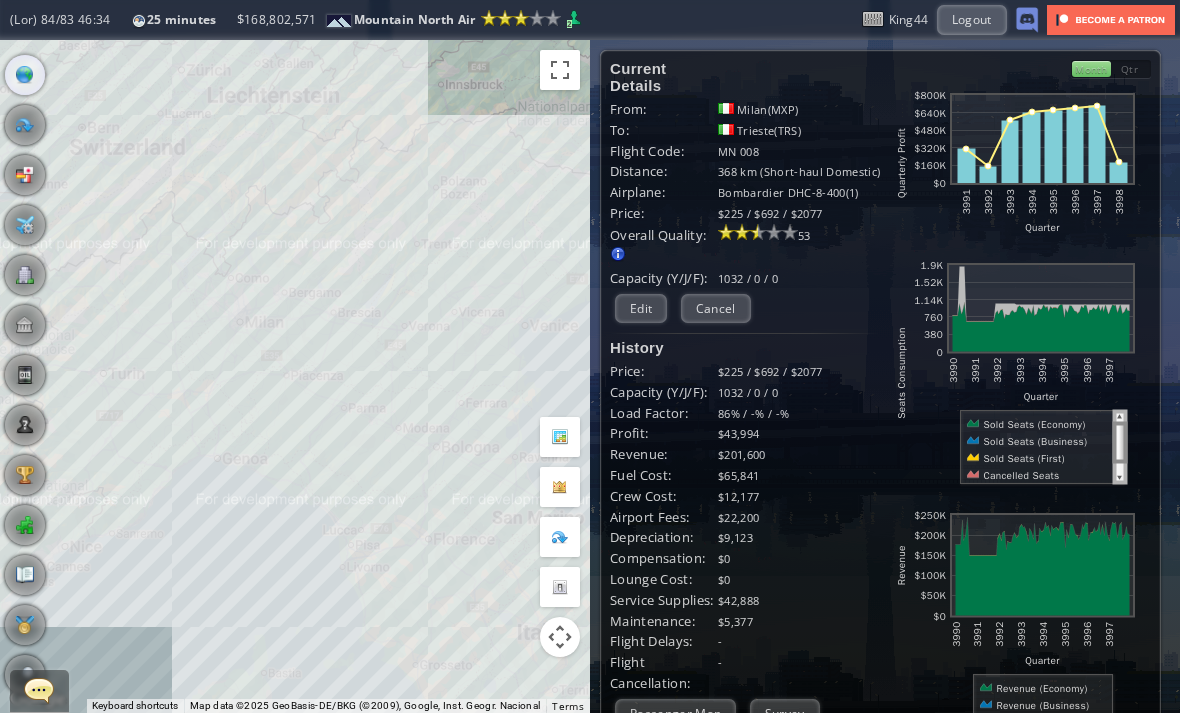 click on "Cancel" at bounding box center [716, 308] 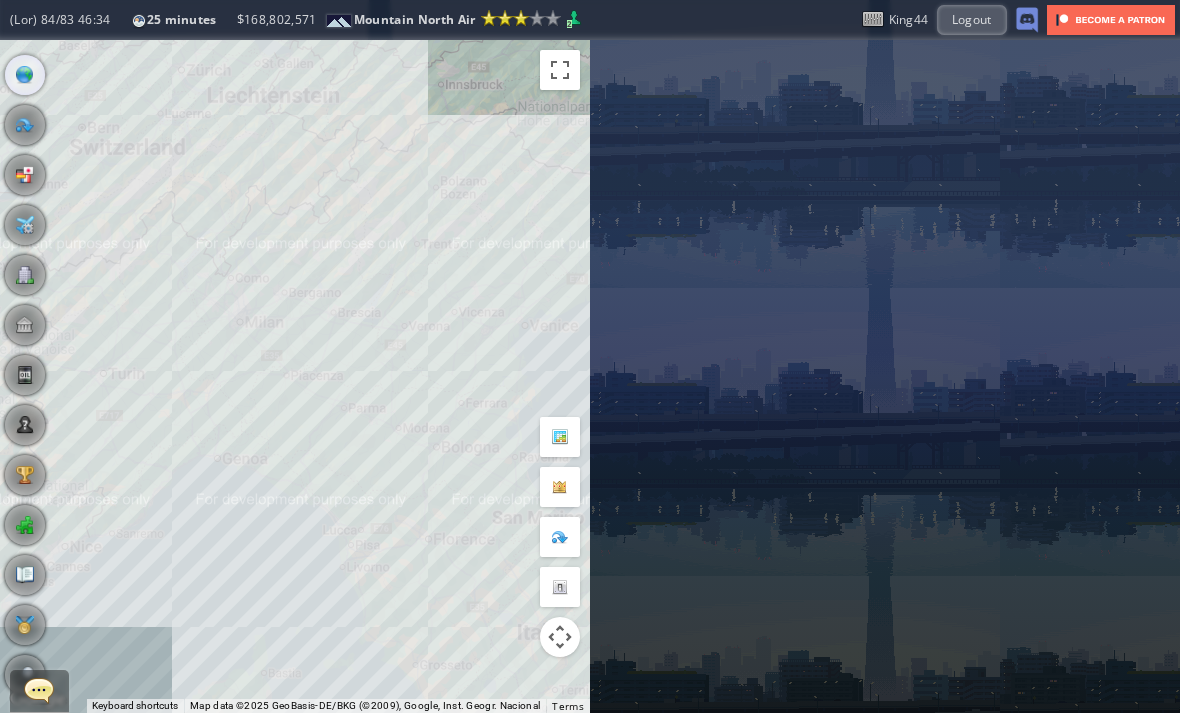 scroll, scrollTop: 0, scrollLeft: 0, axis: both 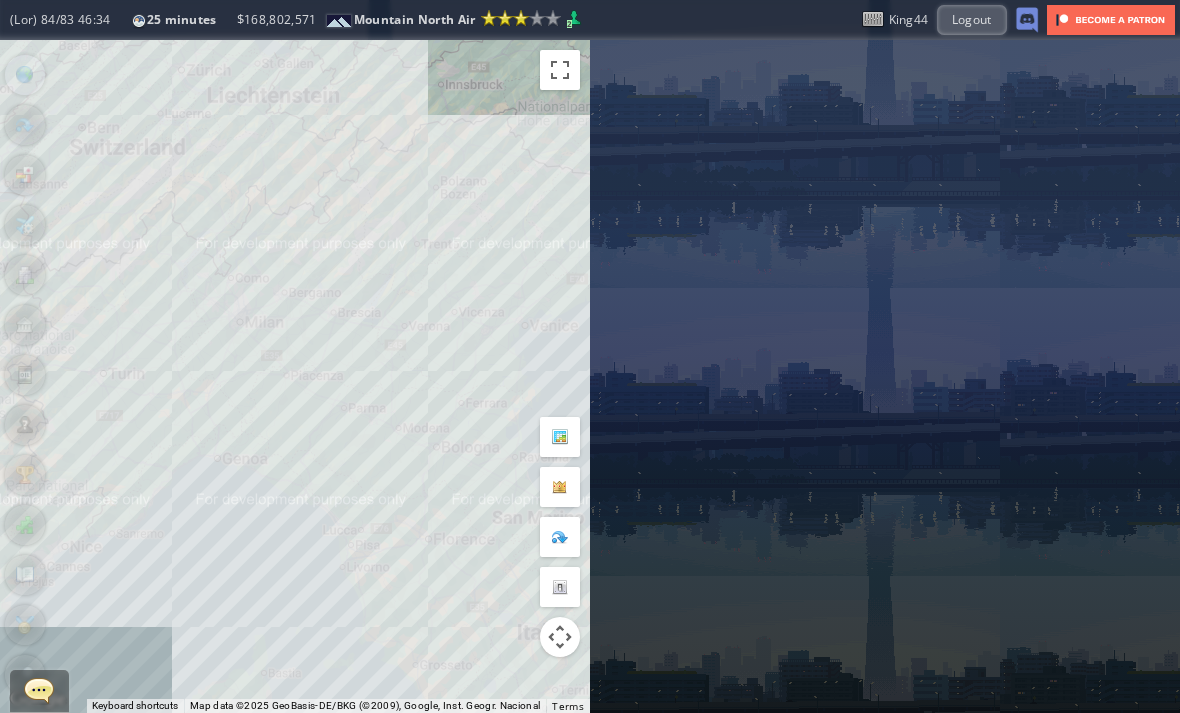 click on "Logout" at bounding box center [972, 19] 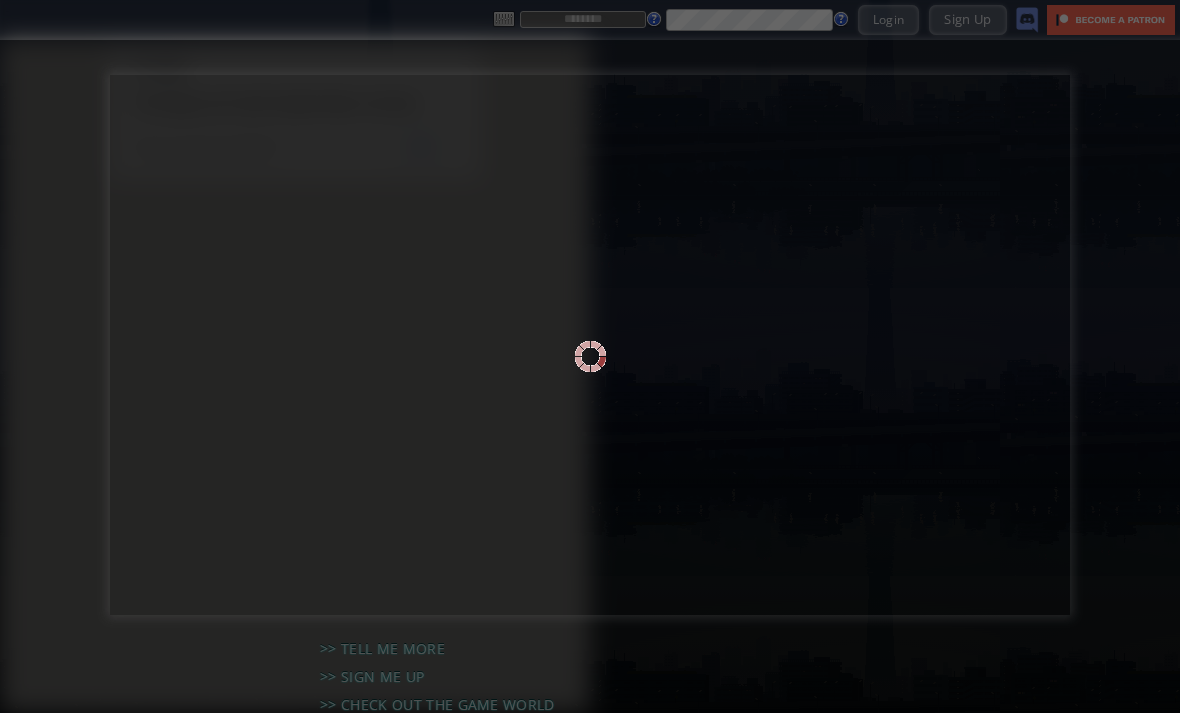scroll, scrollTop: 0, scrollLeft: 0, axis: both 